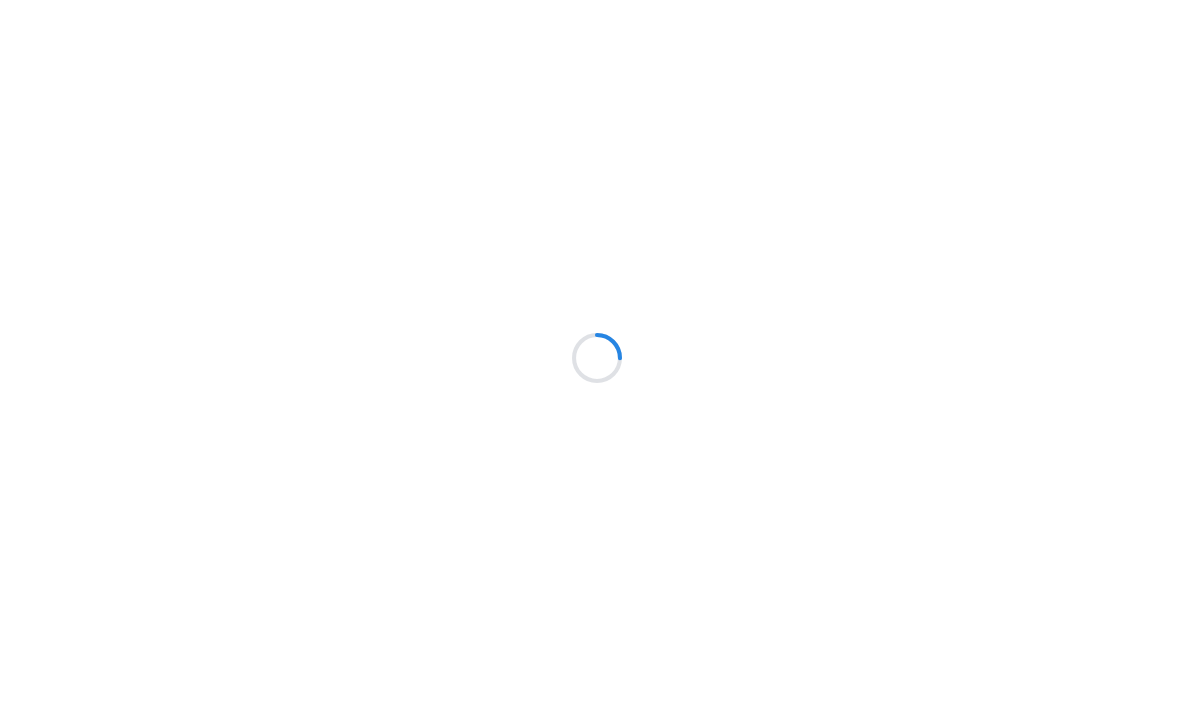 scroll, scrollTop: 0, scrollLeft: 0, axis: both 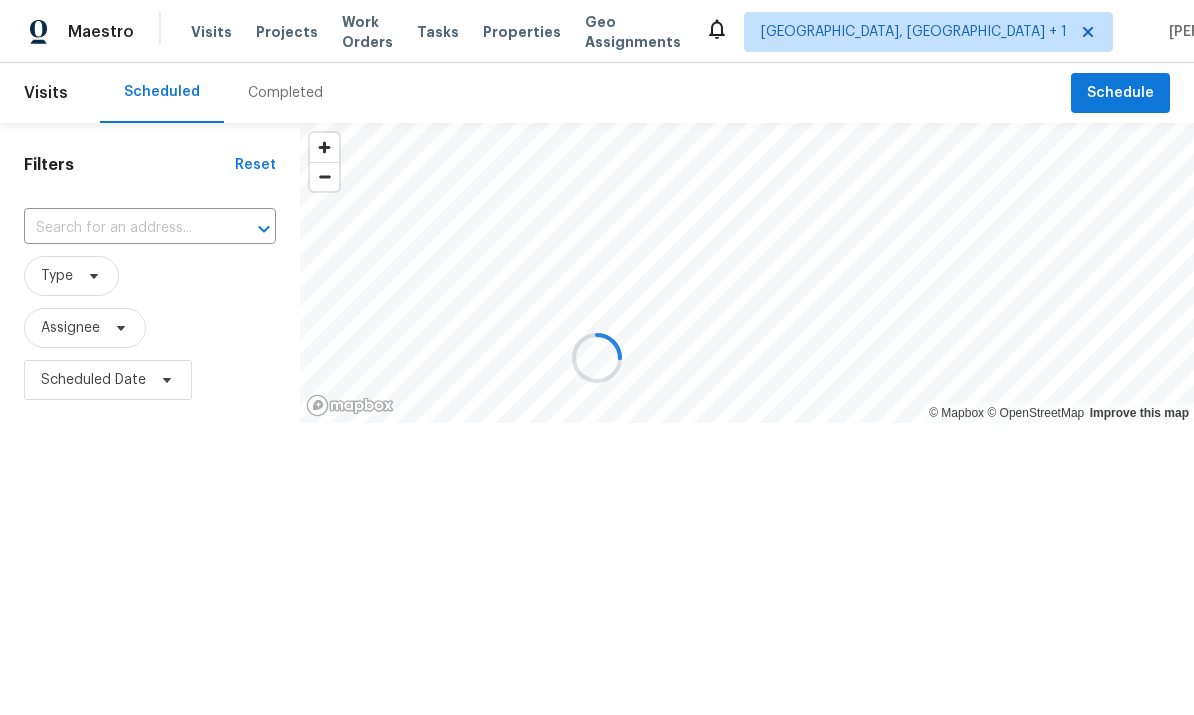 click at bounding box center [597, 357] 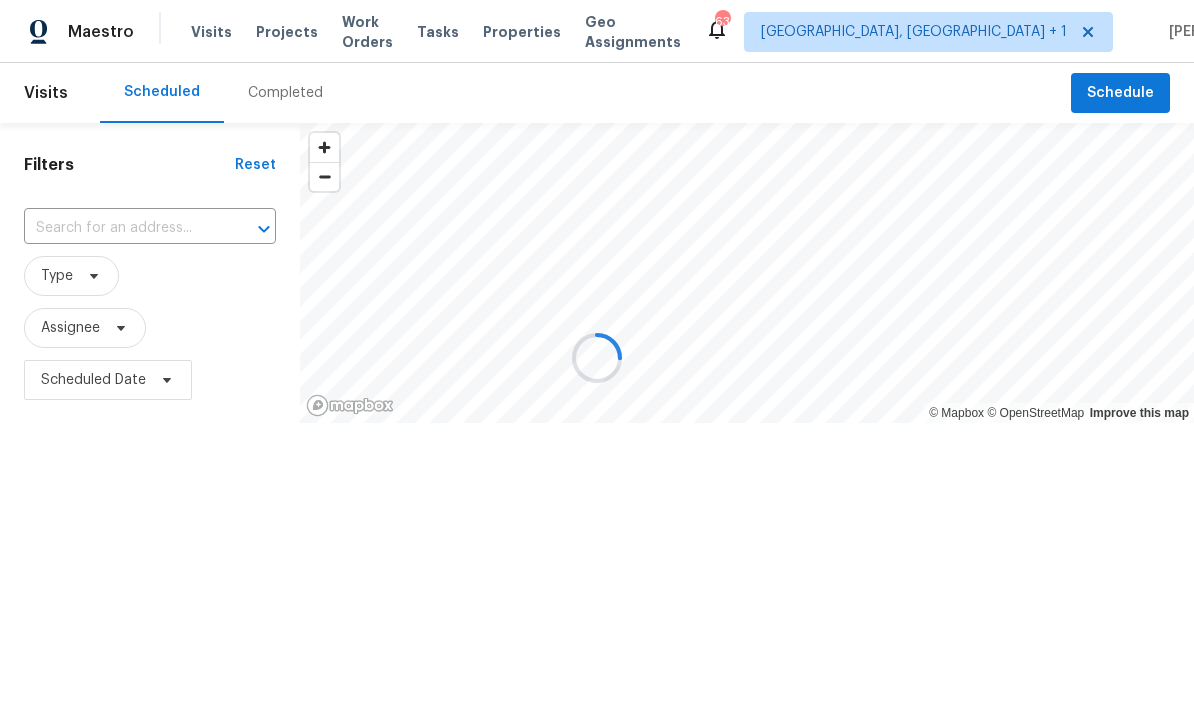 click at bounding box center (597, 357) 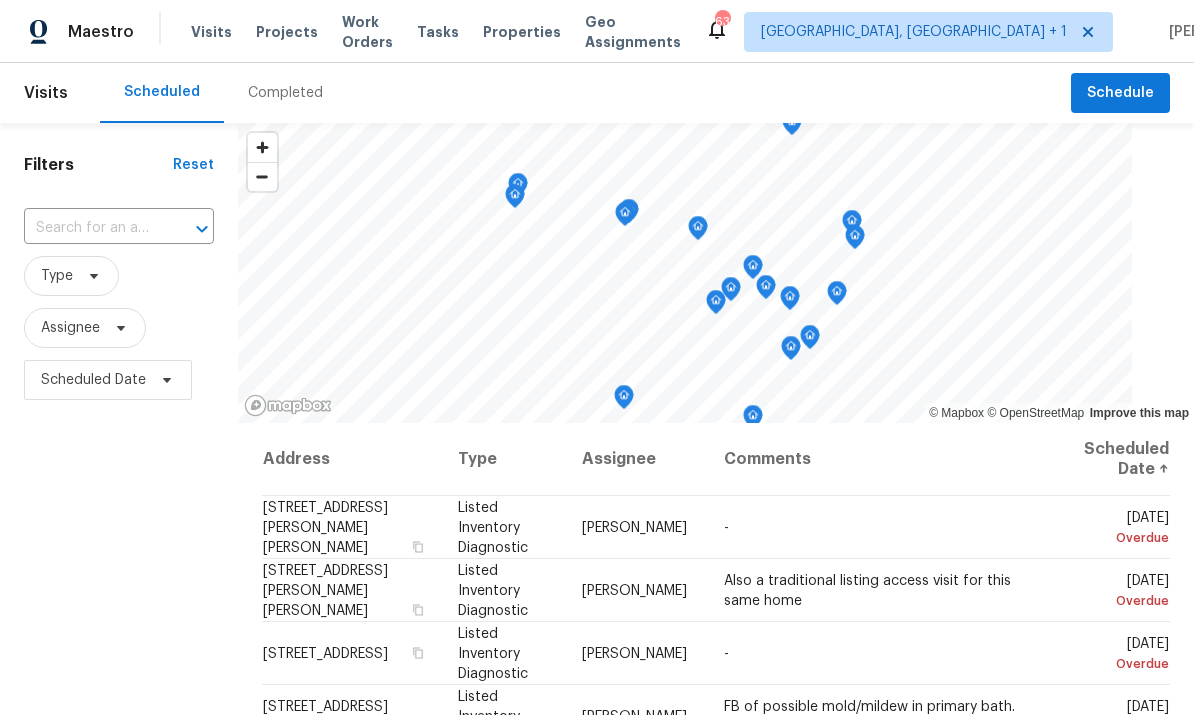 click on "Projects" at bounding box center [287, 32] 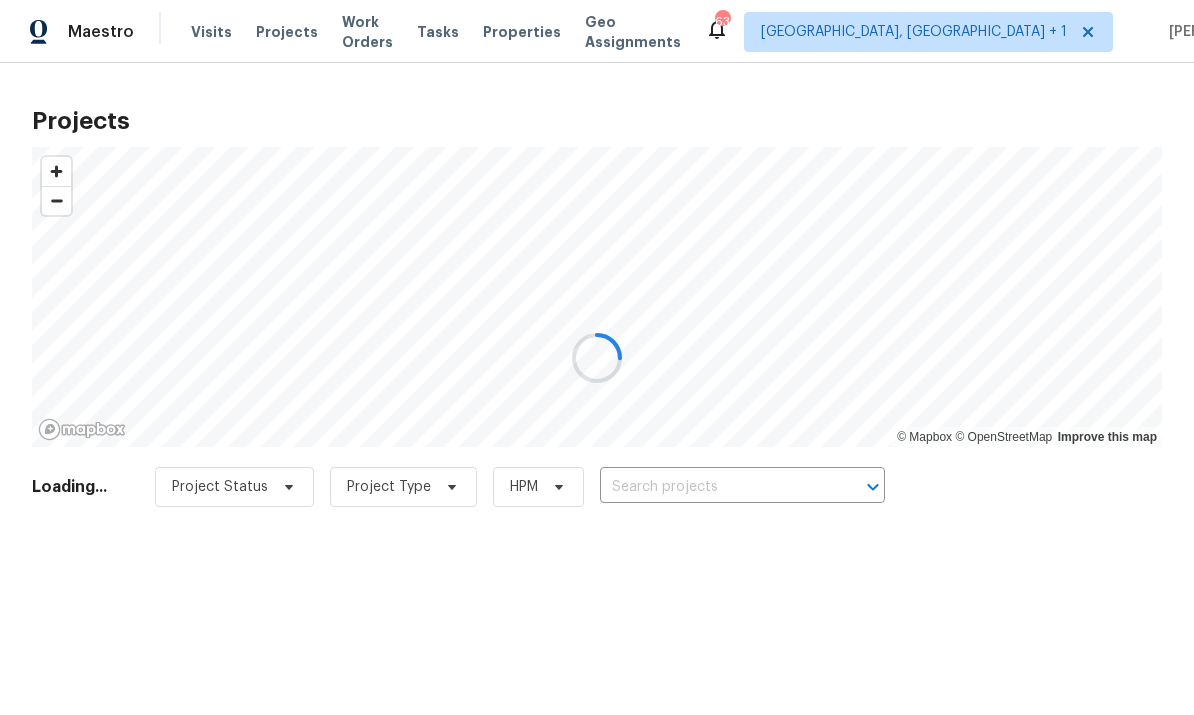 click at bounding box center (597, 357) 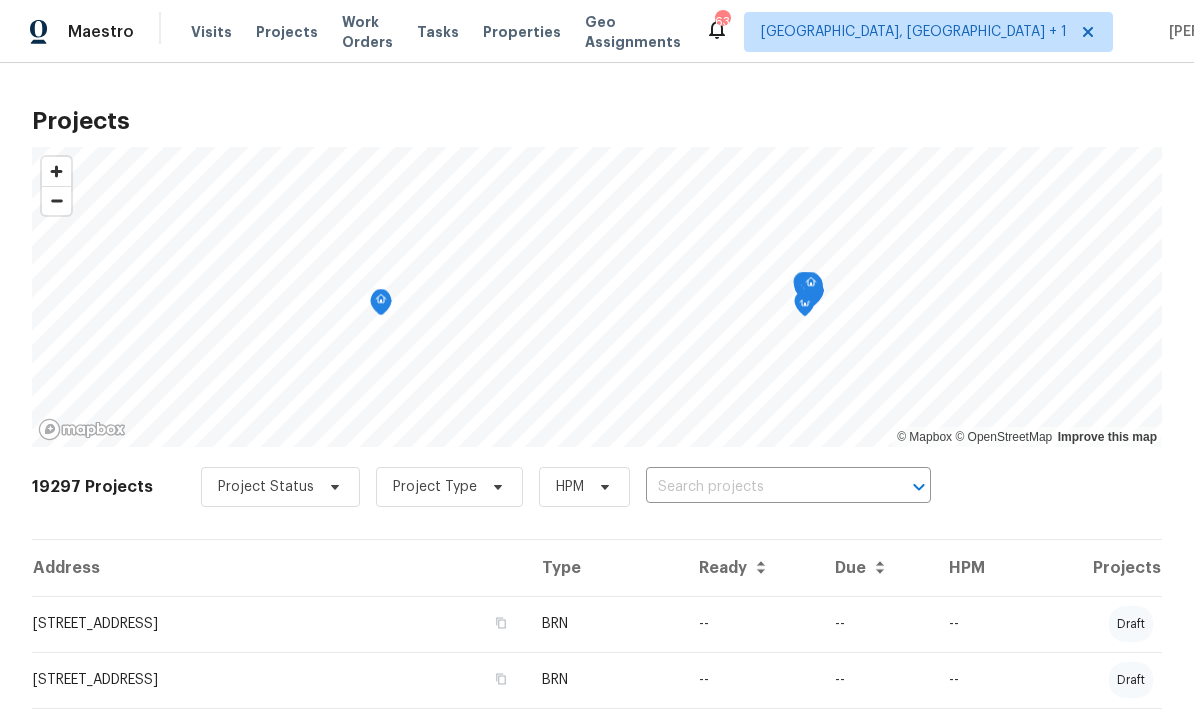 click at bounding box center (760, 487) 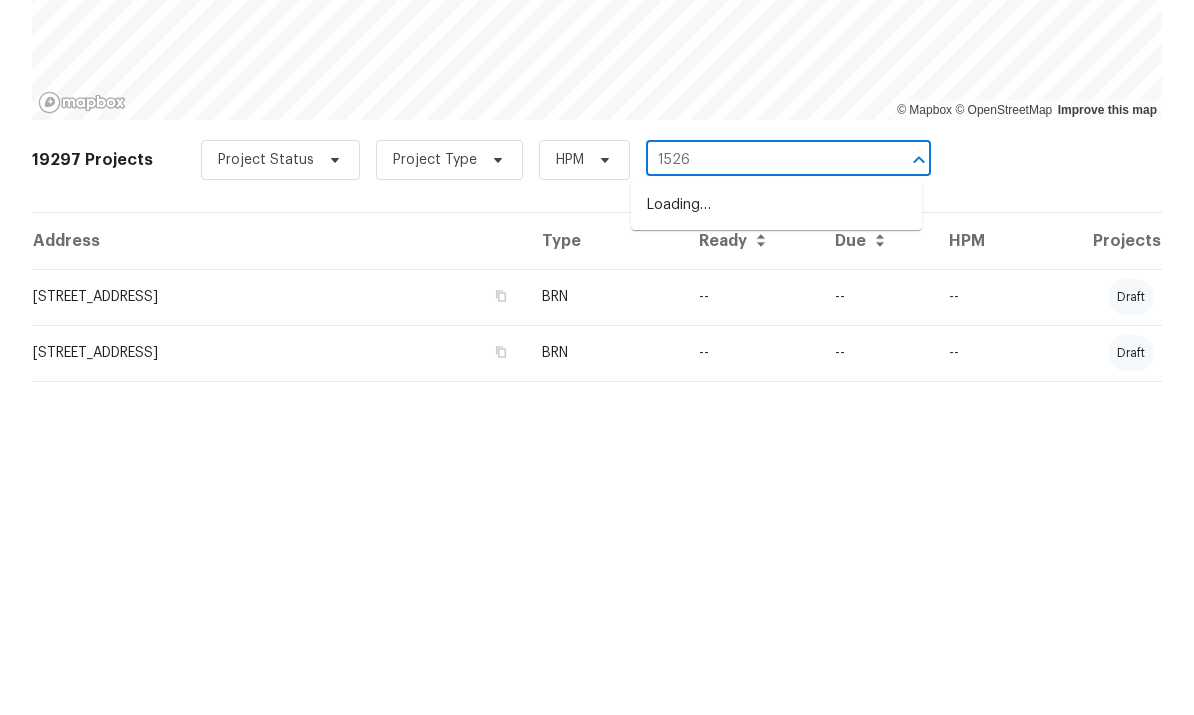 type on "1526" 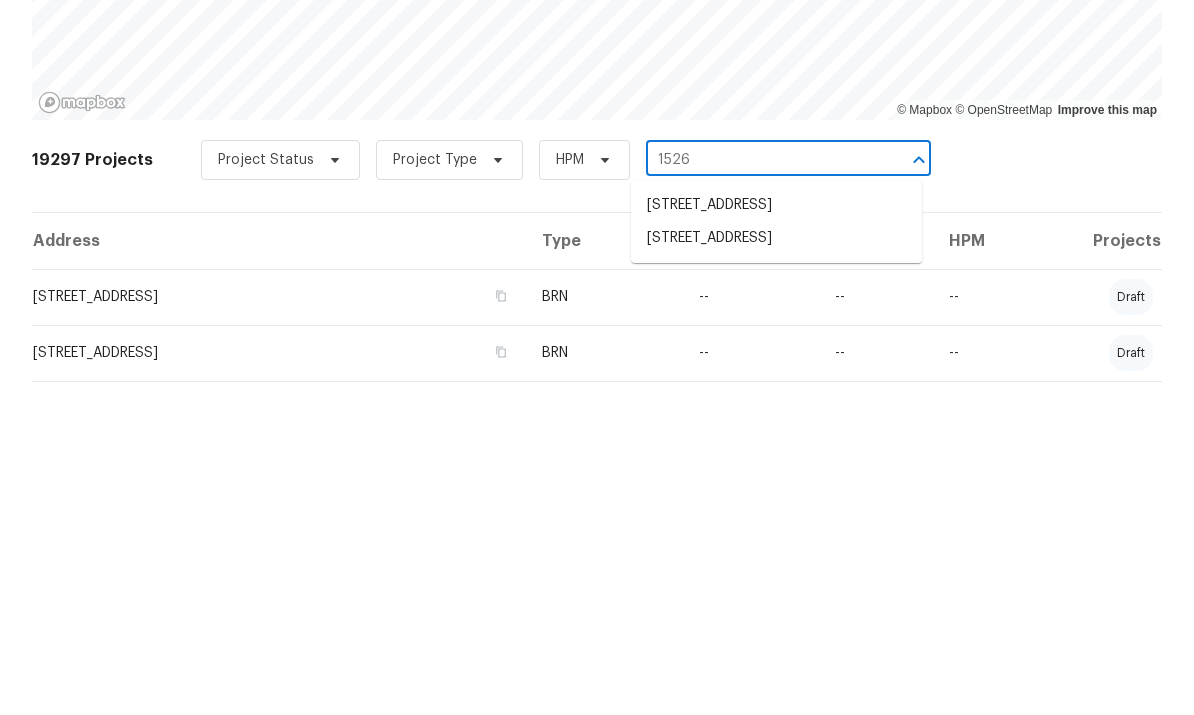 click on "1526 Clermont Rd, Durham, NC 27713" at bounding box center (776, 565) 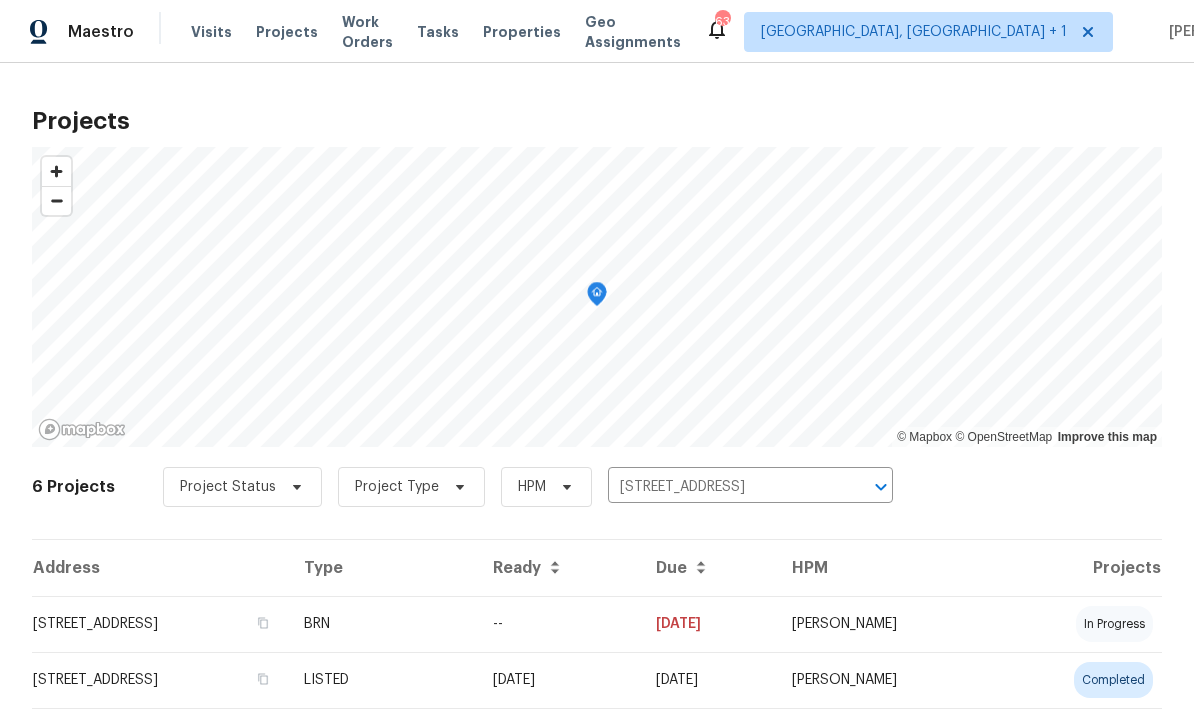 scroll, scrollTop: 70, scrollLeft: 0, axis: vertical 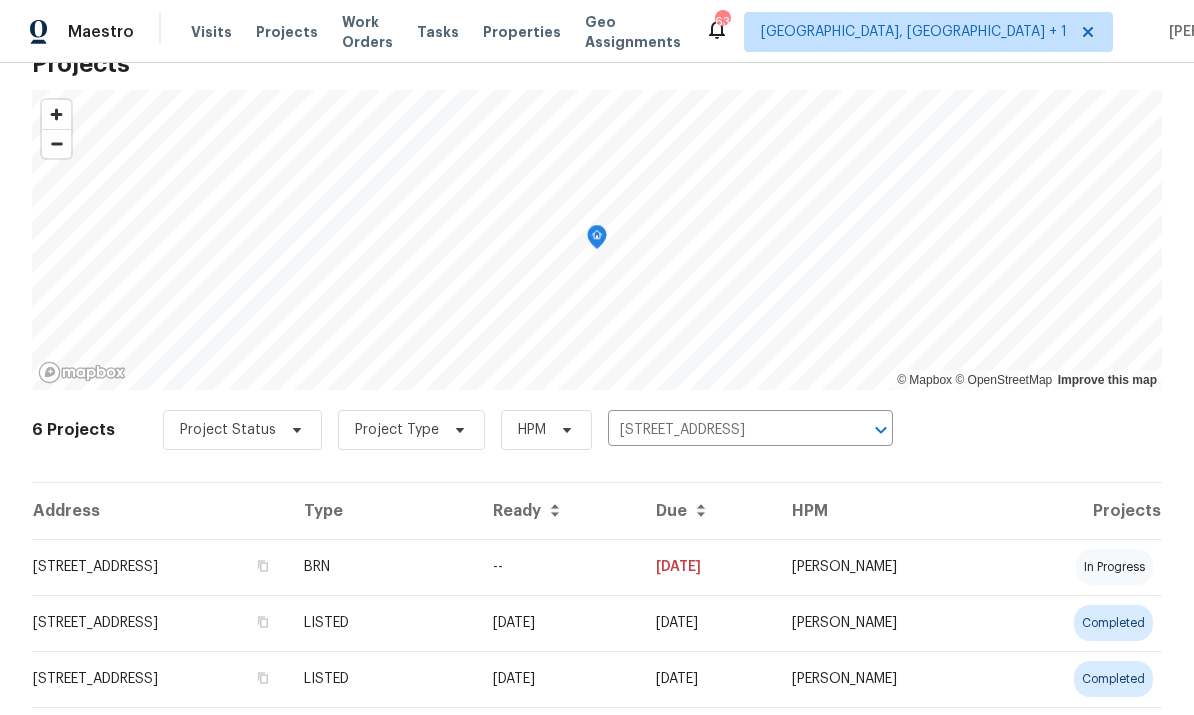 click on "1526 Clermont Rd, Durham, NC 27713" at bounding box center [160, 567] 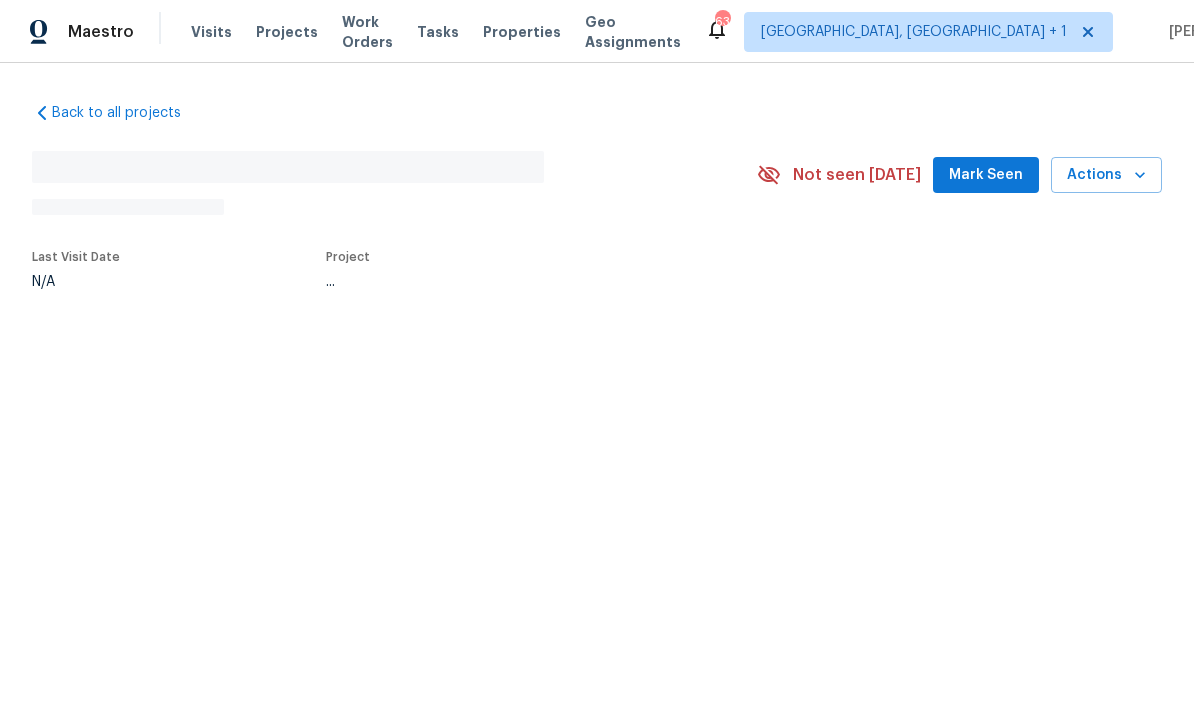 scroll, scrollTop: 0, scrollLeft: 0, axis: both 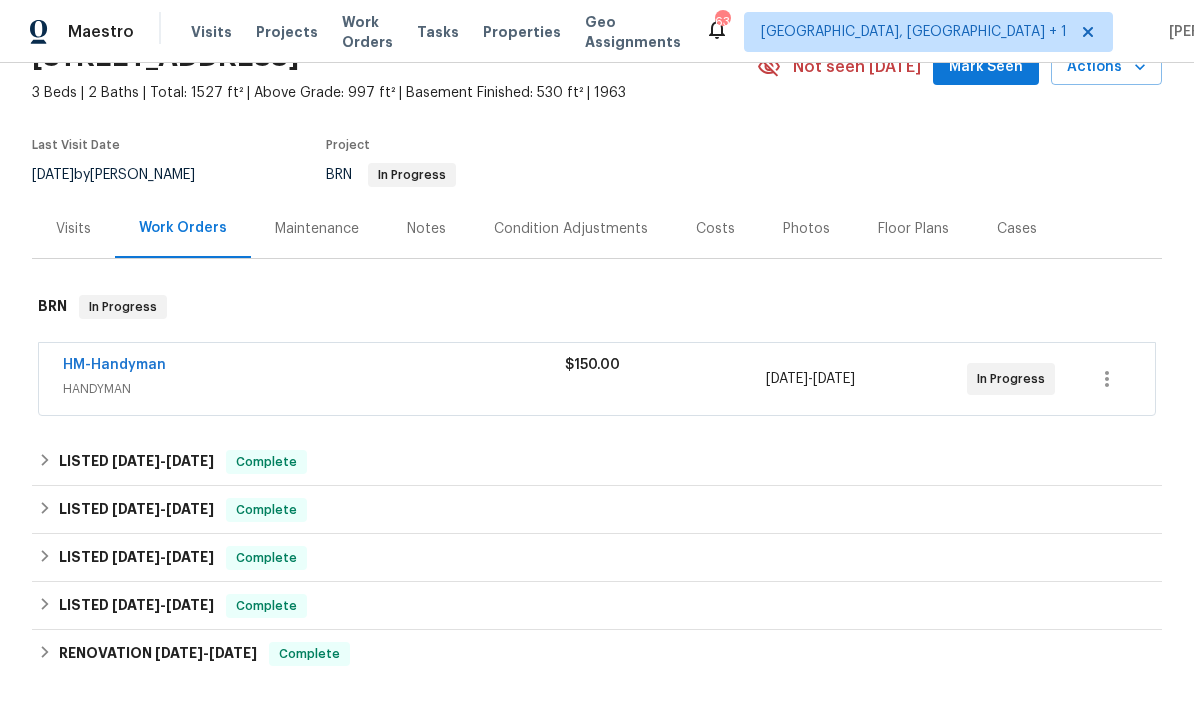 click on "HM-Handyman" at bounding box center (114, 365) 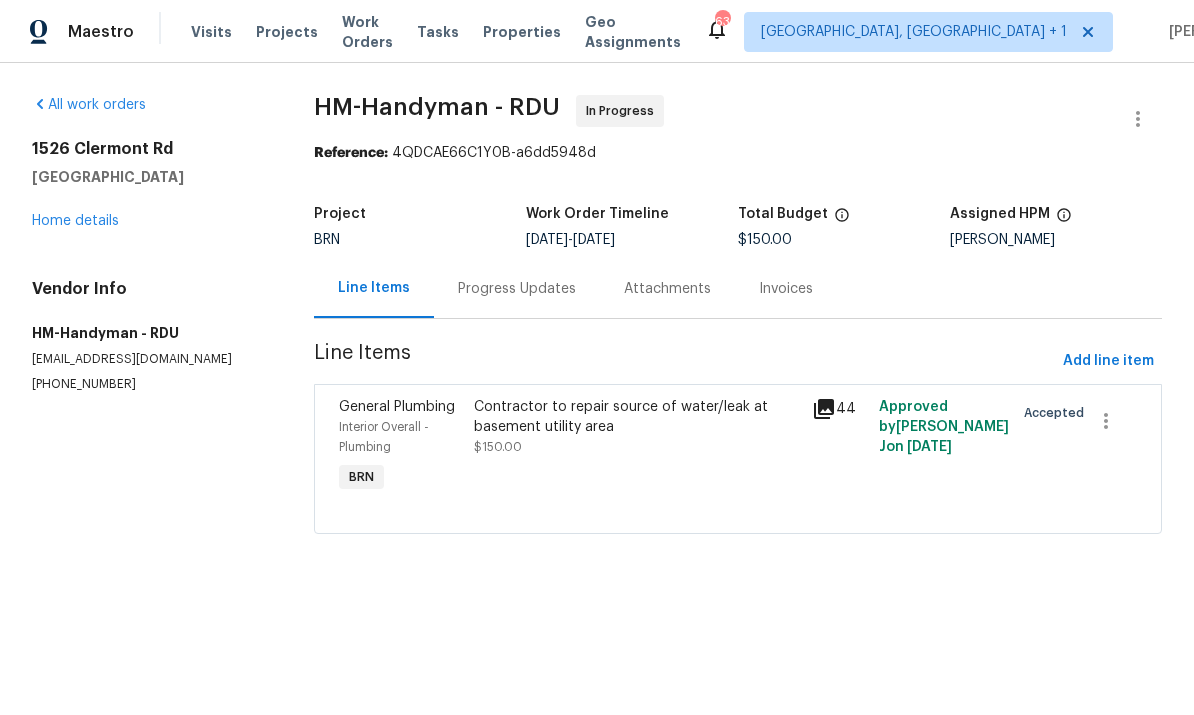 click on "Progress Updates" at bounding box center (517, 288) 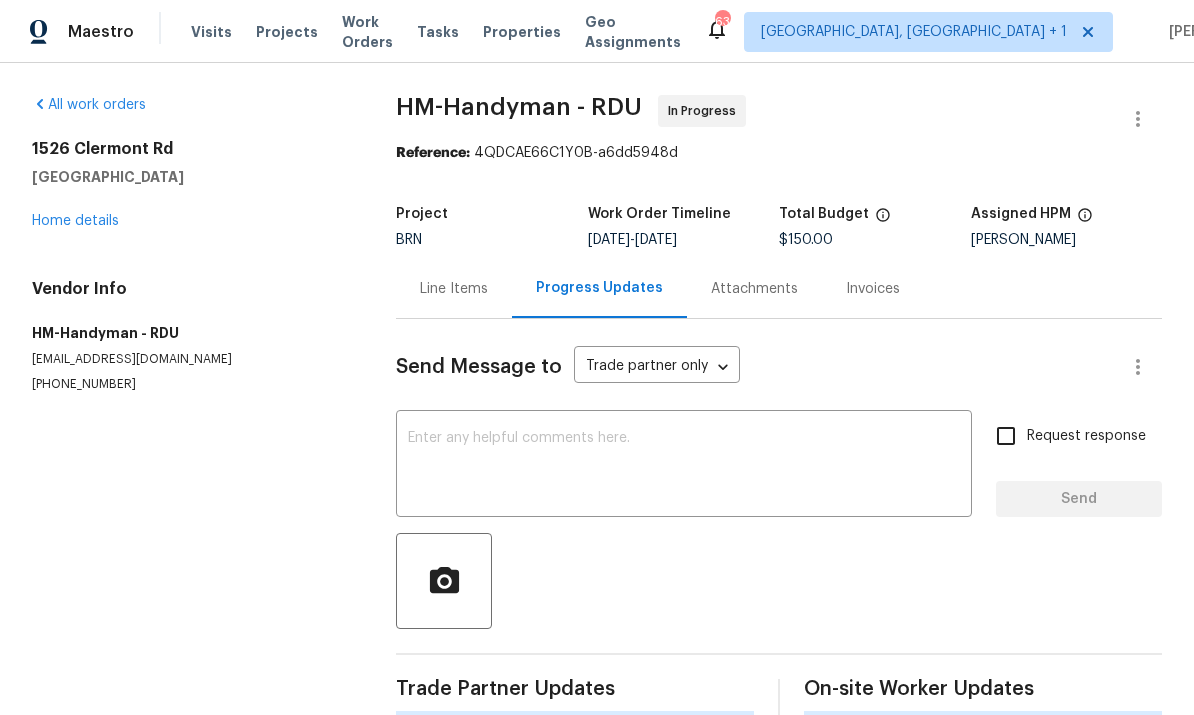 scroll, scrollTop: 75, scrollLeft: 0, axis: vertical 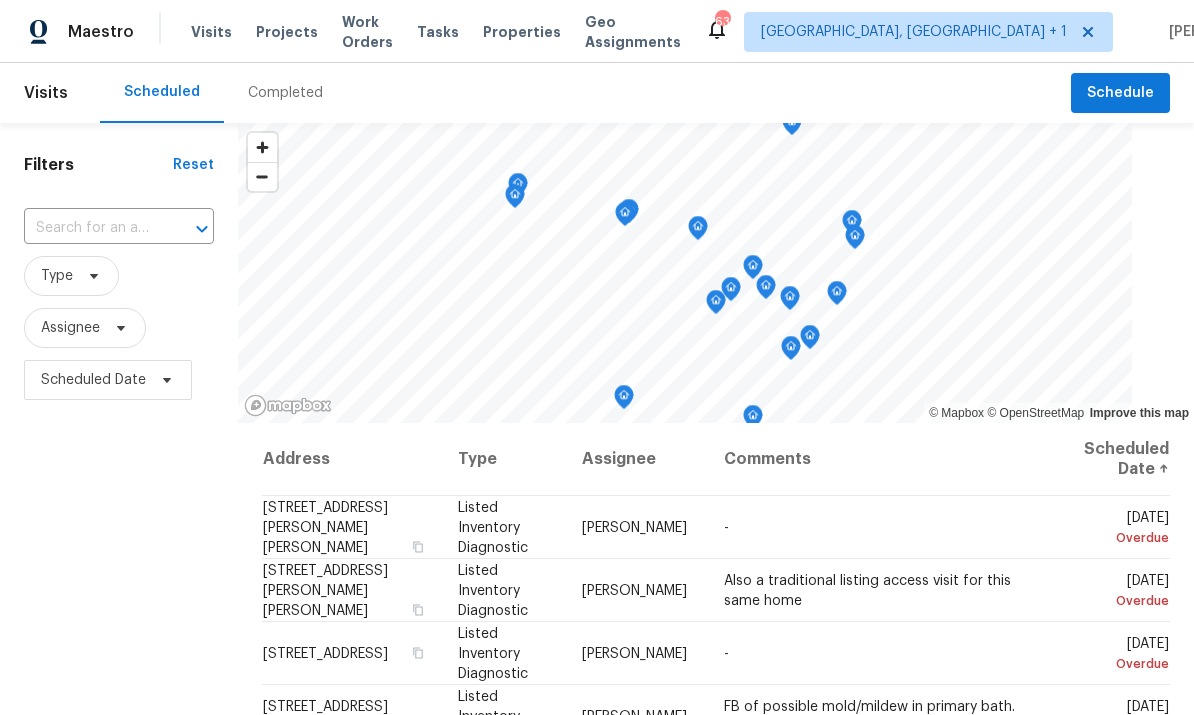 click on "Projects" at bounding box center (287, 32) 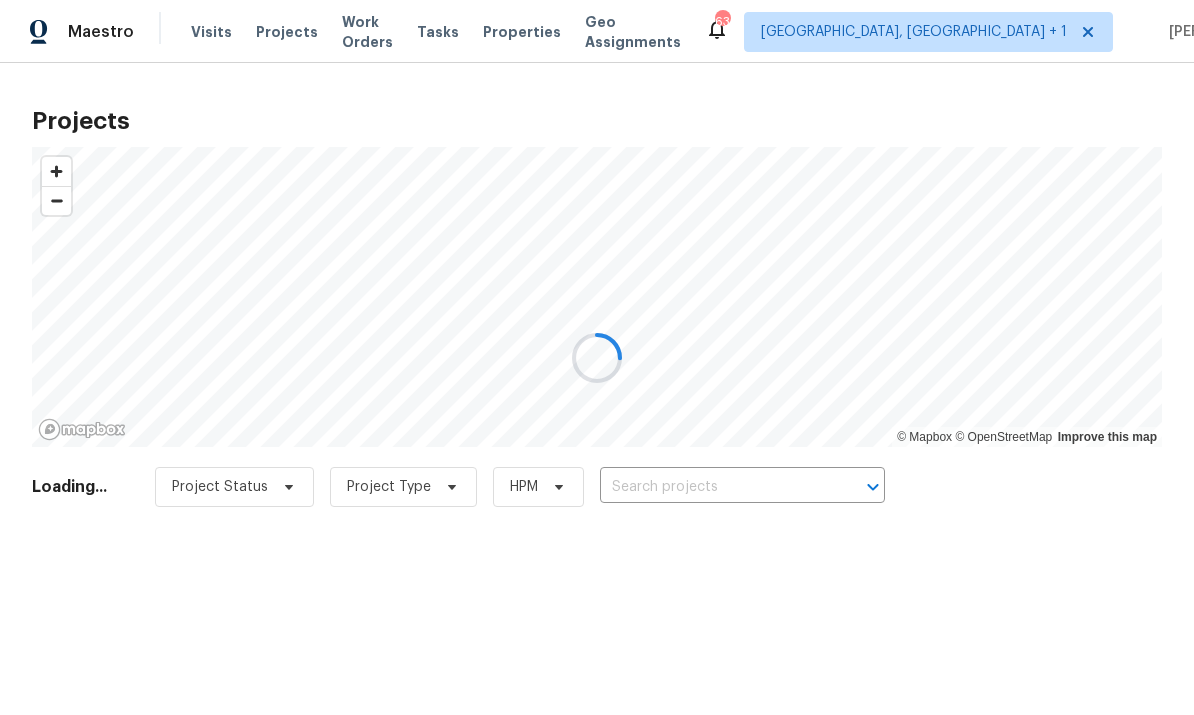 click at bounding box center [597, 357] 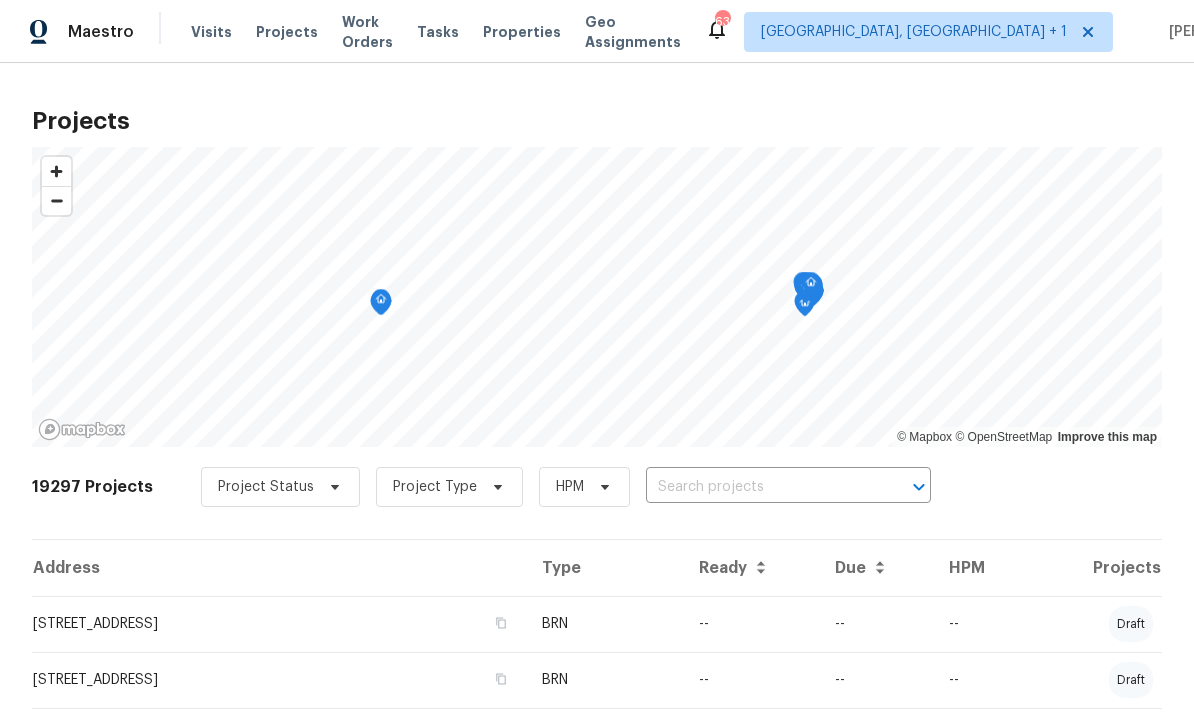 click at bounding box center (760, 487) 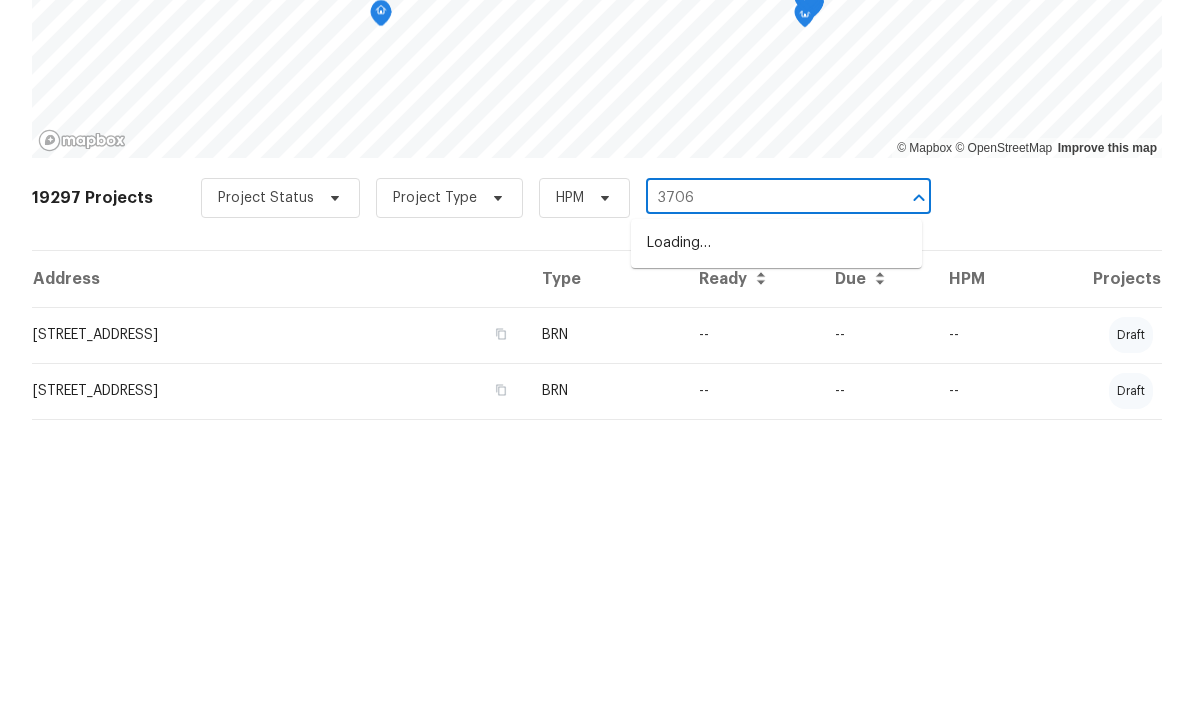 type on "3706" 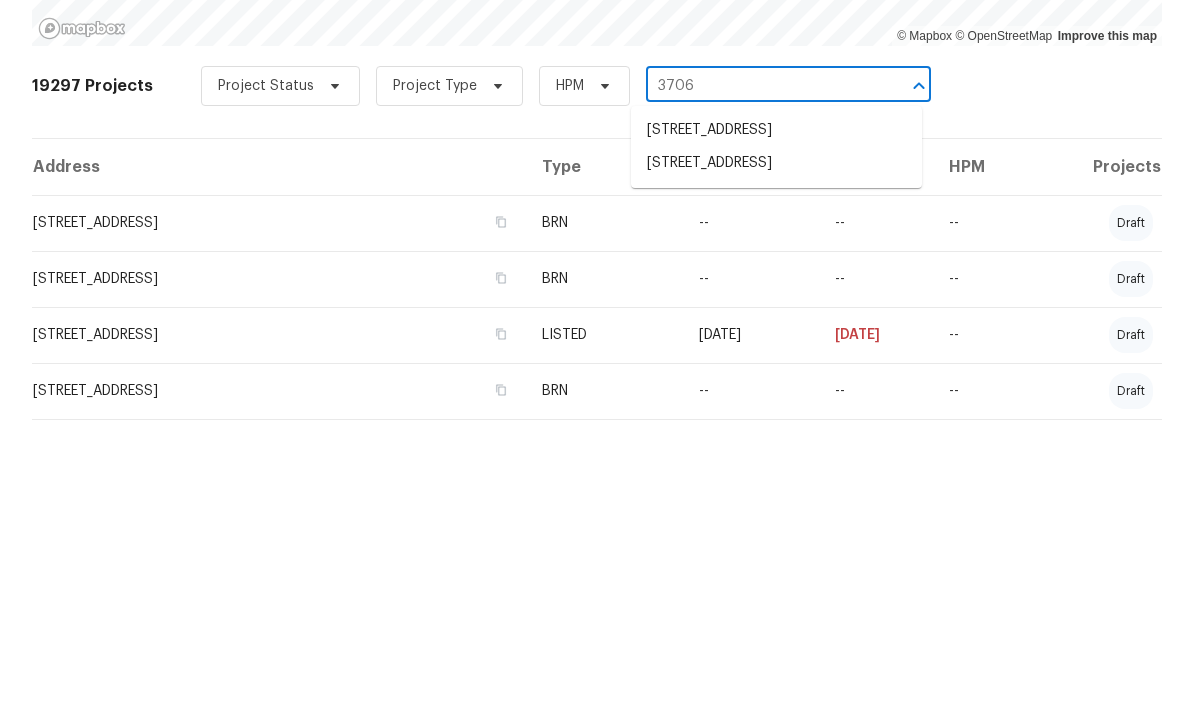 scroll, scrollTop: 114, scrollLeft: 0, axis: vertical 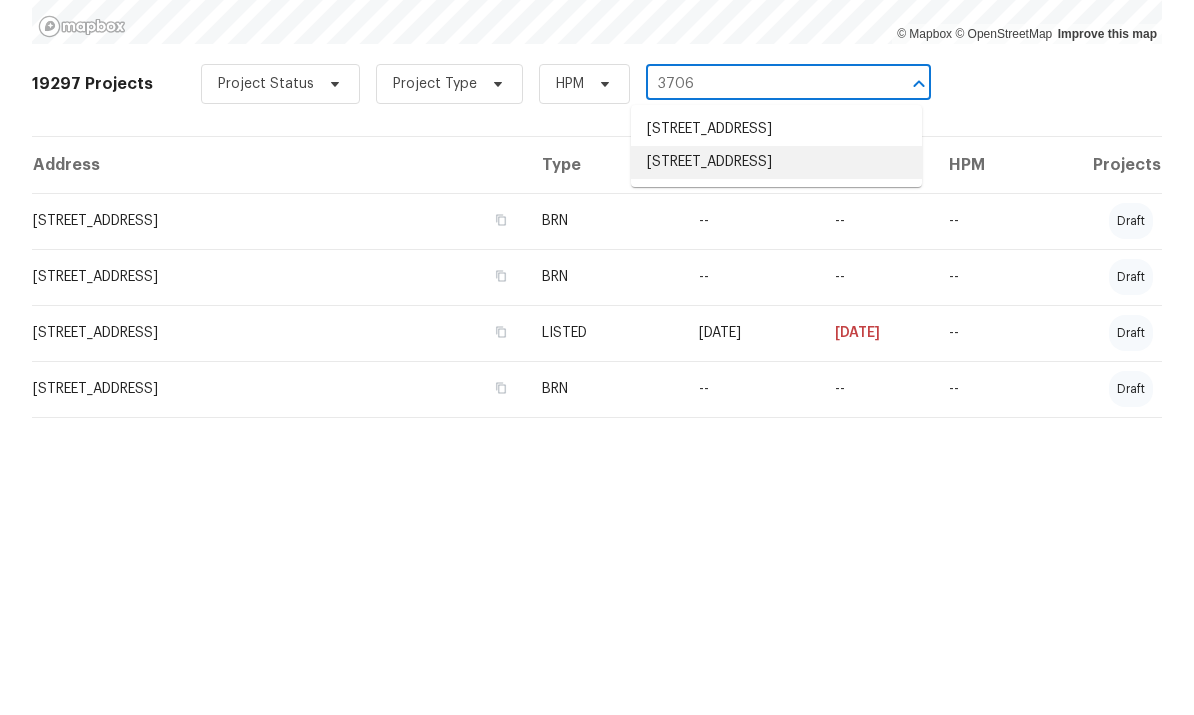 click on "3706 Chimney Ridge Pl Apt 8, Durham, NC 27713" at bounding box center (776, 451) 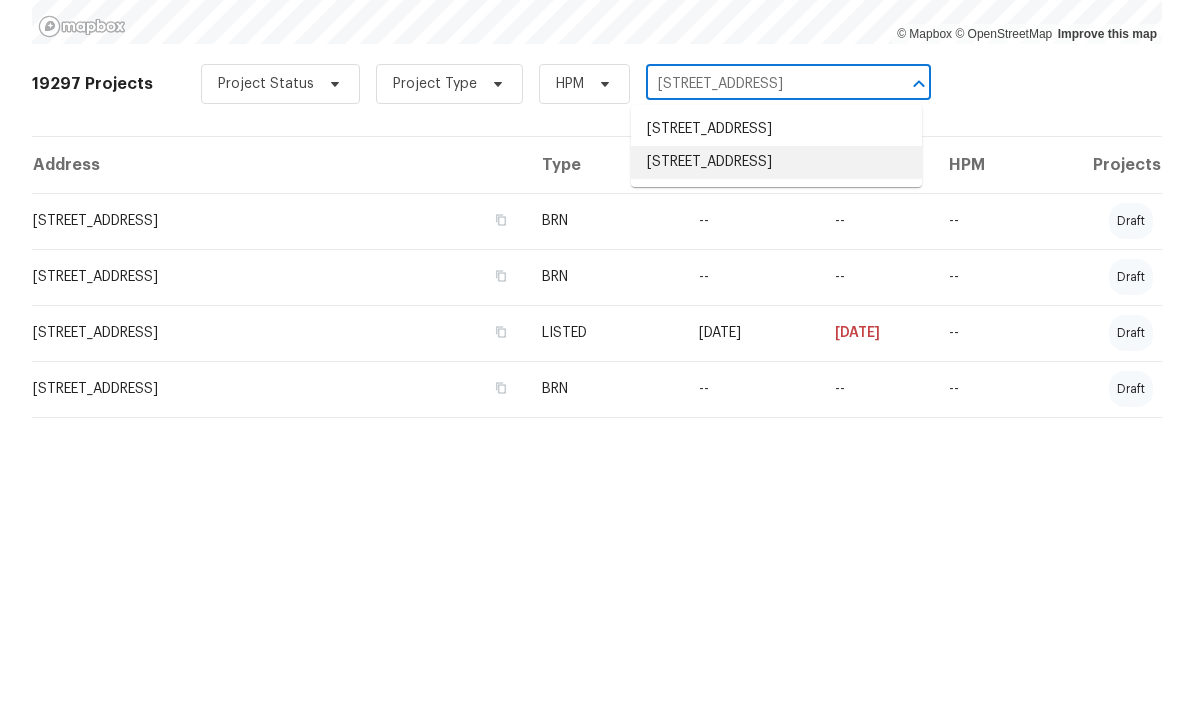 scroll, scrollTop: 0, scrollLeft: 0, axis: both 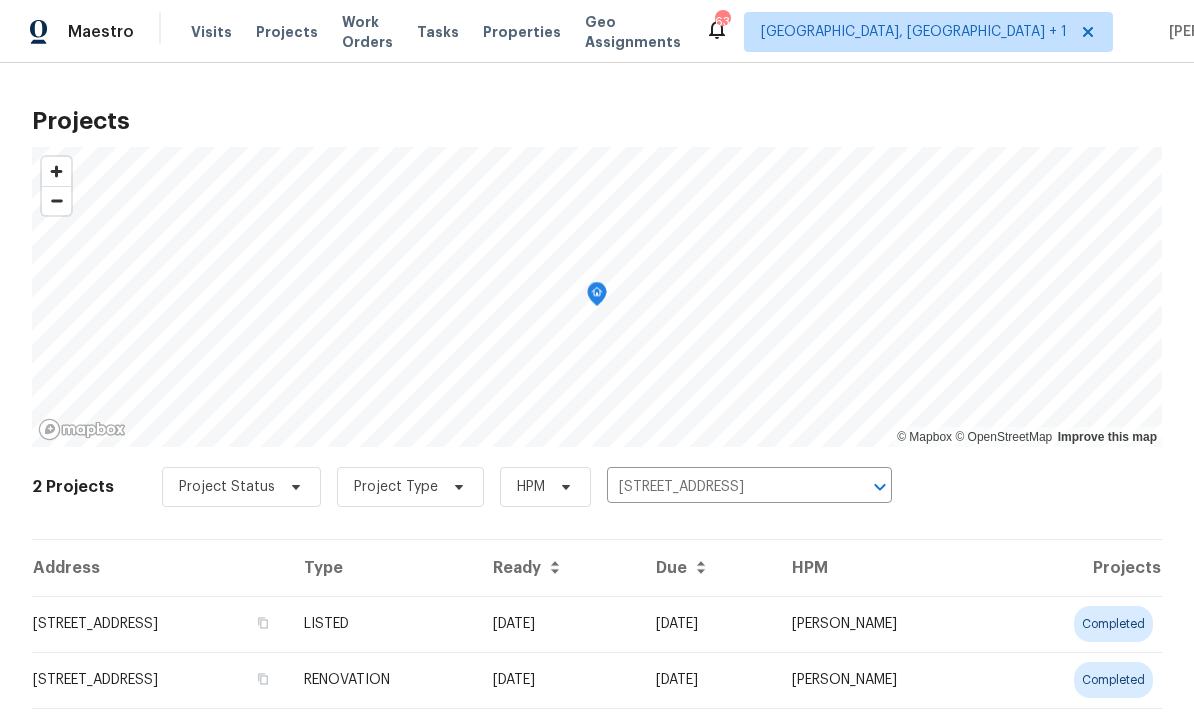 click on "3706 Chimney Ridge Pl Apt 8, Durham, NC 27713" at bounding box center (160, 624) 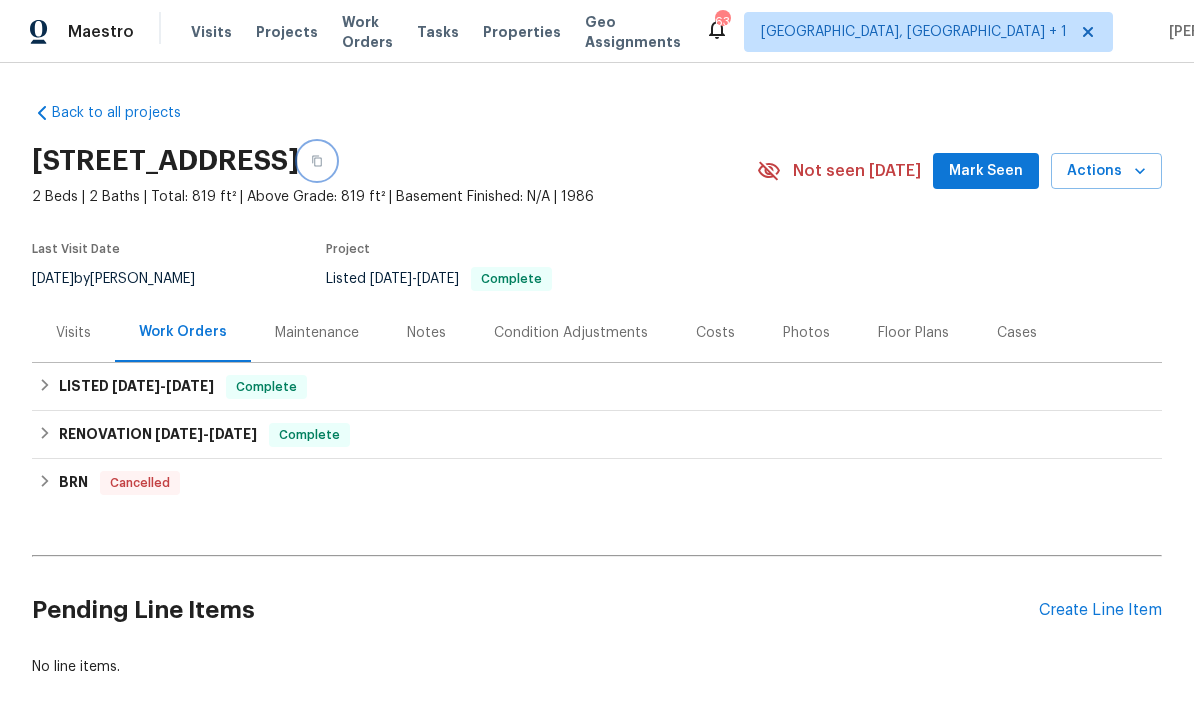click 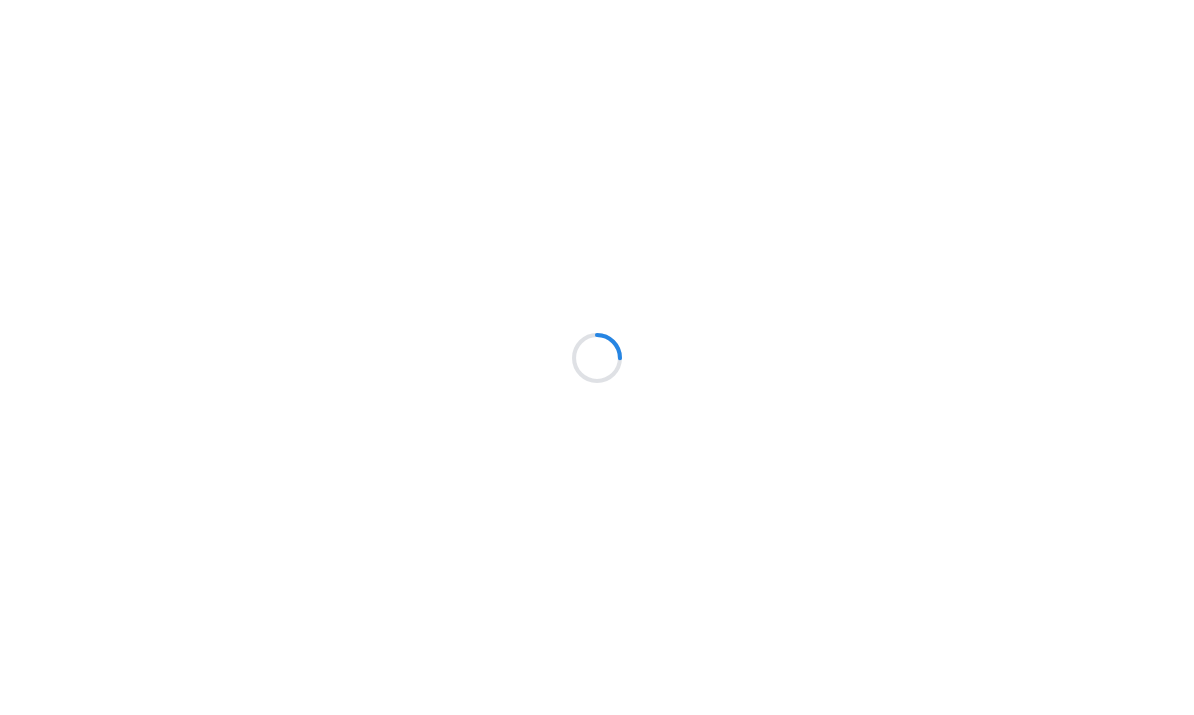 scroll, scrollTop: 0, scrollLeft: 0, axis: both 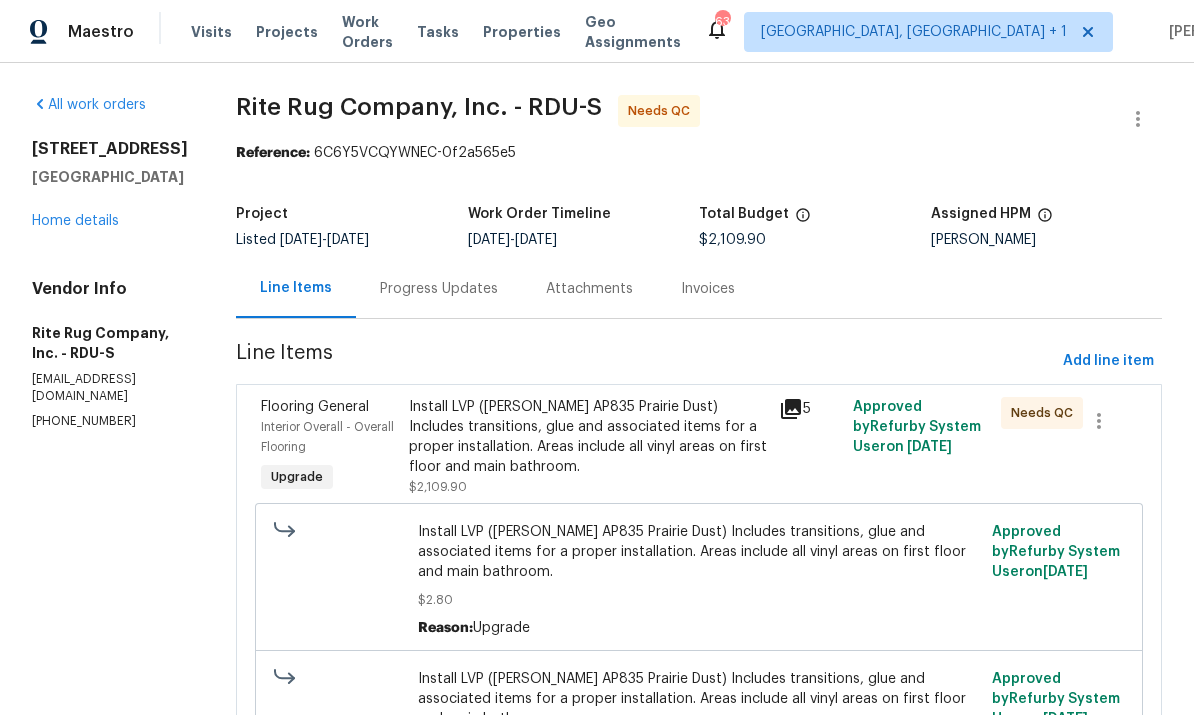 click on "Home details" at bounding box center (75, 221) 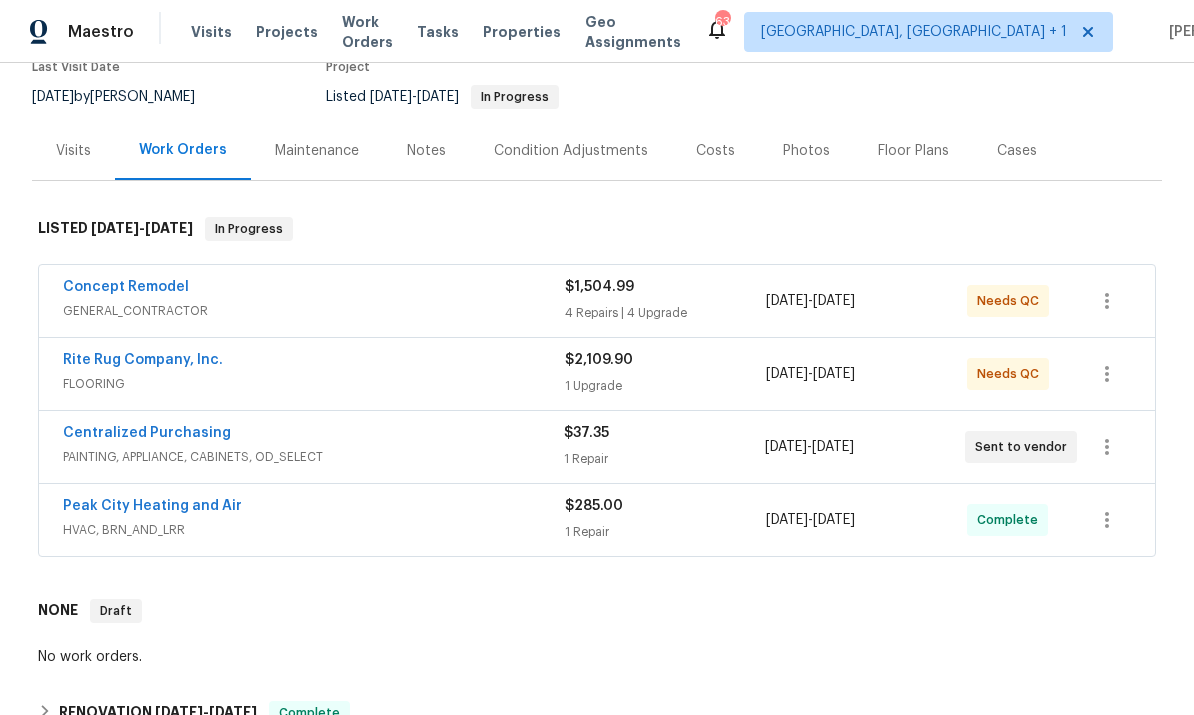 scroll, scrollTop: 180, scrollLeft: 0, axis: vertical 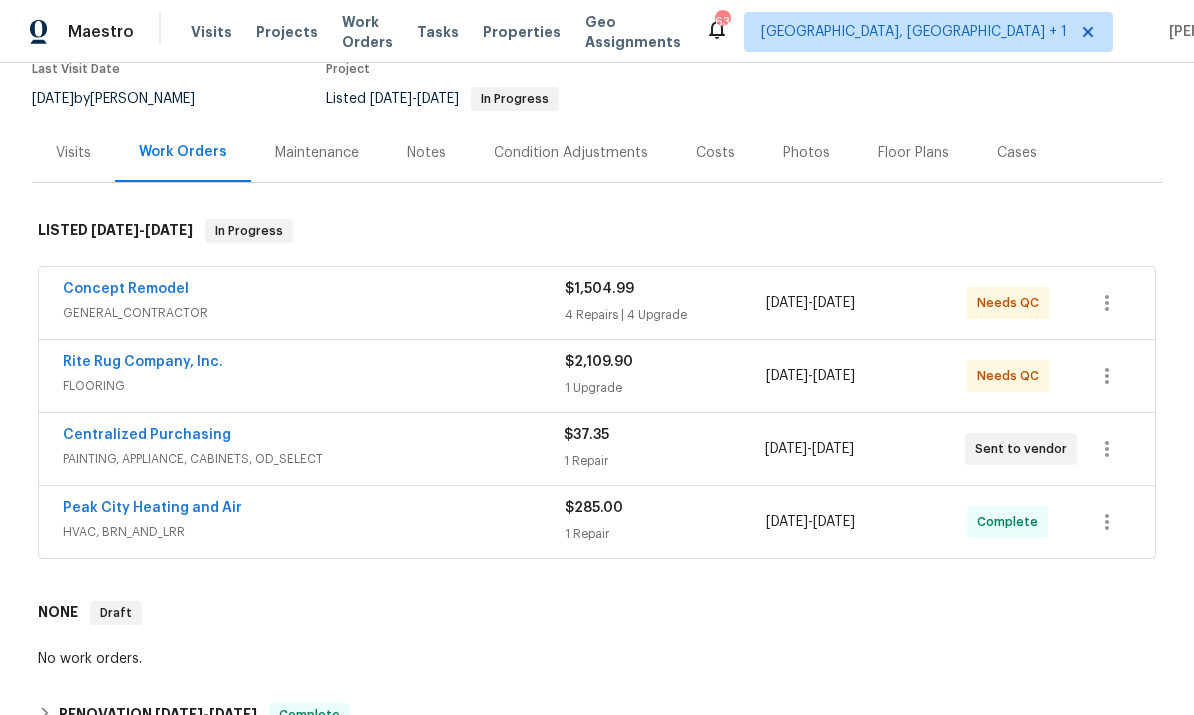click on "Rite Rug Company, Inc." at bounding box center (143, 362) 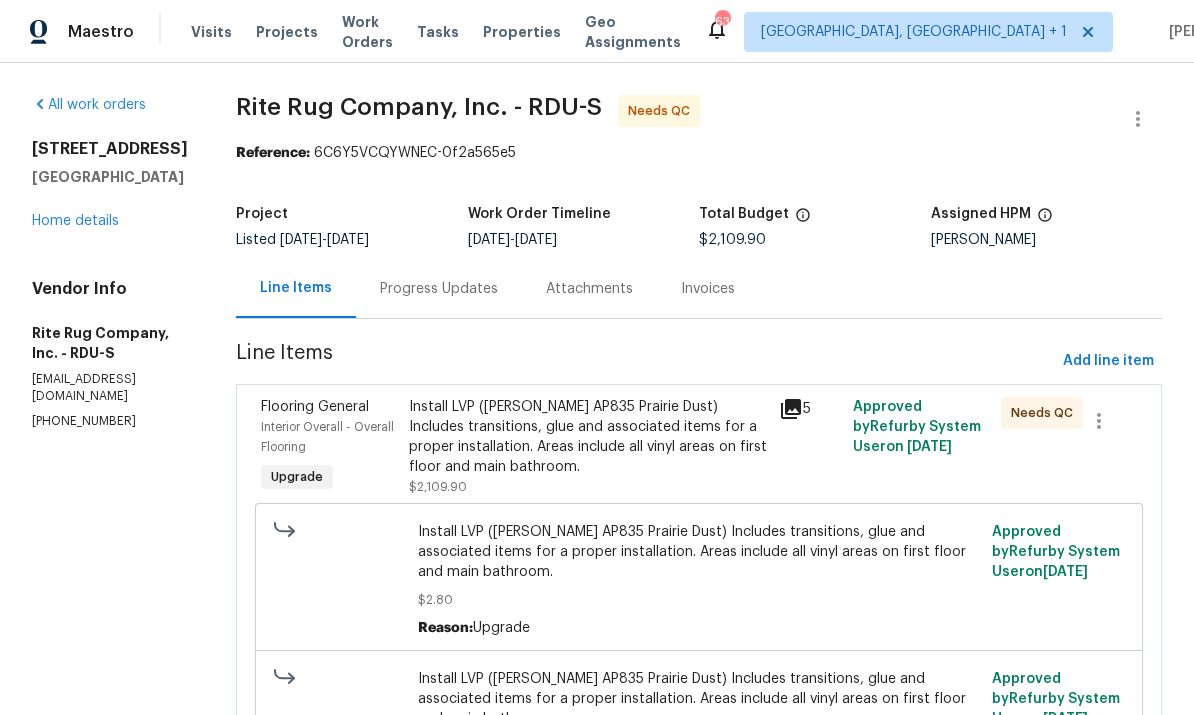 click on "Progress Updates" at bounding box center (439, 289) 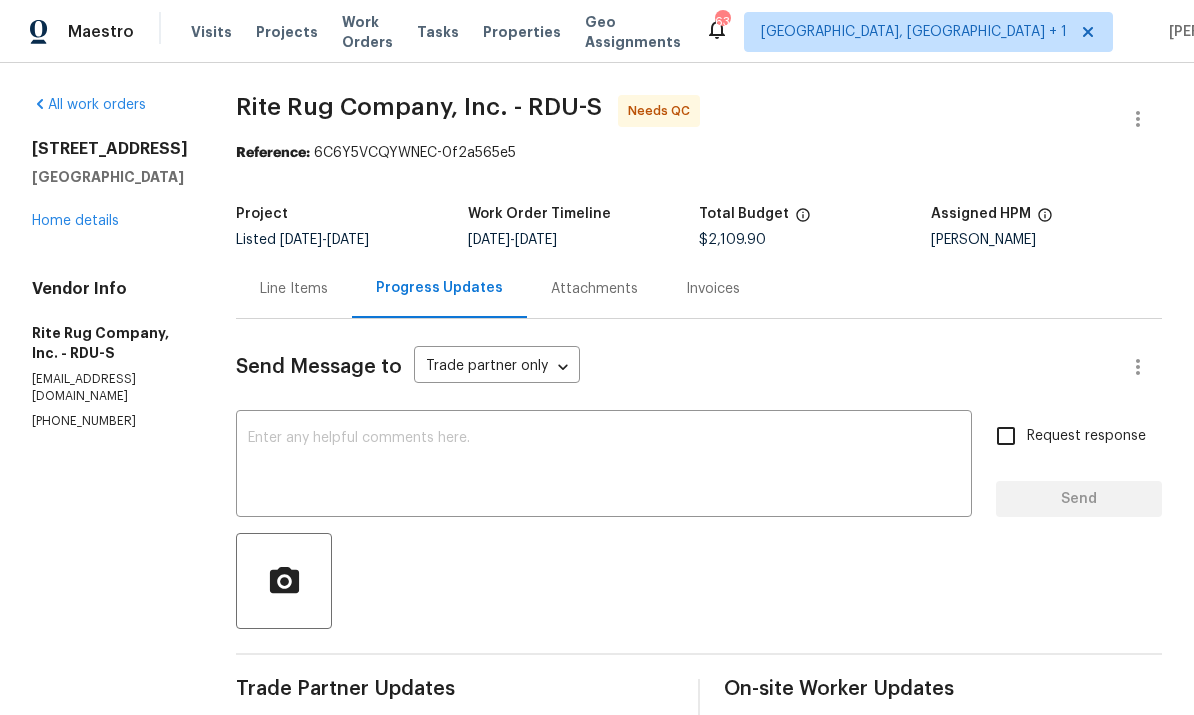 scroll, scrollTop: 0, scrollLeft: 0, axis: both 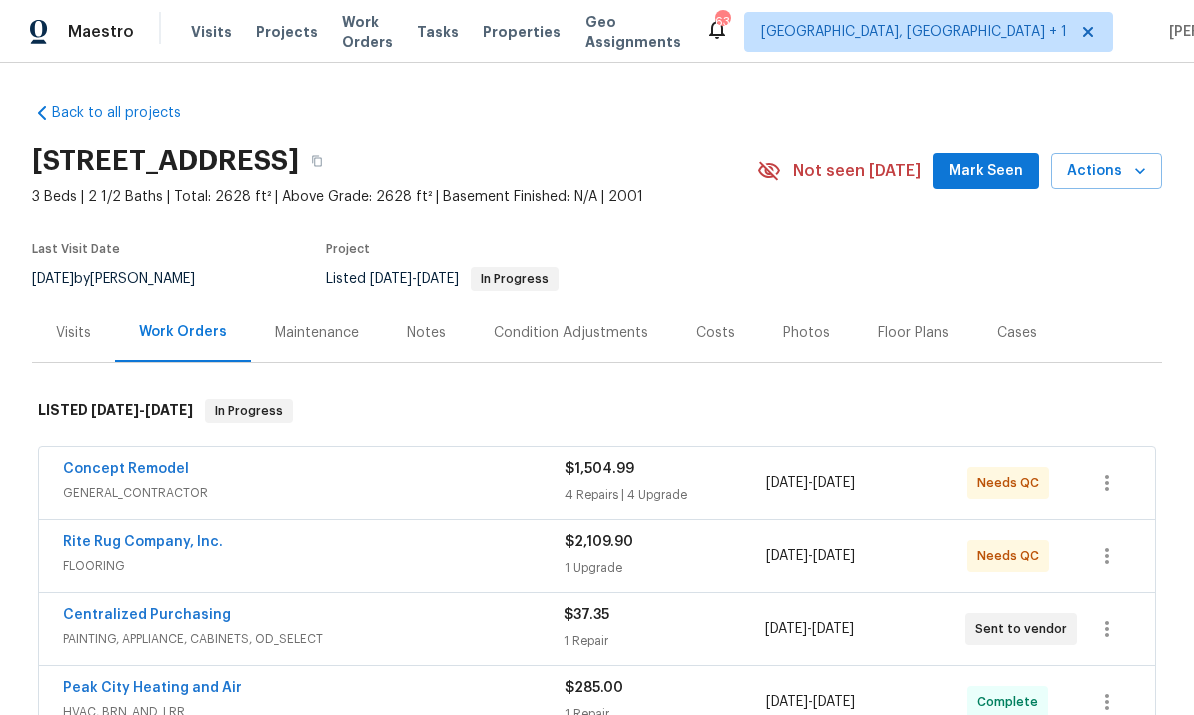 click on "Concept Remodel" at bounding box center (126, 469) 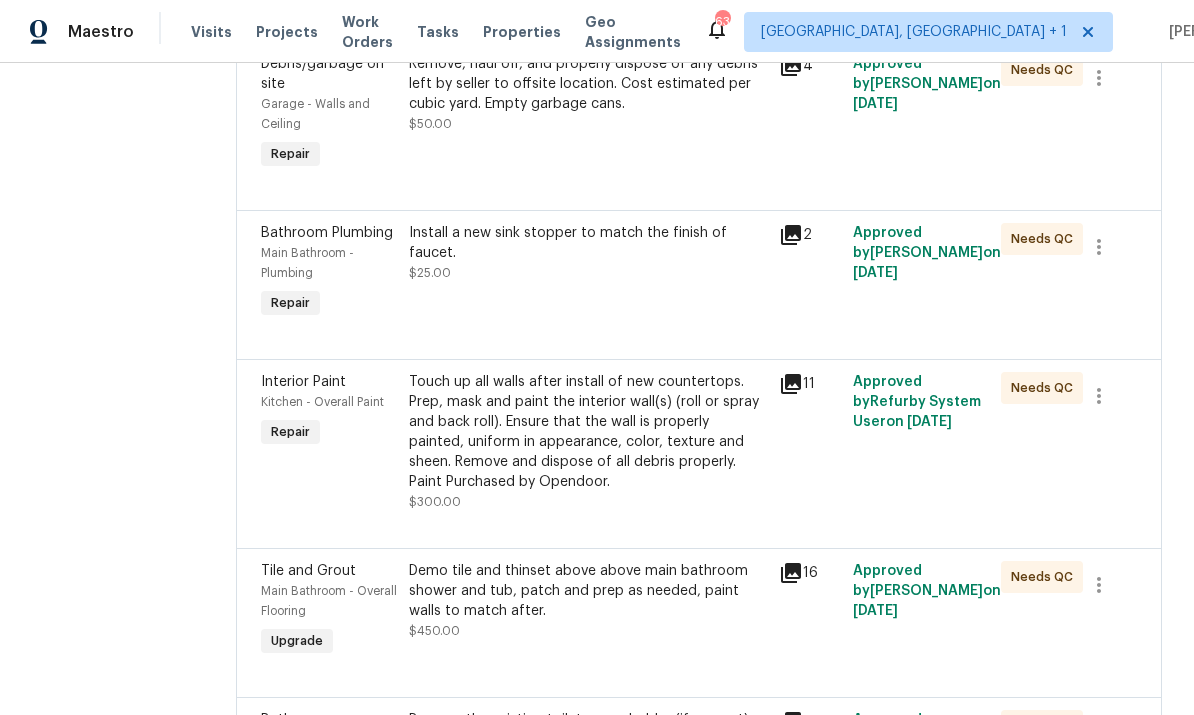 scroll, scrollTop: 514, scrollLeft: 0, axis: vertical 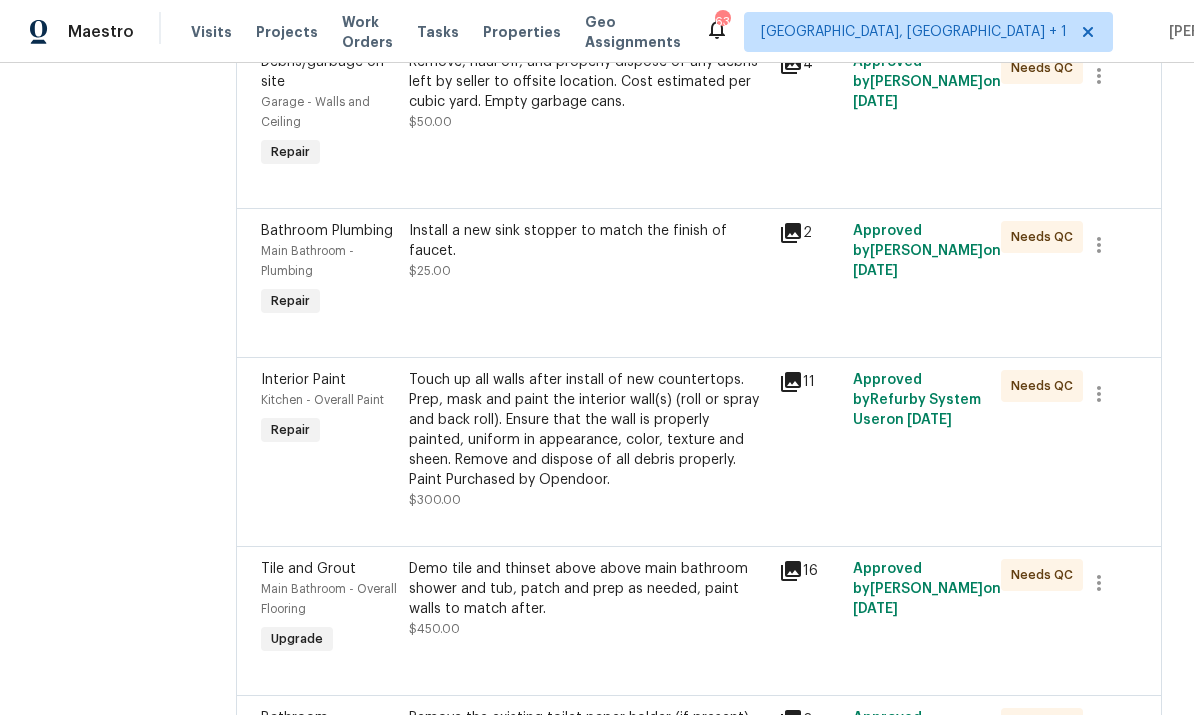 click on "Install a new sink stopper to match the finish of faucet. $25.00" at bounding box center (588, 271) 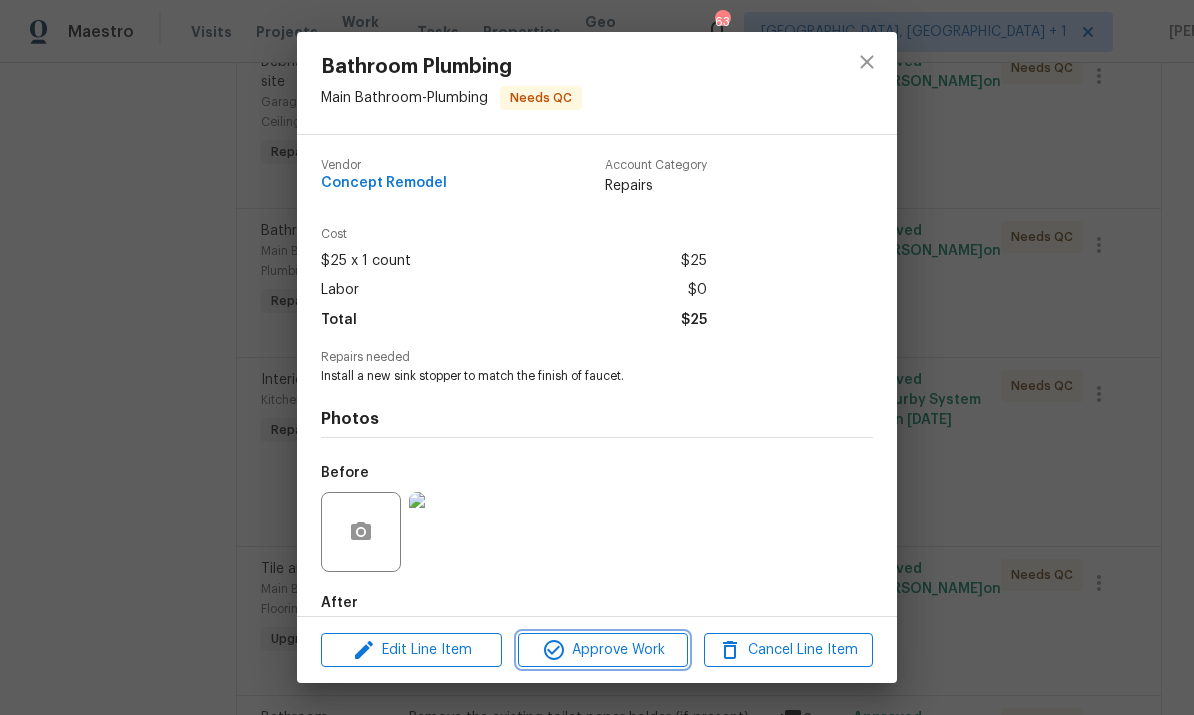 click on "Approve Work" at bounding box center (602, 650) 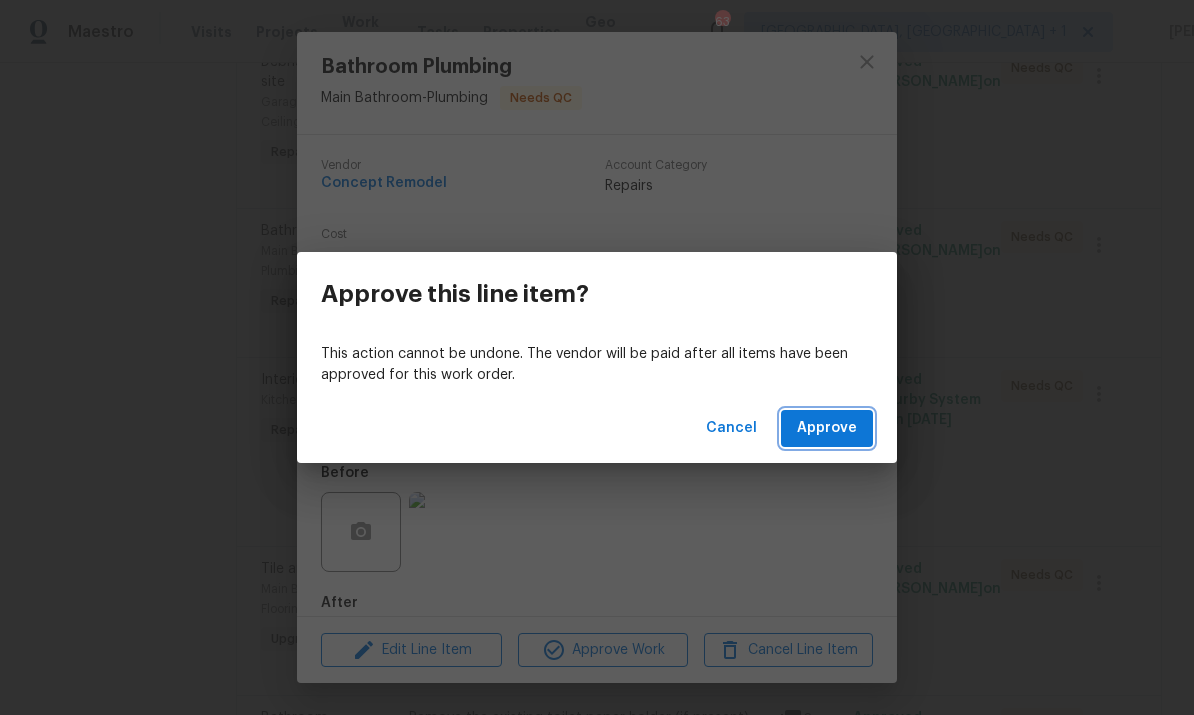 click on "Approve" at bounding box center (827, 428) 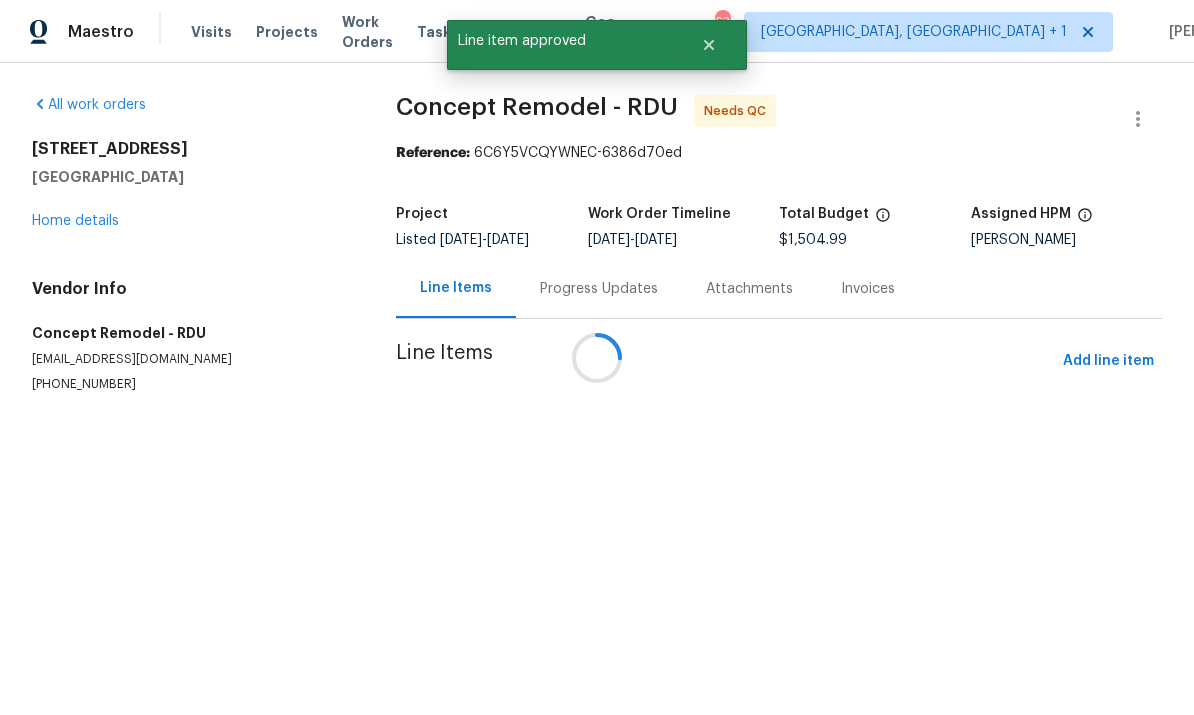 scroll, scrollTop: 0, scrollLeft: 0, axis: both 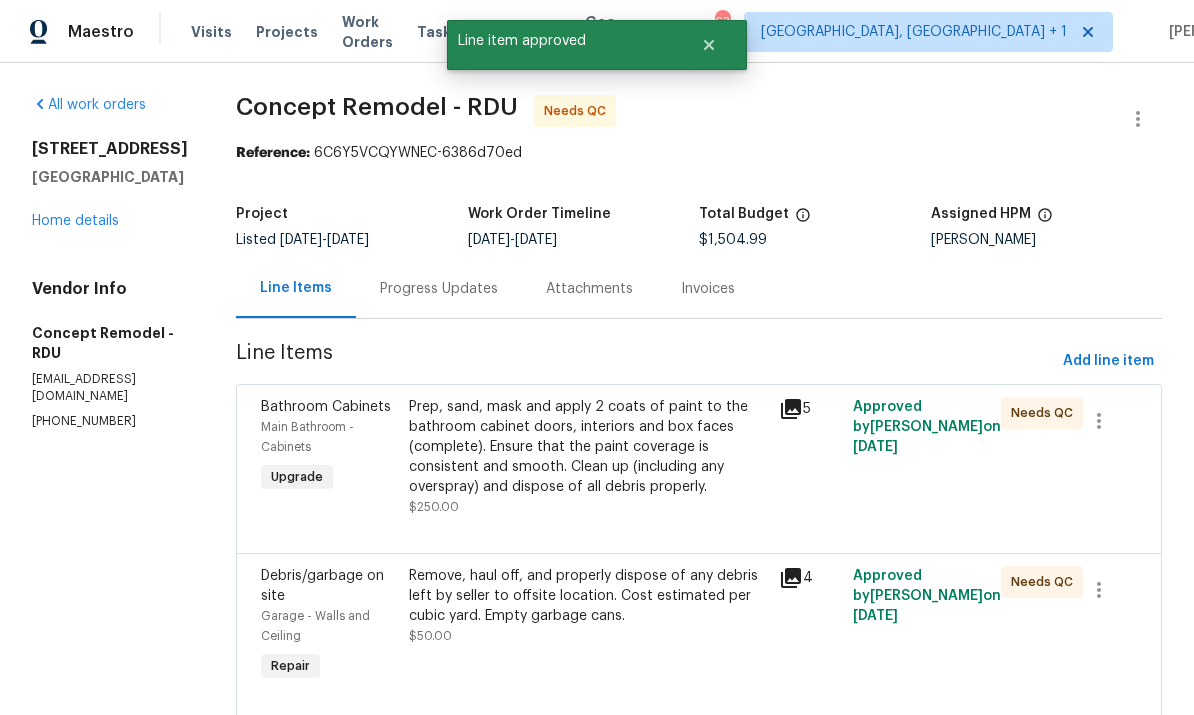 click on "Prep, sand, mask and apply 2 coats of paint to the bathroom cabinet doors, interiors and box faces (complete). Ensure that the paint coverage is consistent and smooth. Clean up (including any overspray) and dispose of all debris properly." at bounding box center (588, 447) 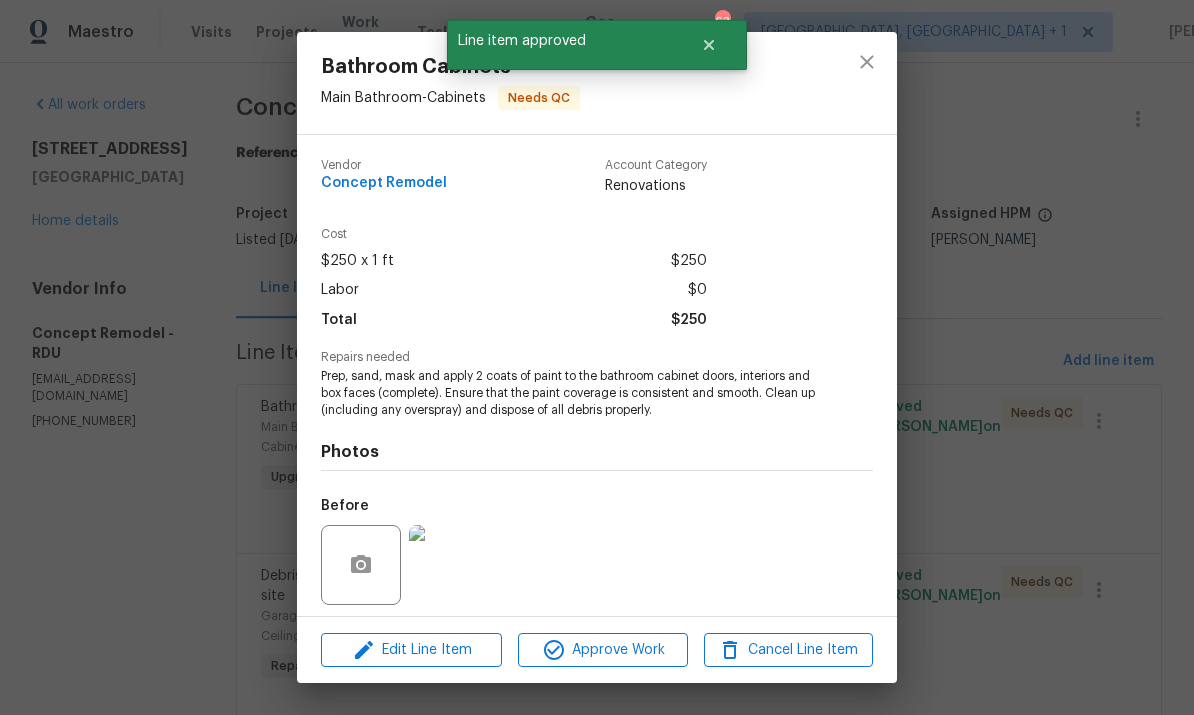 click on "Bathroom Cabinets Main Bathroom  -  Cabinets Needs QC Vendor Concept Remodel Account Category Renovations Cost $250 x 1 ft $250 Labor $0 Total $250 Repairs needed Prep, sand, mask and apply 2 coats of paint to the bathroom cabinet doors, interiors and box faces (complete). Ensure that the paint coverage is consistent and smooth. Clean up (including any overspray) and dispose of all debris properly. Photos Before After  Edit Line Item  Approve Work  Cancel Line Item" at bounding box center (597, 357) 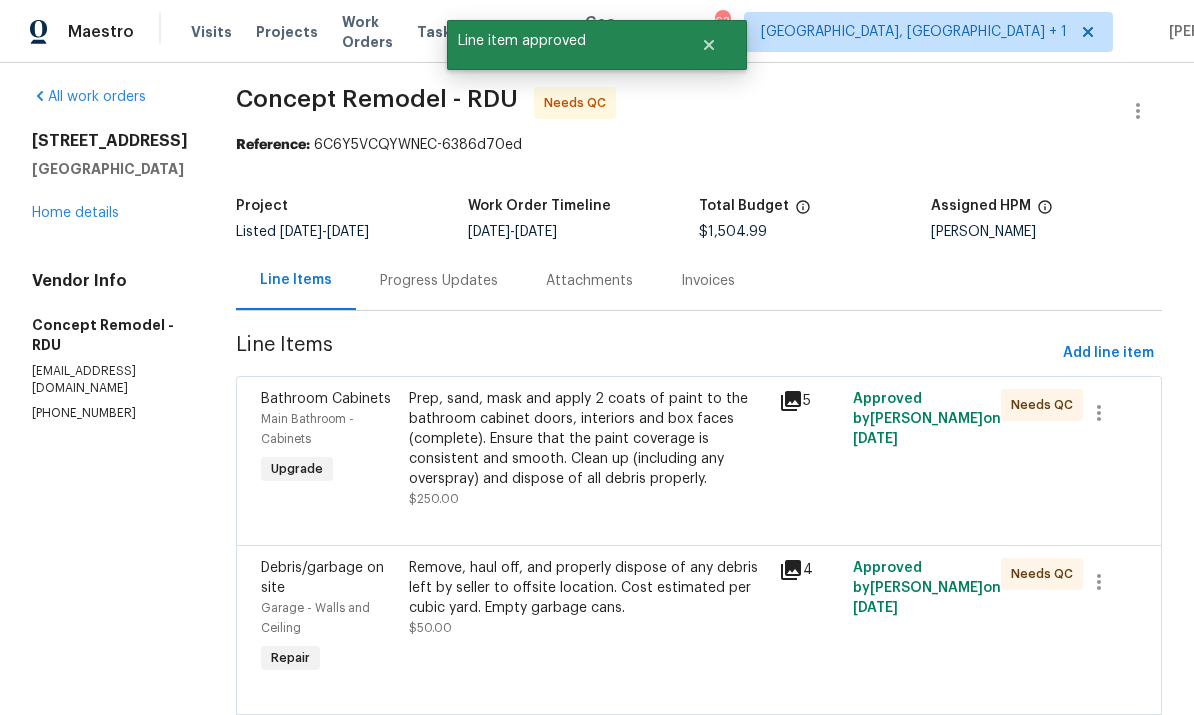 scroll, scrollTop: 13, scrollLeft: 0, axis: vertical 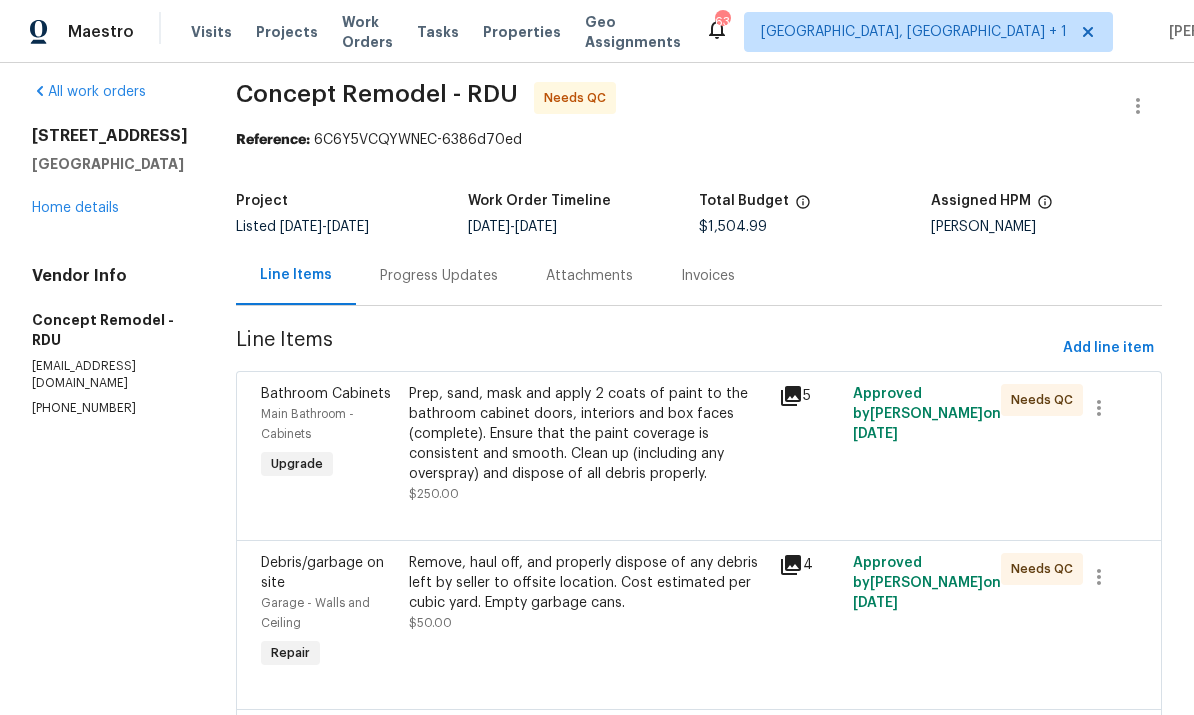 click on "Prep, sand, mask and apply 2 coats of paint to the bathroom cabinet doors, interiors and box faces (complete). Ensure that the paint coverage is consistent and smooth. Clean up (including any overspray) and dispose of all debris properly." at bounding box center [588, 434] 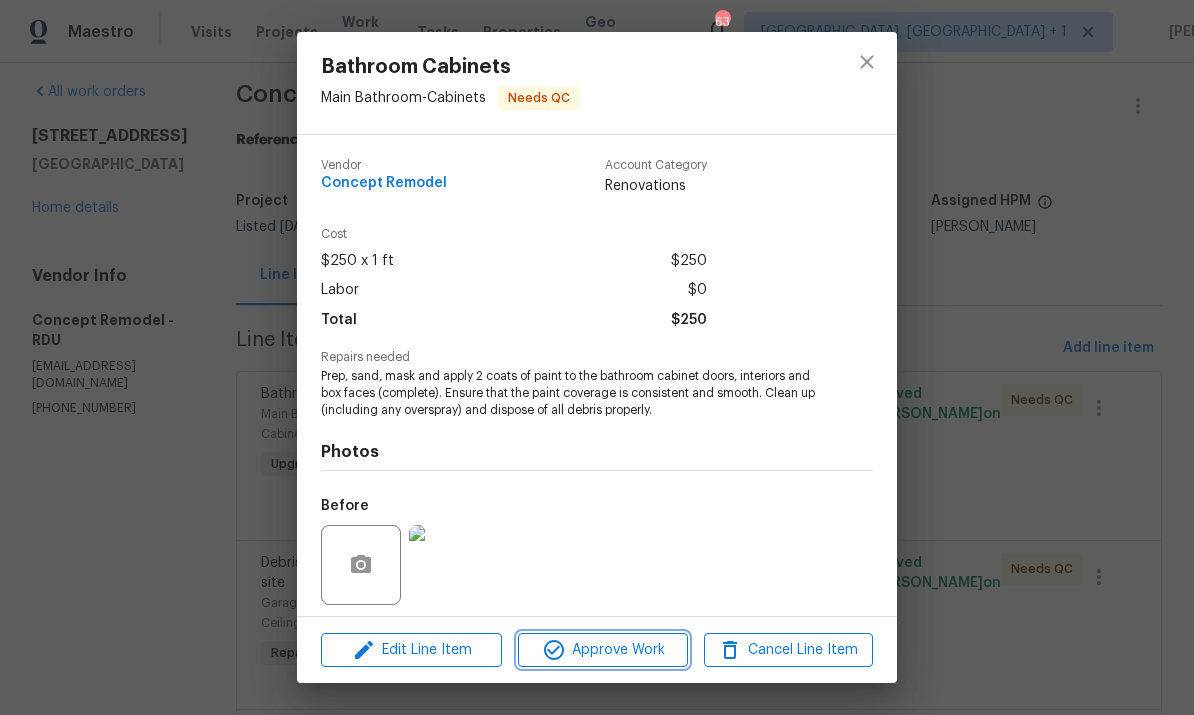 click on "Approve Work" at bounding box center [602, 650] 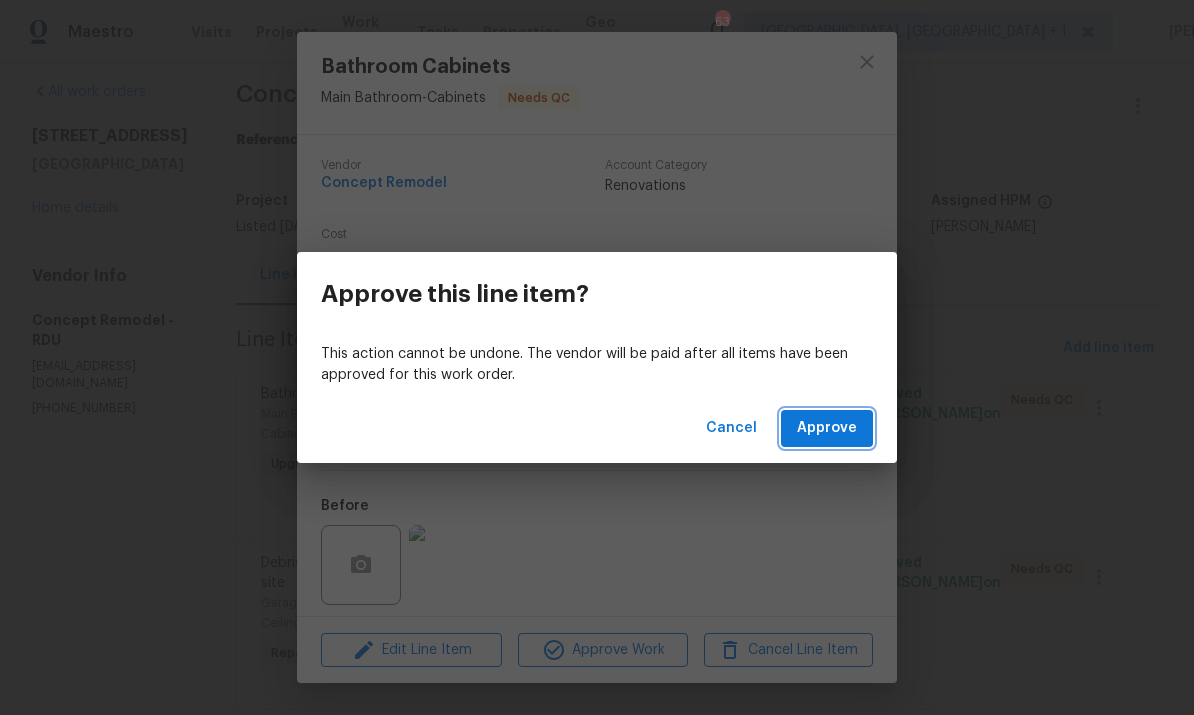 click on "Approve" at bounding box center (827, 428) 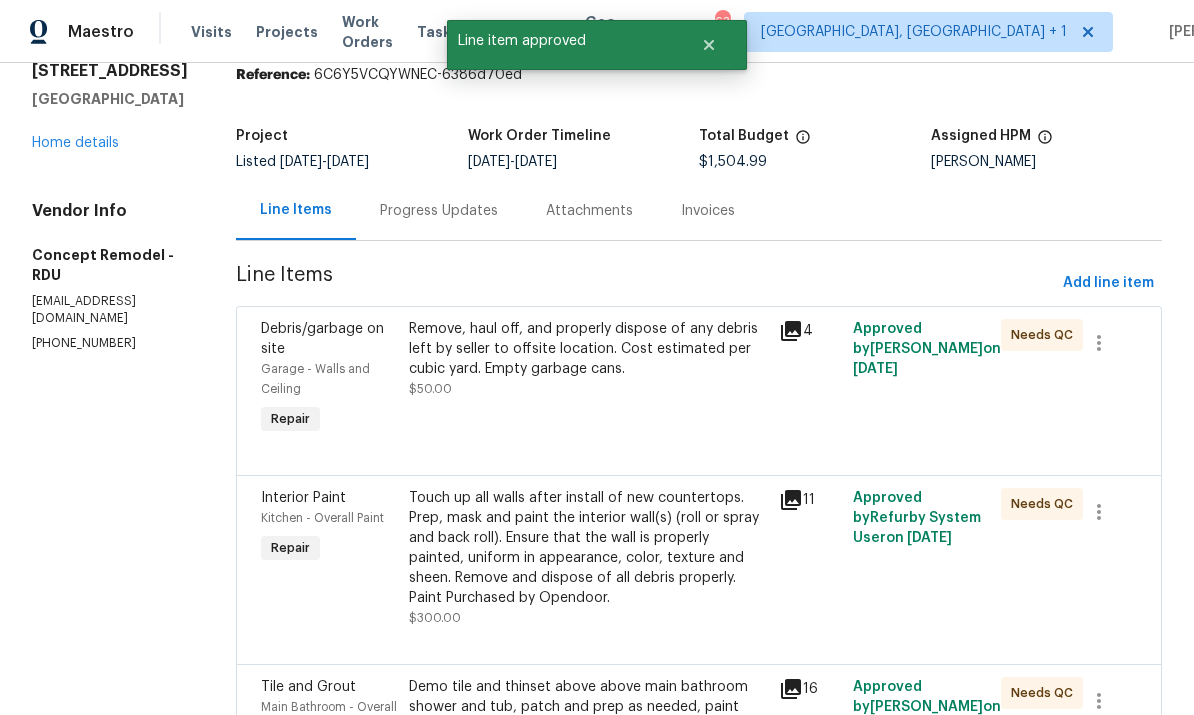 scroll, scrollTop: 79, scrollLeft: 0, axis: vertical 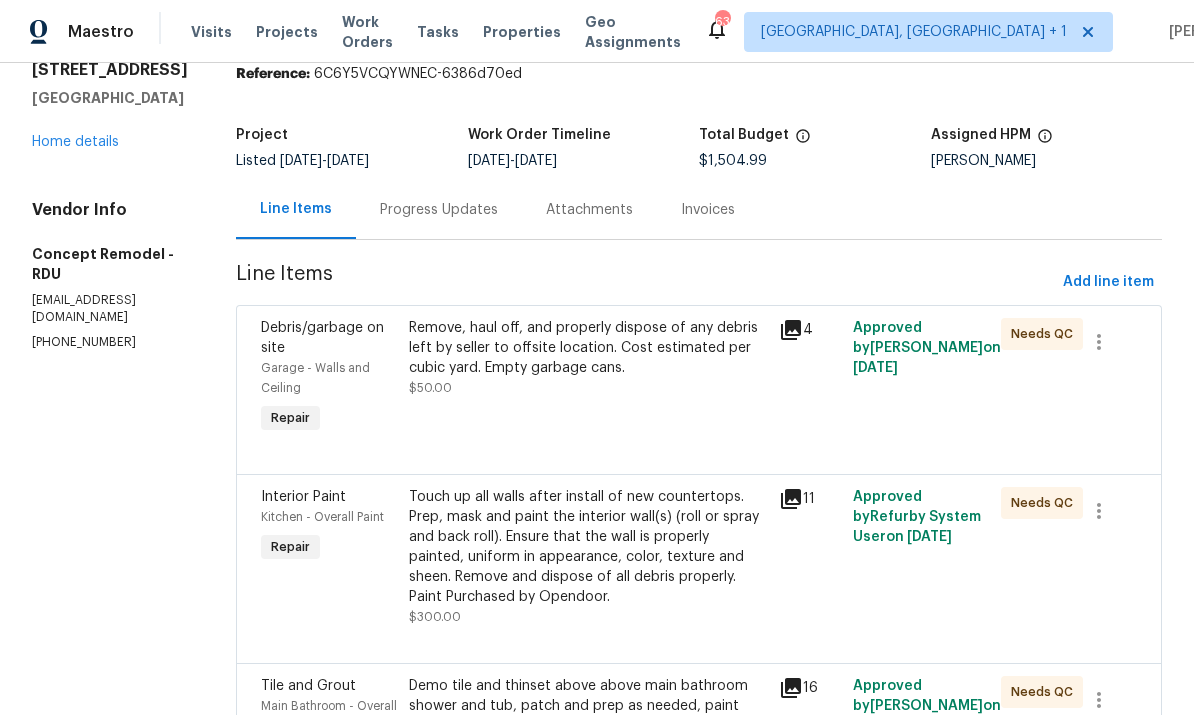 click on "Remove, haul off, and properly dispose of any debris left by seller to offsite location. Cost estimated per cubic yard. Empty garbage cans." at bounding box center [588, 348] 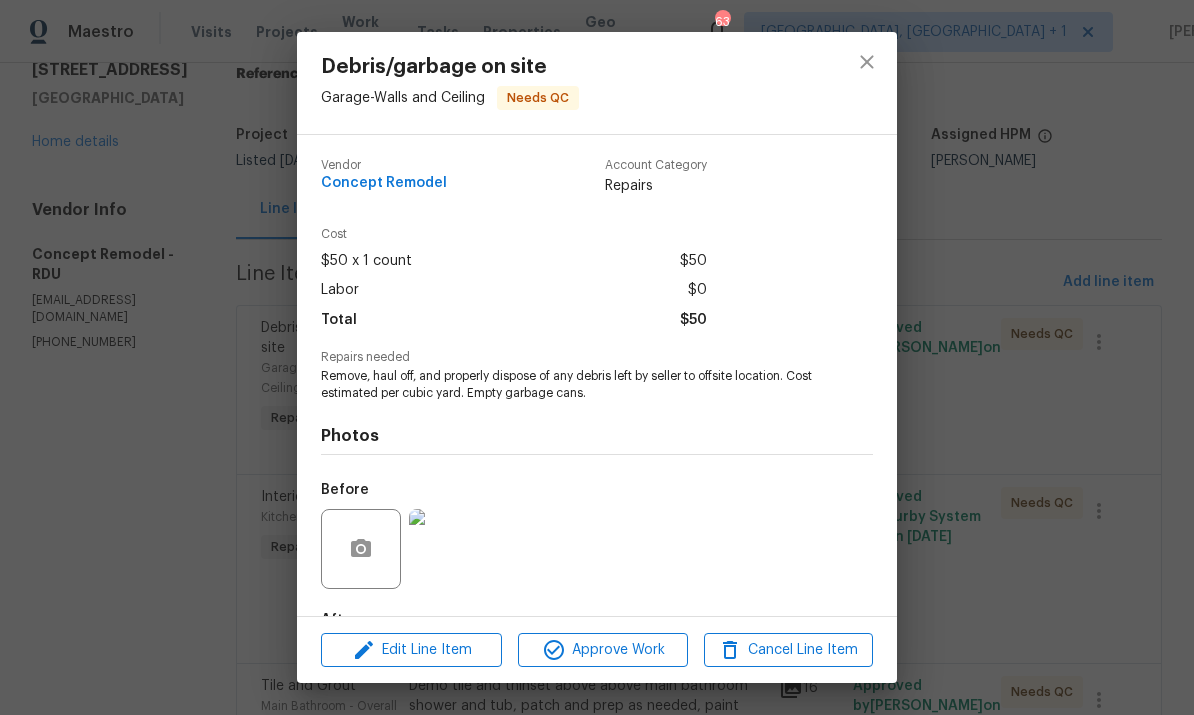 click on "Debris/garbage on site Garage  -  Walls and Ceiling Needs QC Vendor Concept Remodel Account Category Repairs Cost $50 x 1 count $50 Labor $0 Total $50 Repairs needed Remove, haul off, and properly dispose of any debris left by seller to offsite location. Cost estimated per cubic yard. Empty garbage cans. Photos Before After  Edit Line Item  Approve Work  Cancel Line Item" at bounding box center (597, 357) 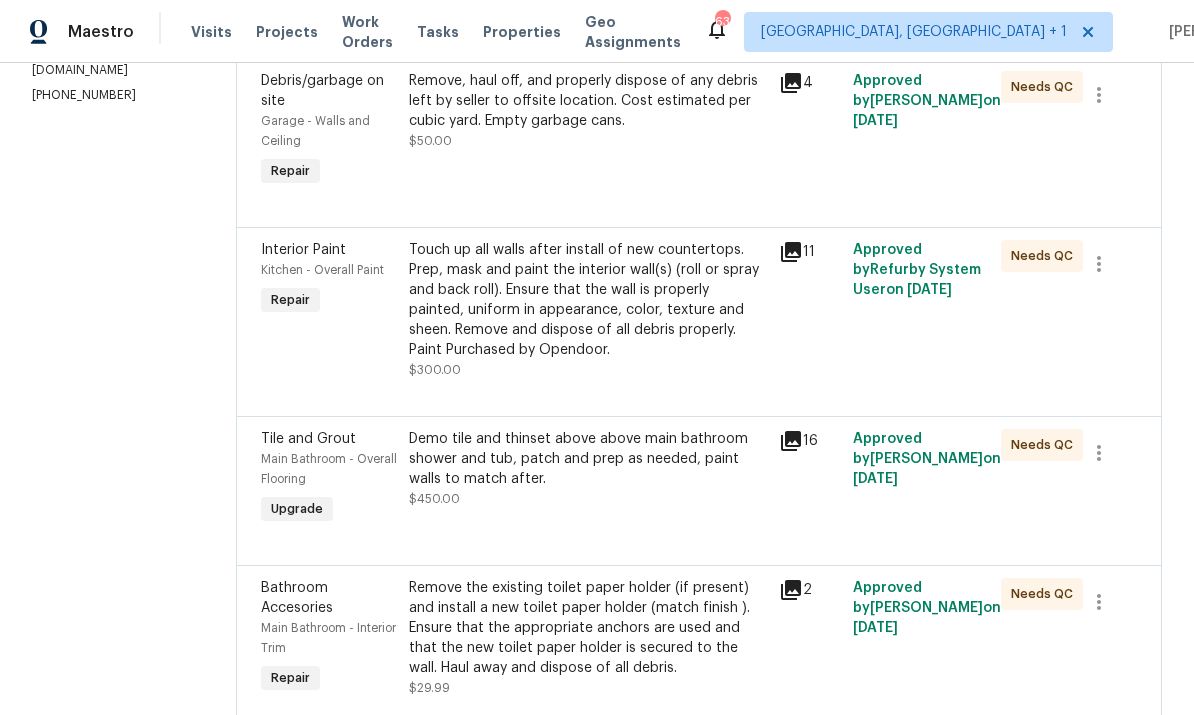 scroll, scrollTop: 325, scrollLeft: 0, axis: vertical 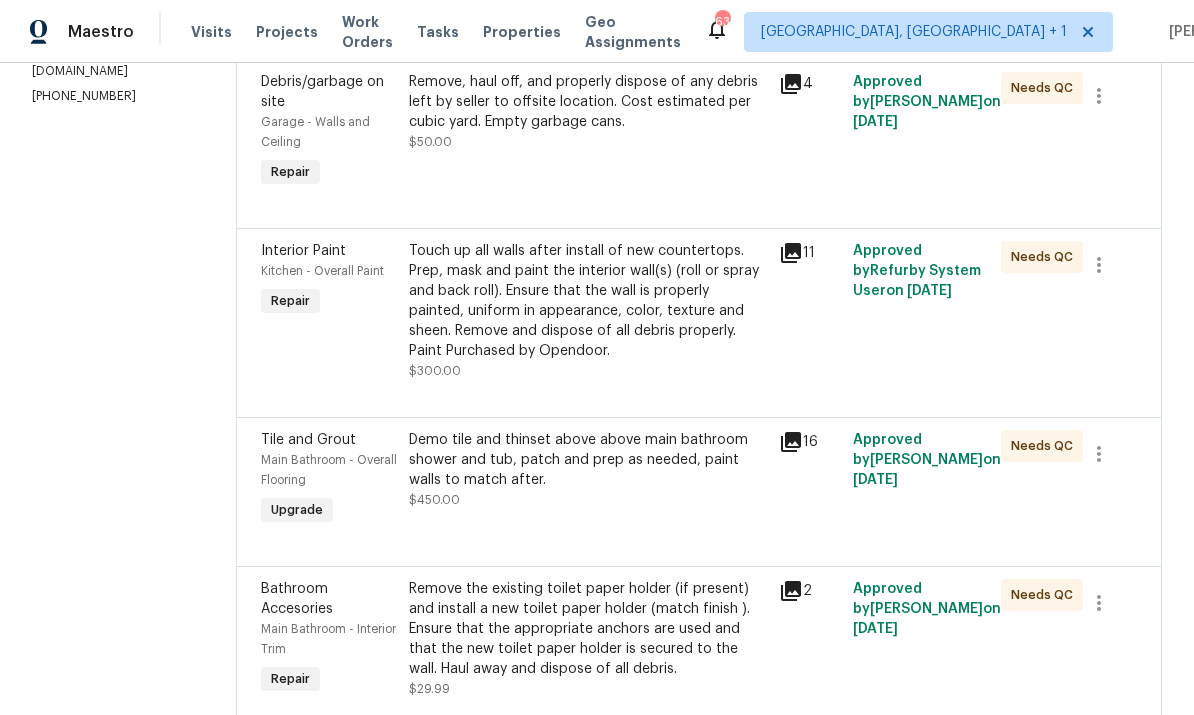 click on "Demo tile and thinset above above main bathroom shower and tub, patch and prep as needed, paint walls to match after." at bounding box center [588, 460] 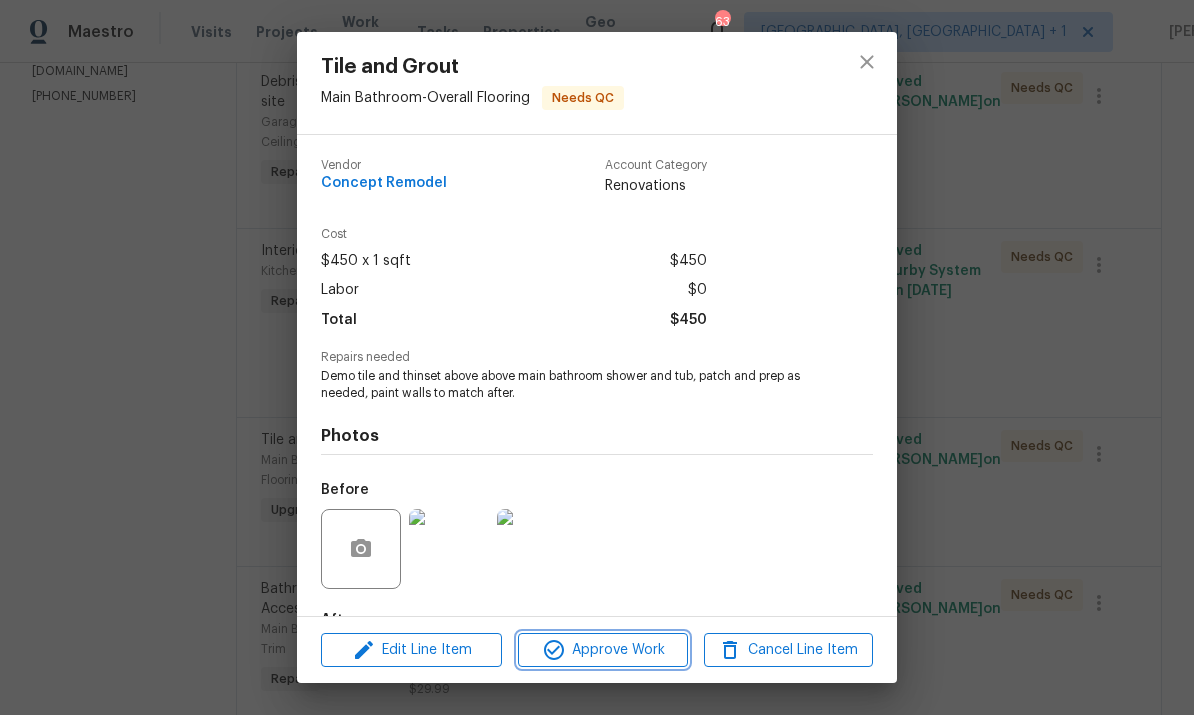 click on "Approve Work" at bounding box center [602, 650] 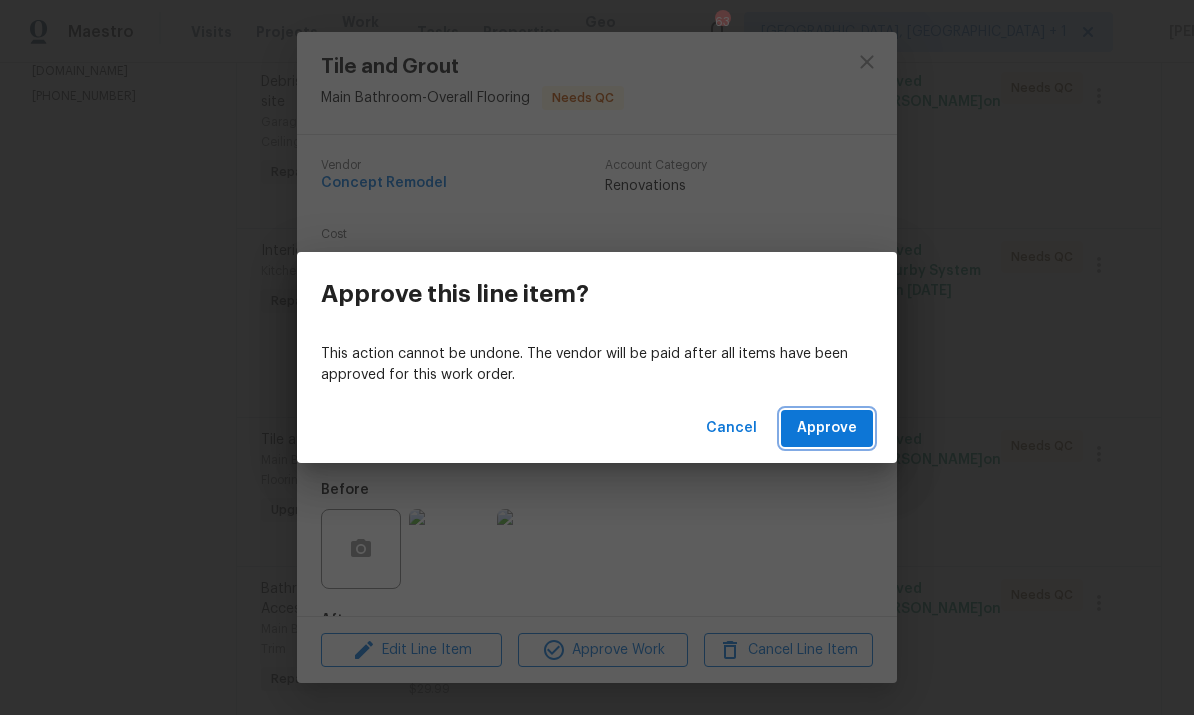 click on "Approve" at bounding box center (827, 428) 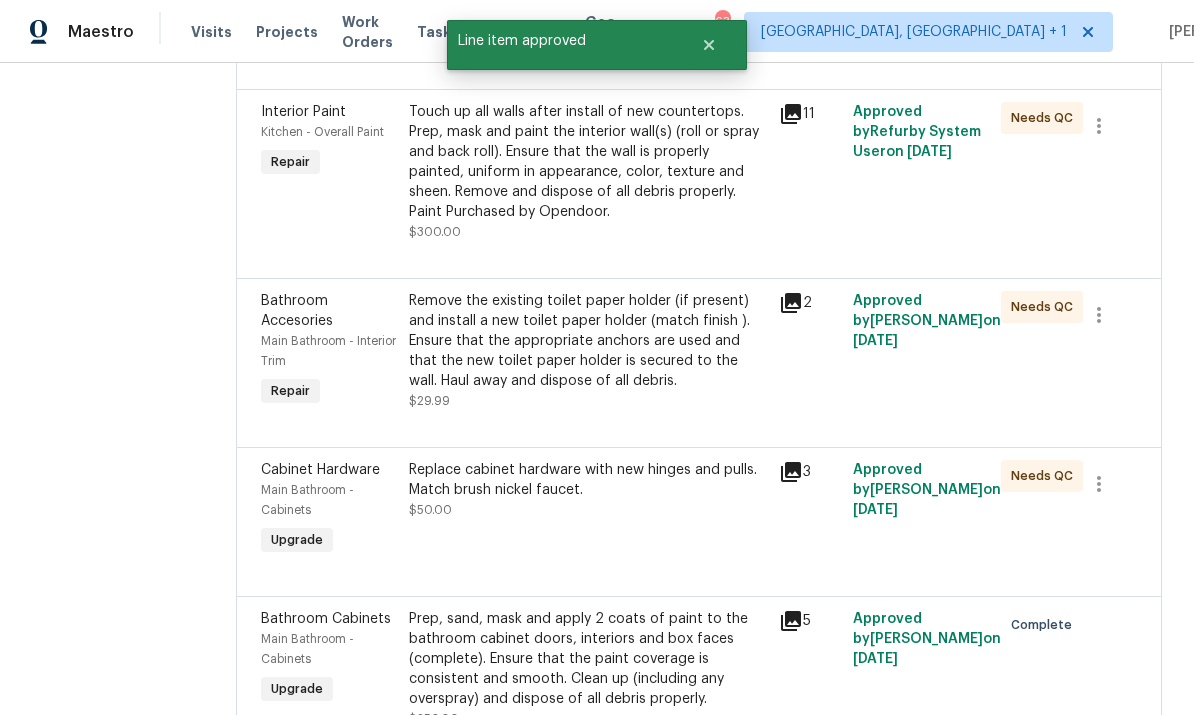 scroll, scrollTop: 481, scrollLeft: 0, axis: vertical 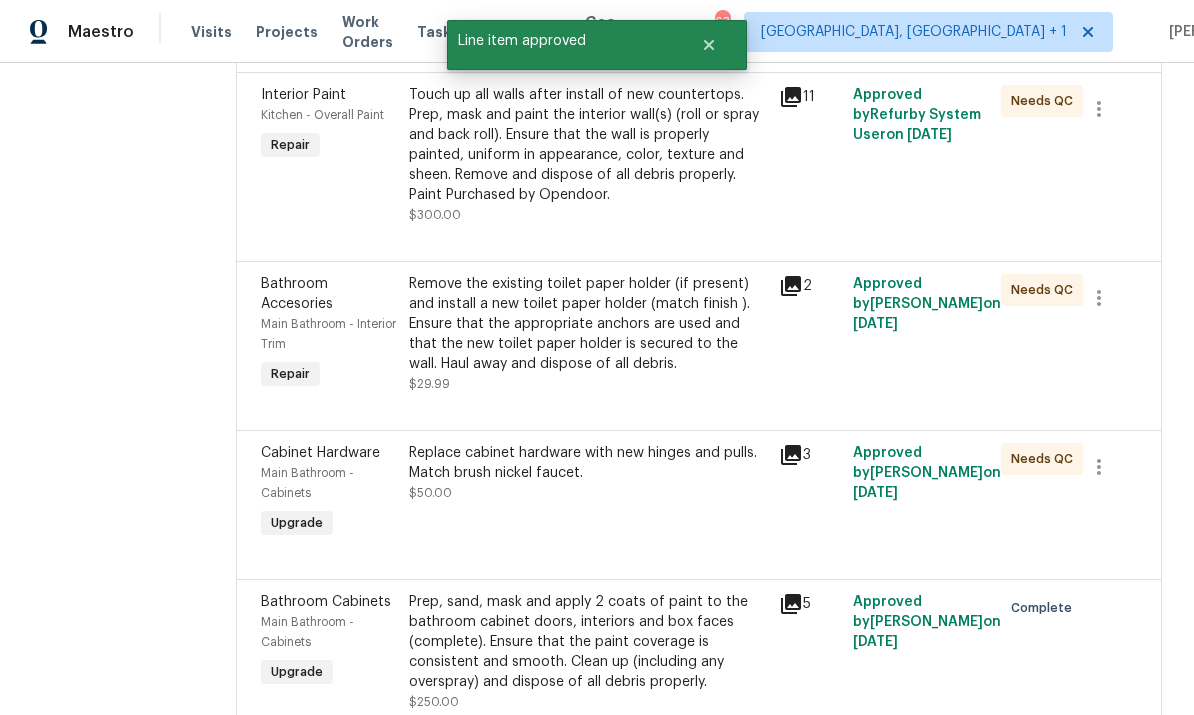 click on "Replace cabinet hardware with new hinges and pulls. Match brush nickel faucet." at bounding box center [588, 463] 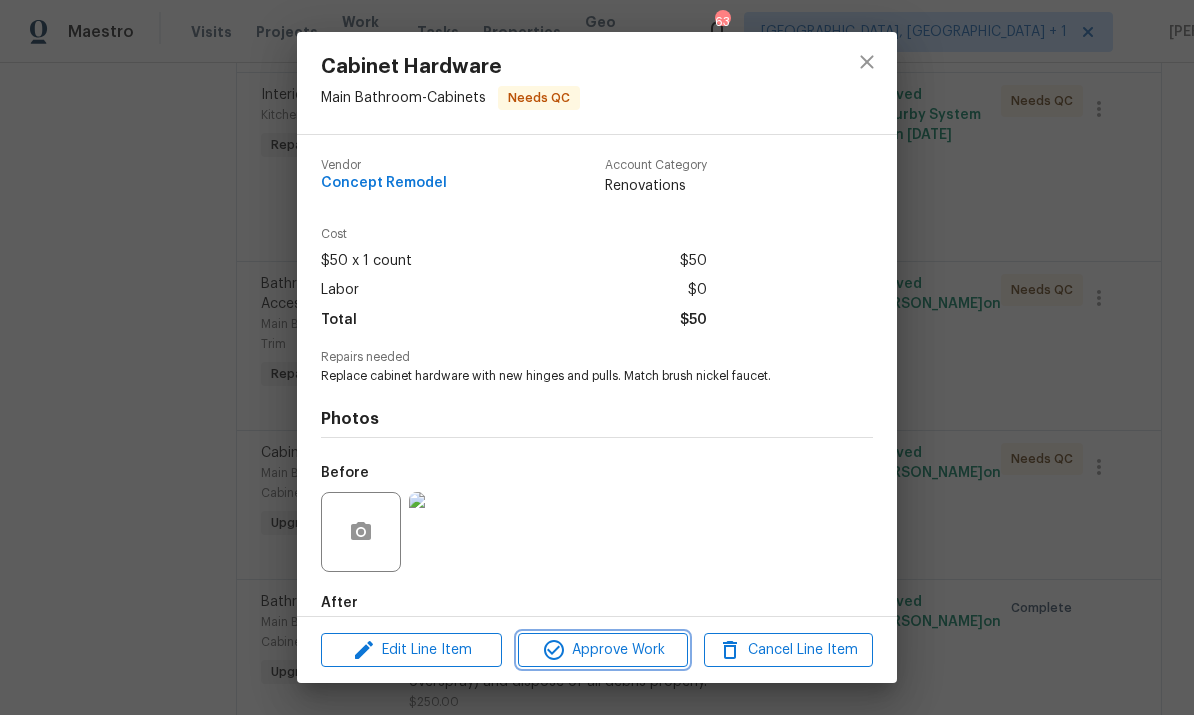 click on "Approve Work" at bounding box center [602, 650] 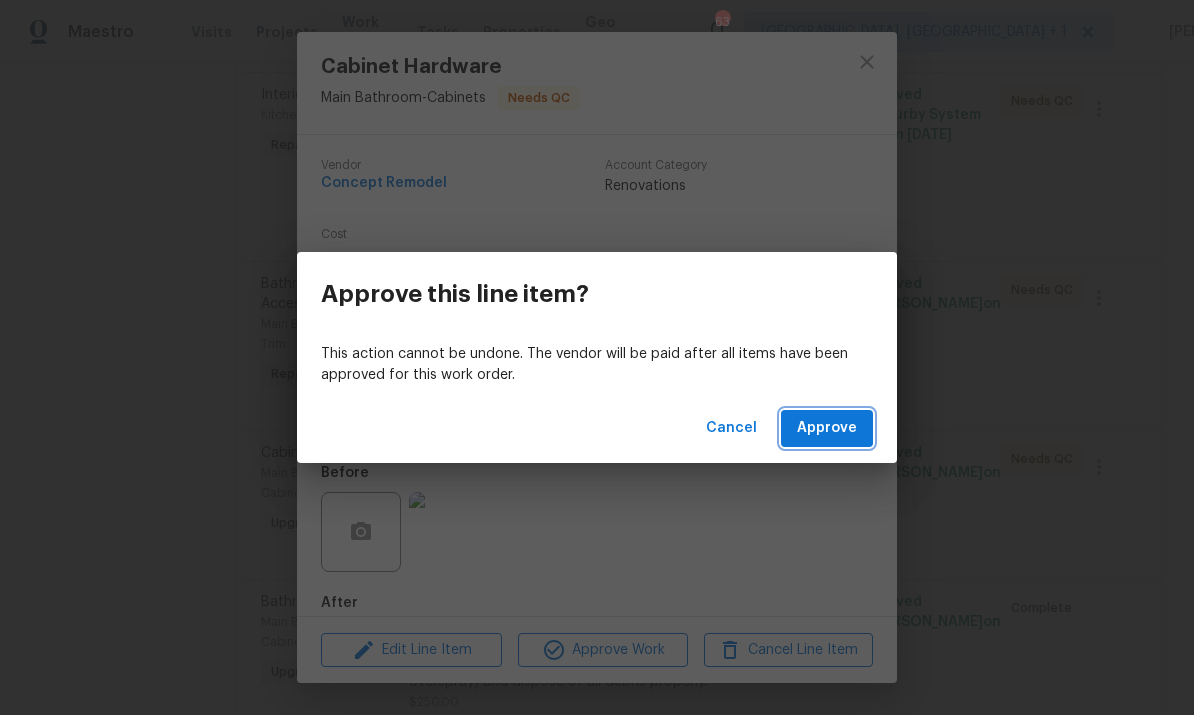click on "Approve" at bounding box center [827, 428] 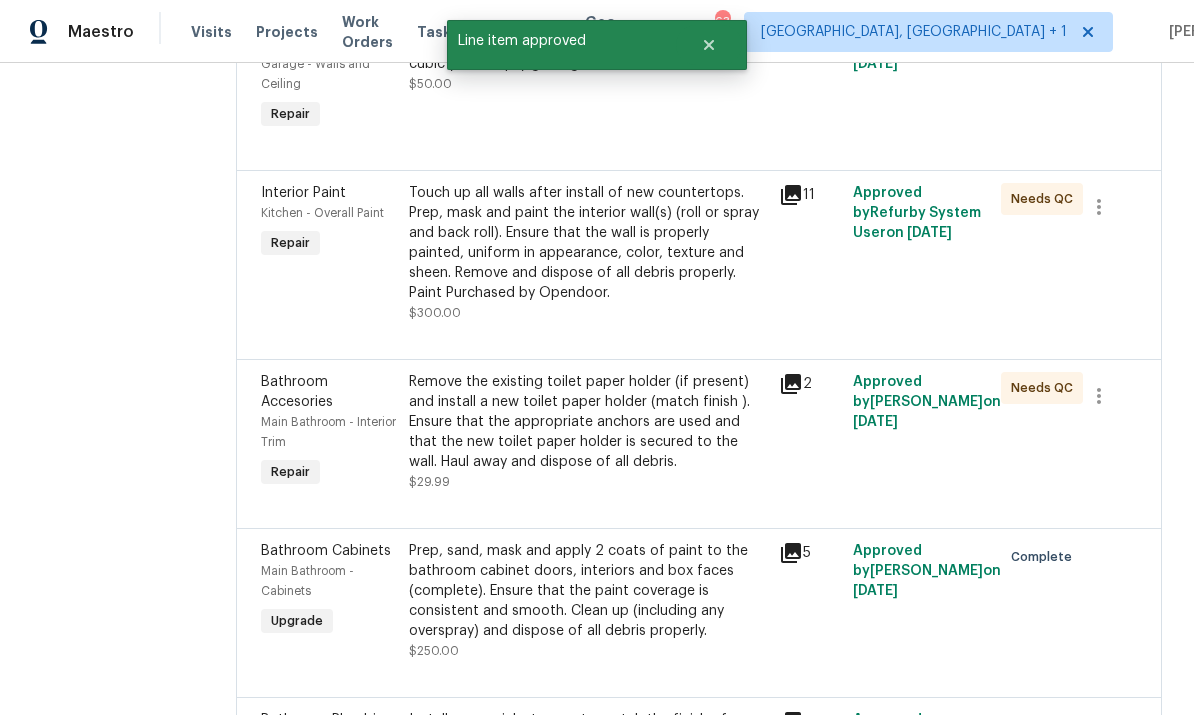 scroll, scrollTop: 380, scrollLeft: 0, axis: vertical 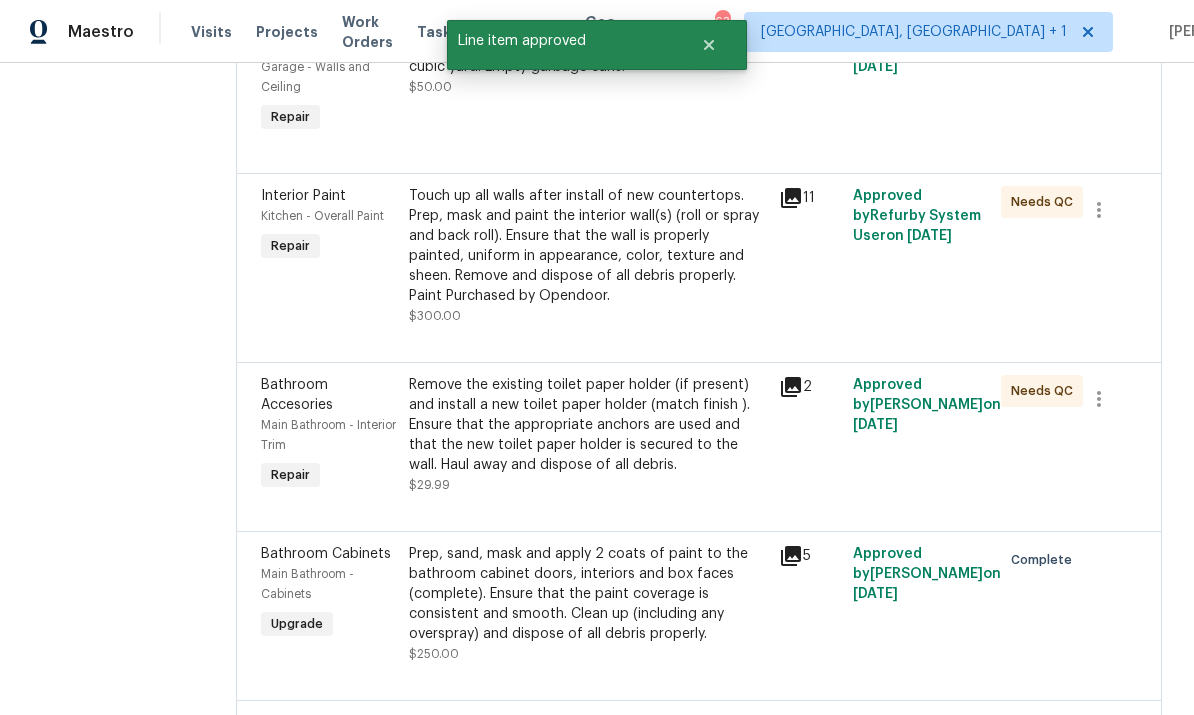 click on "Remove the existing toilet paper holder (if present) and install a new toilet paper holder (match finish ). Ensure that the appropriate anchors are used and that the new toilet paper holder is secured to the wall. Haul away and dispose of all debris." at bounding box center [588, 425] 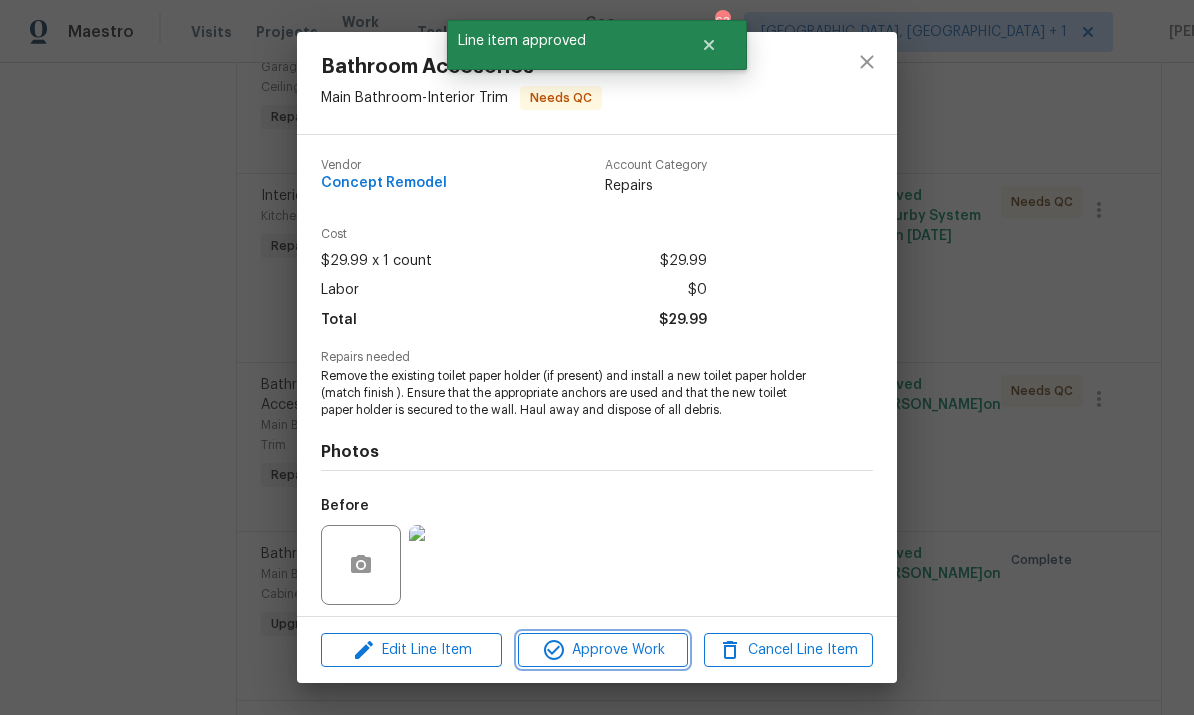 click on "Approve Work" at bounding box center (602, 650) 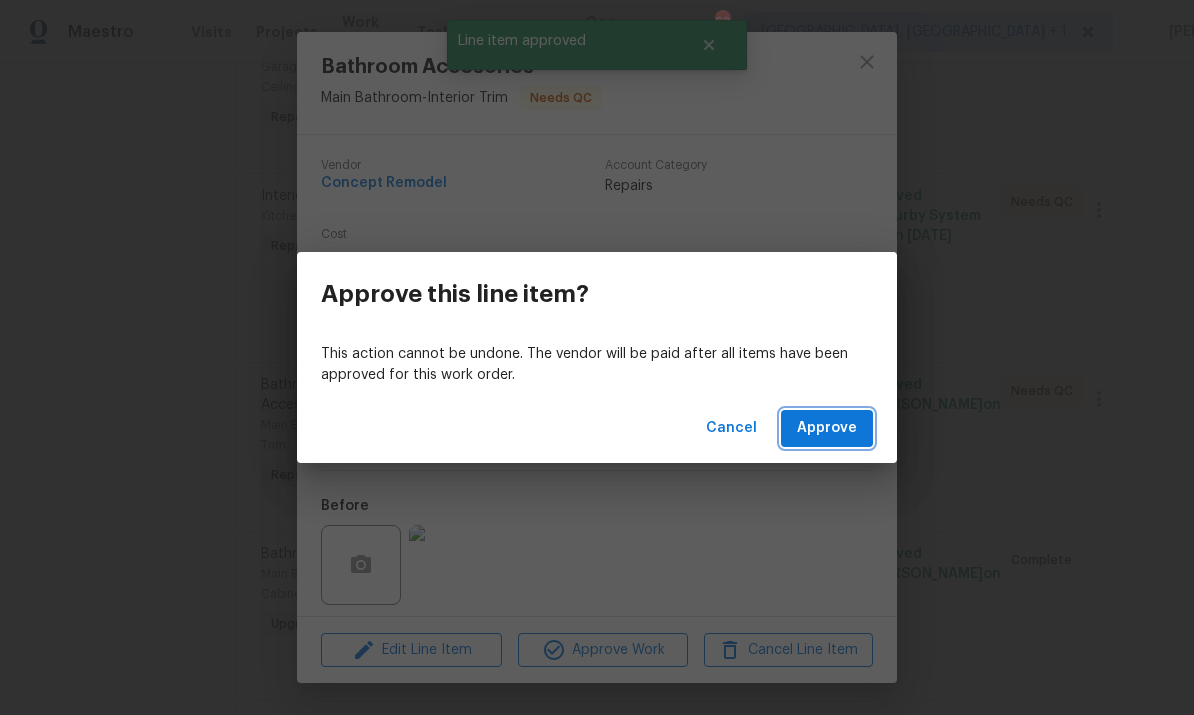 click on "Approve" at bounding box center [827, 428] 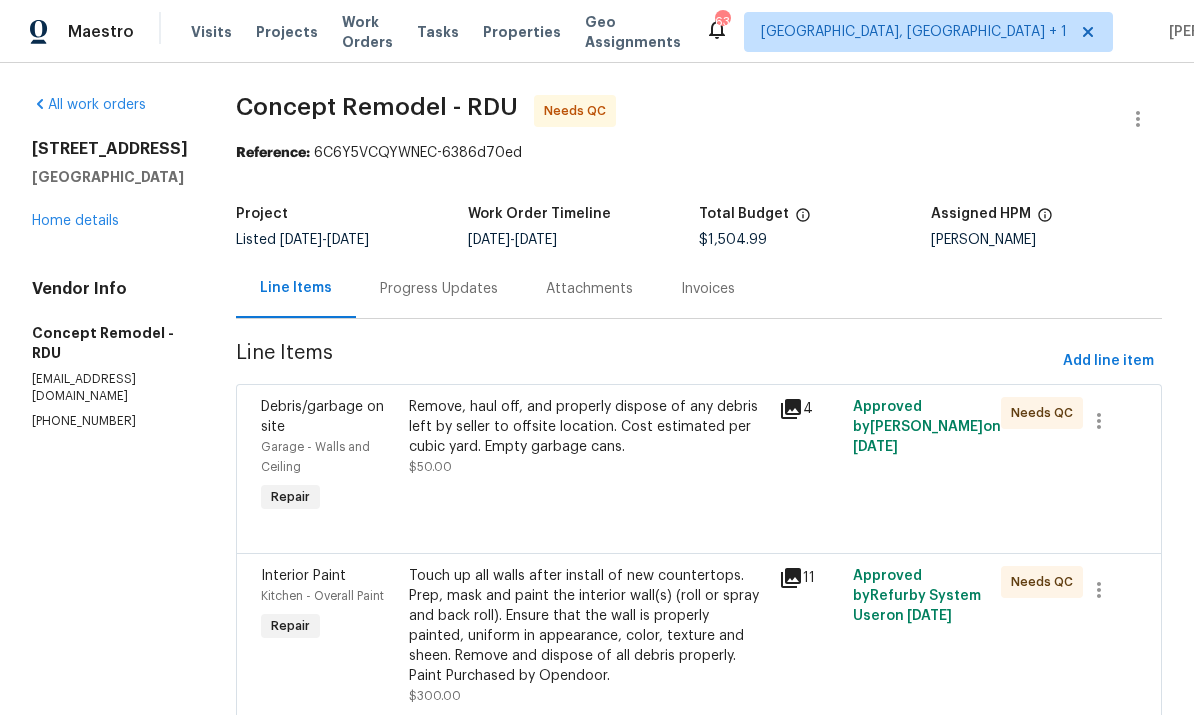 scroll, scrollTop: 0, scrollLeft: 0, axis: both 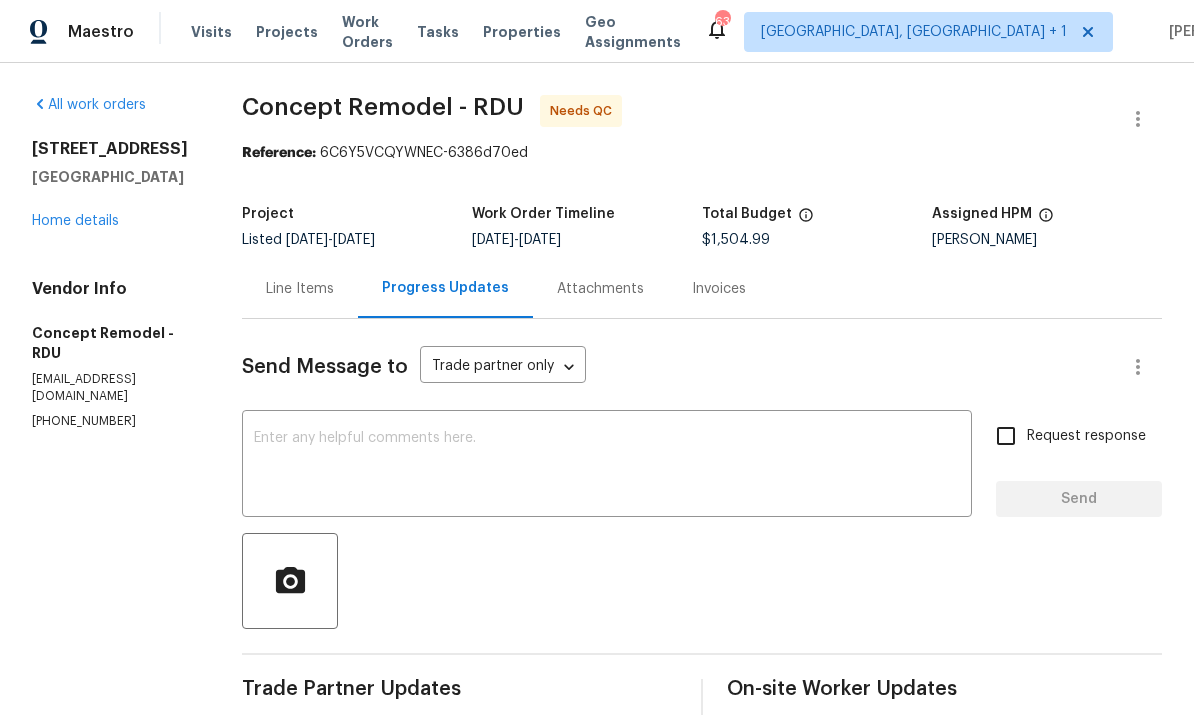 click at bounding box center (607, 466) 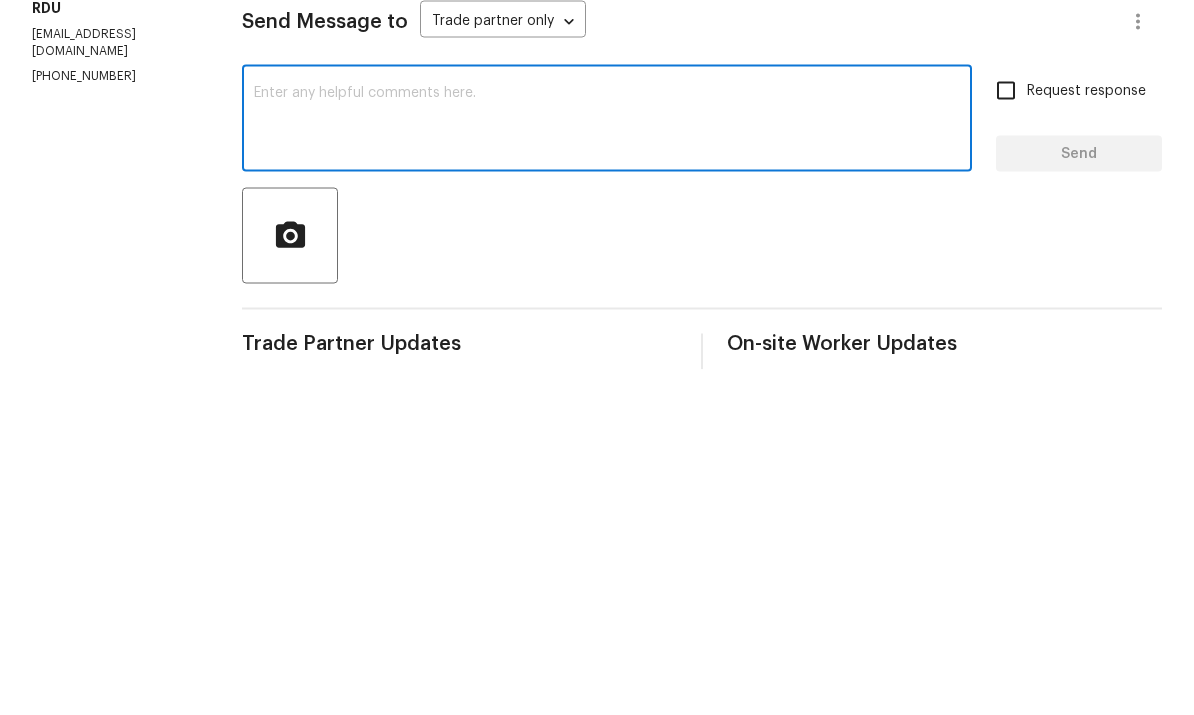 type on "N" 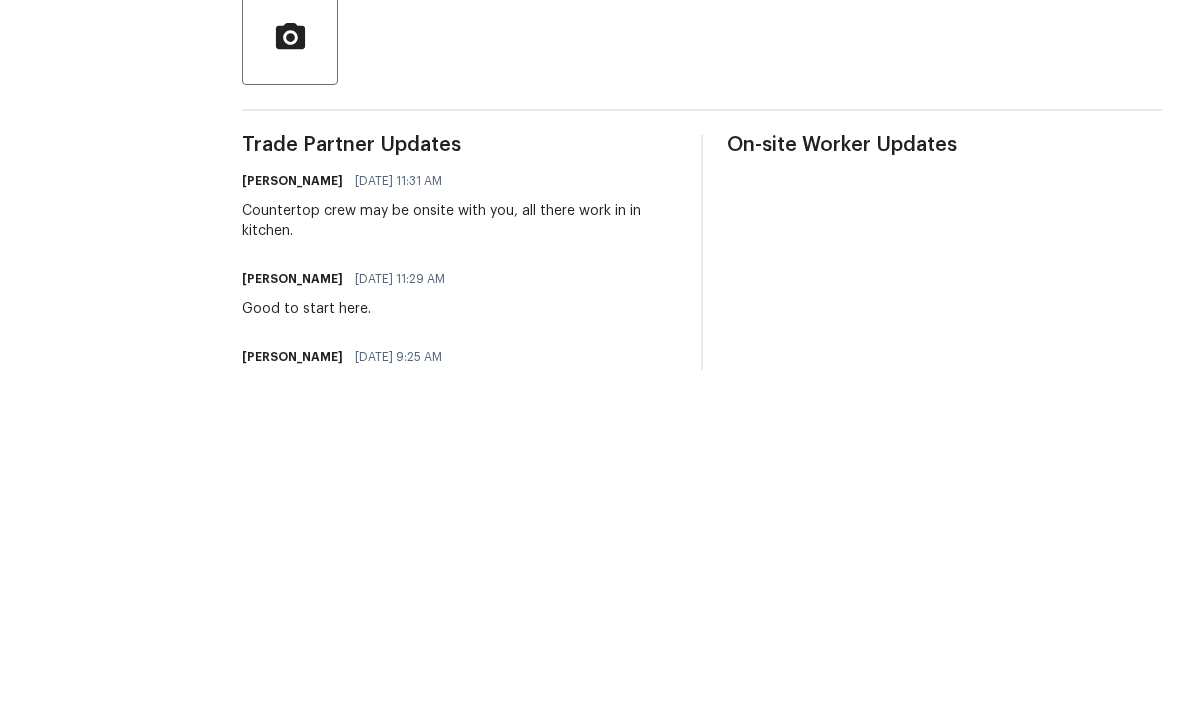 scroll, scrollTop: 201, scrollLeft: 0, axis: vertical 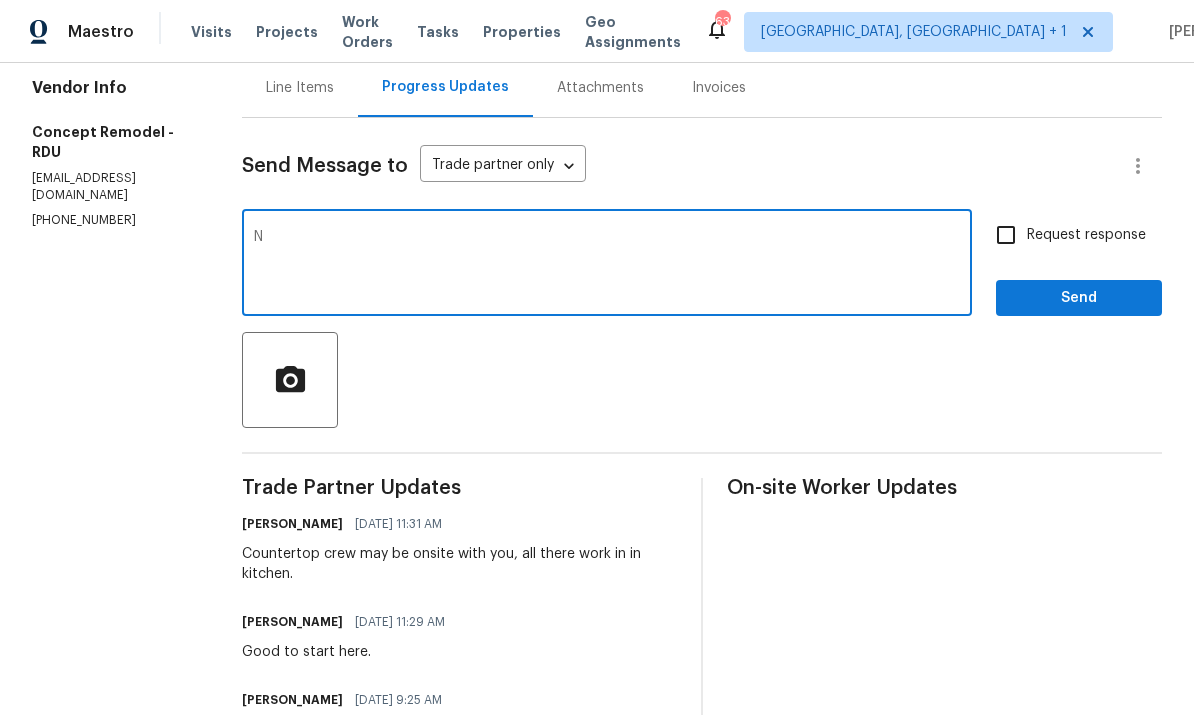 click on "N" at bounding box center [607, 265] 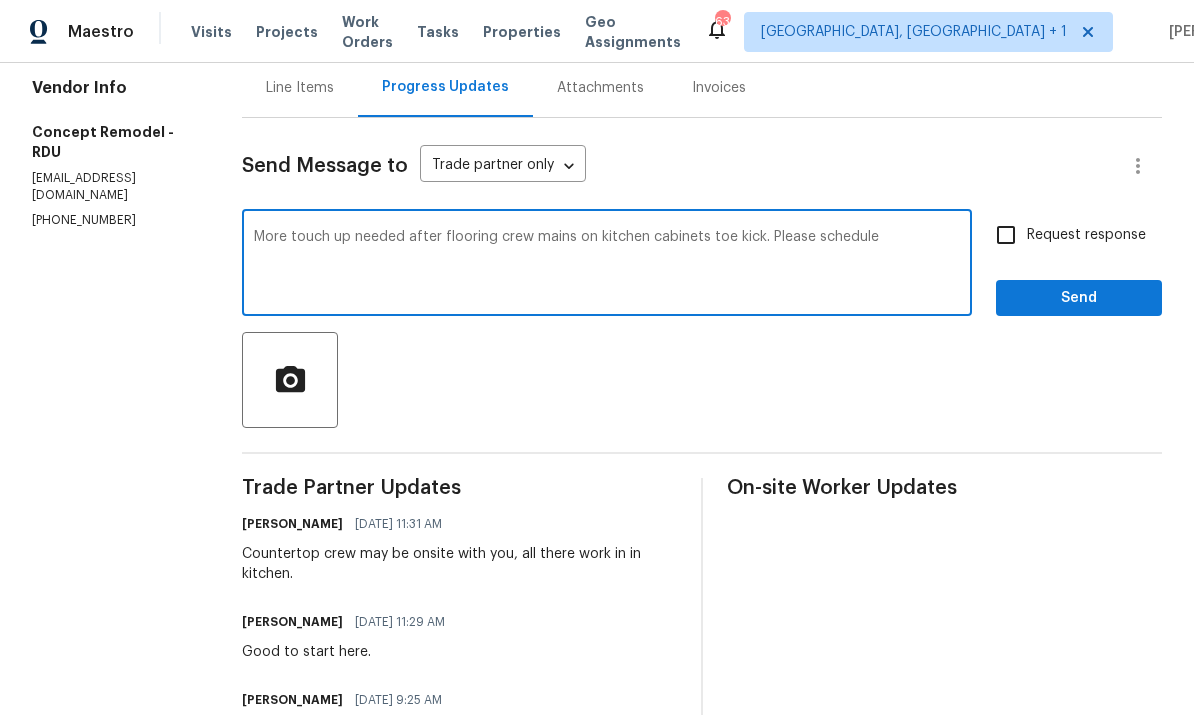 click on "More touch up needed after flooring crew mains on kitchen cabinets toe kick. Please schedule" at bounding box center [607, 265] 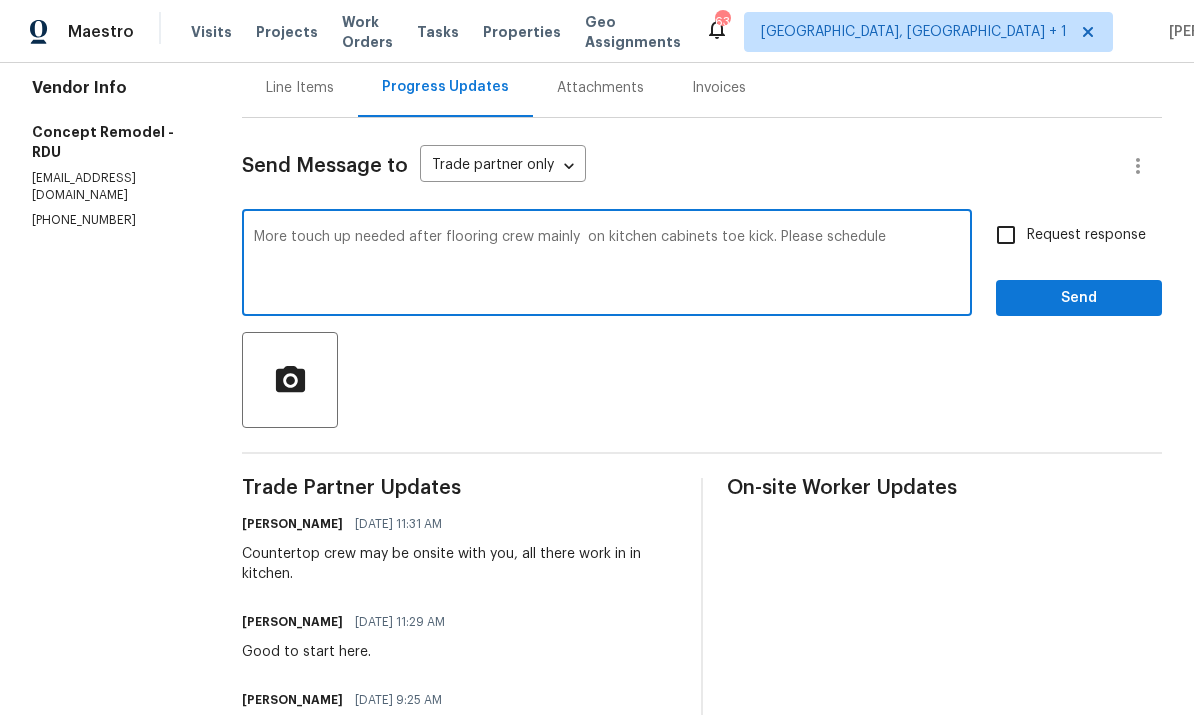 click on "More touch up needed after flooring crew mainly  on kitchen cabinets toe kick. Please schedule" at bounding box center [607, 265] 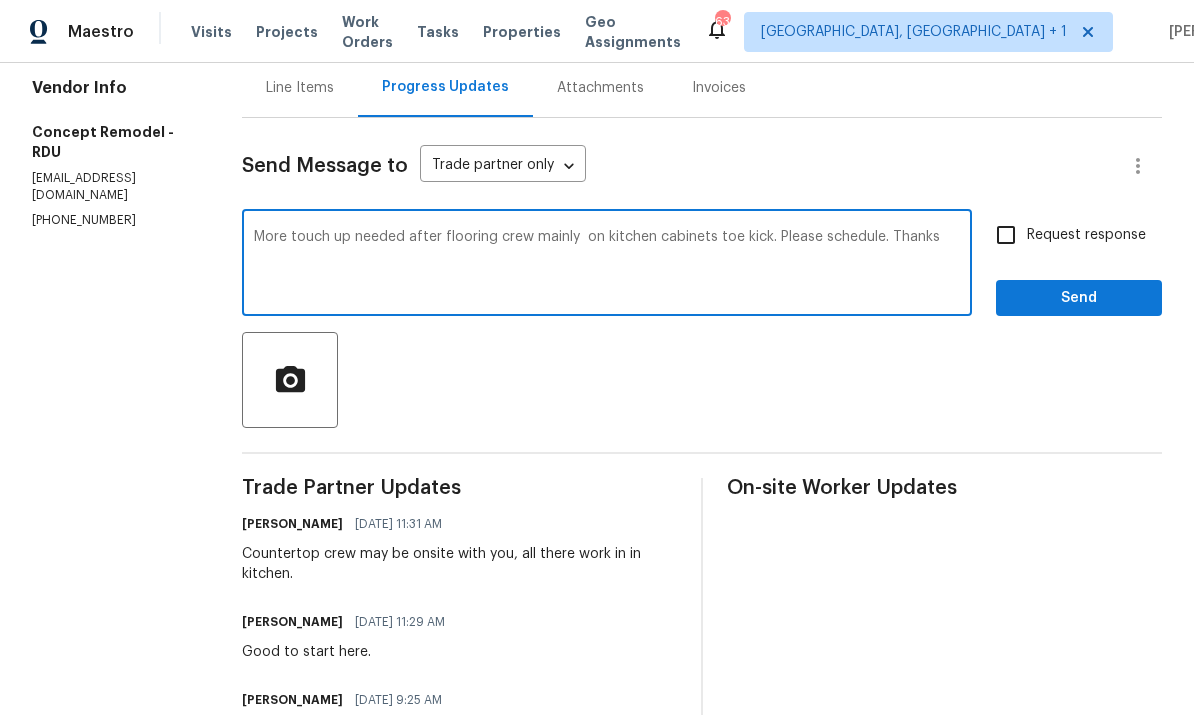 type on "More touch up needed after flooring crew mainly  on kitchen cabinets toe kick. Please schedule. Thanks" 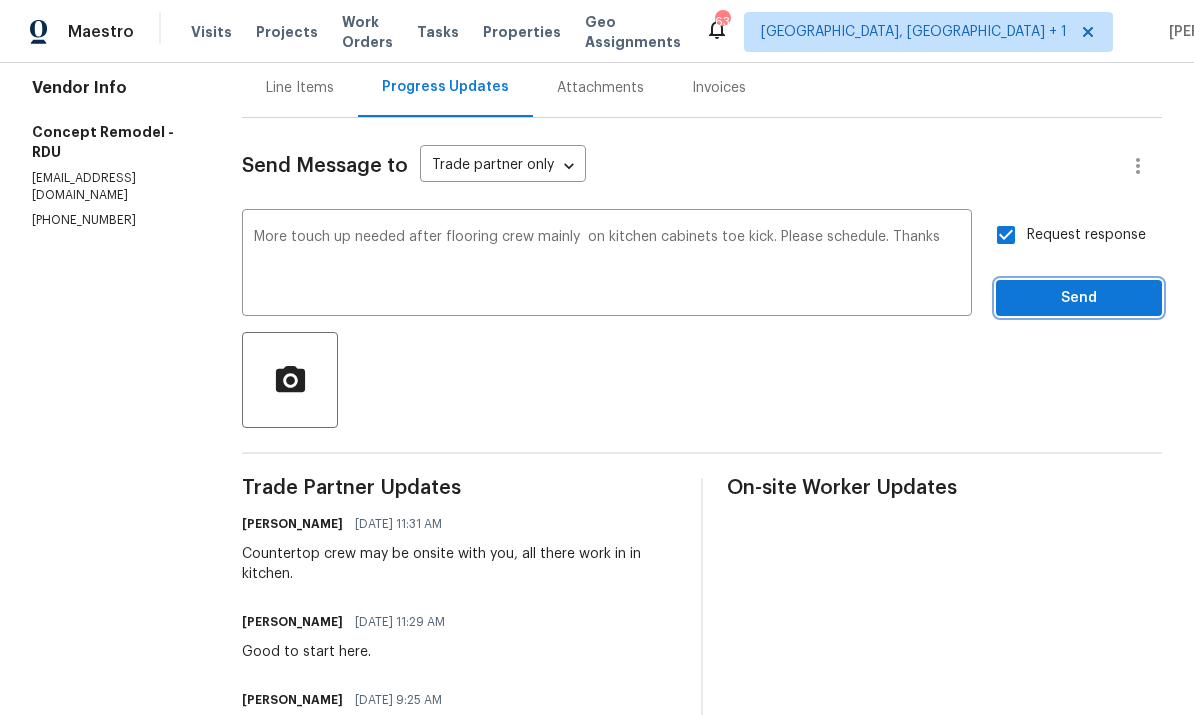 click on "Send" at bounding box center (1079, 298) 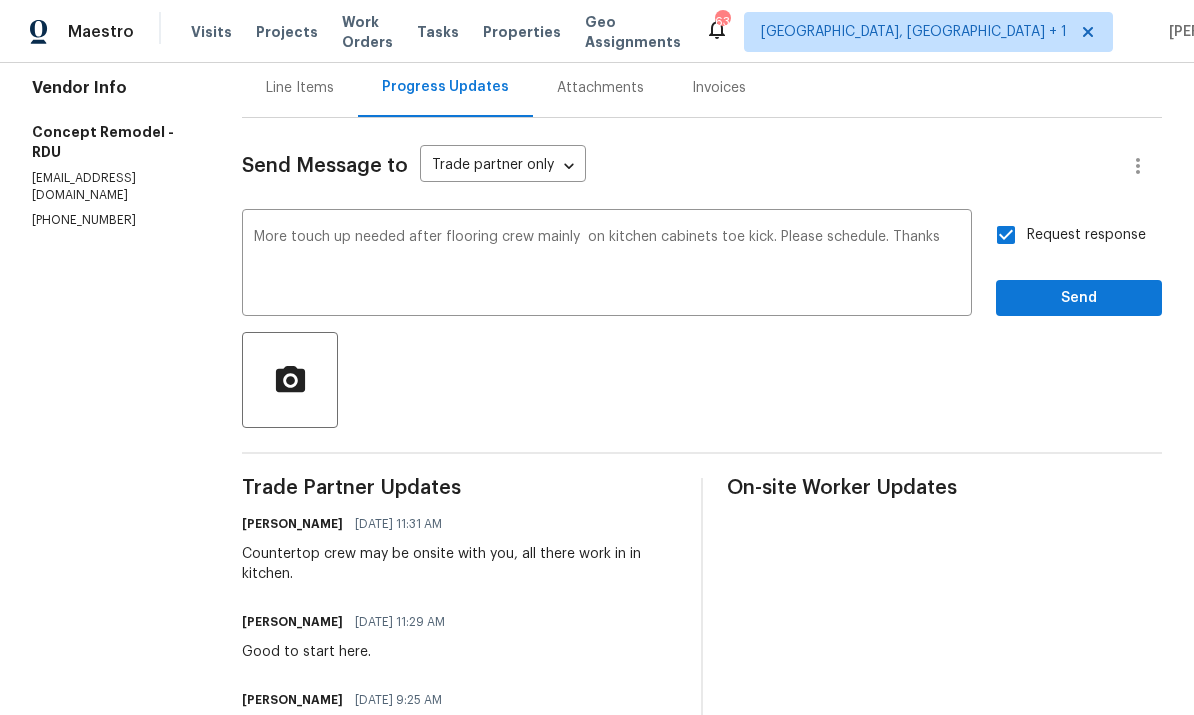 scroll, scrollTop: 33, scrollLeft: 0, axis: vertical 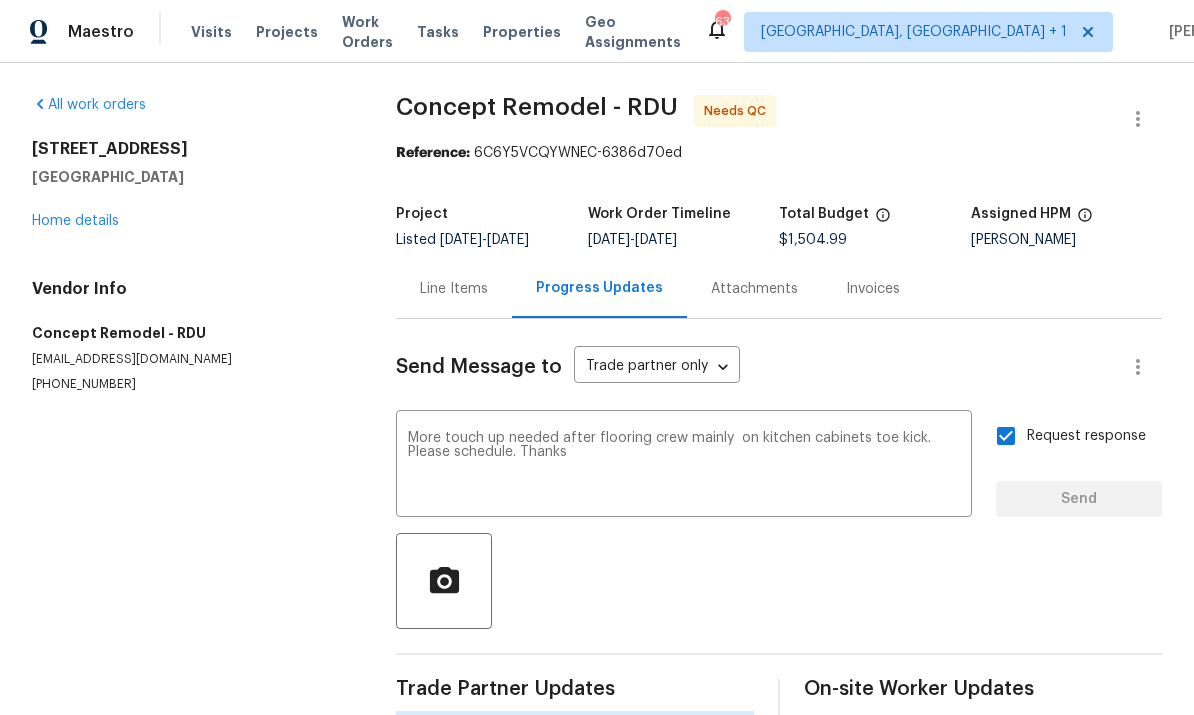 type 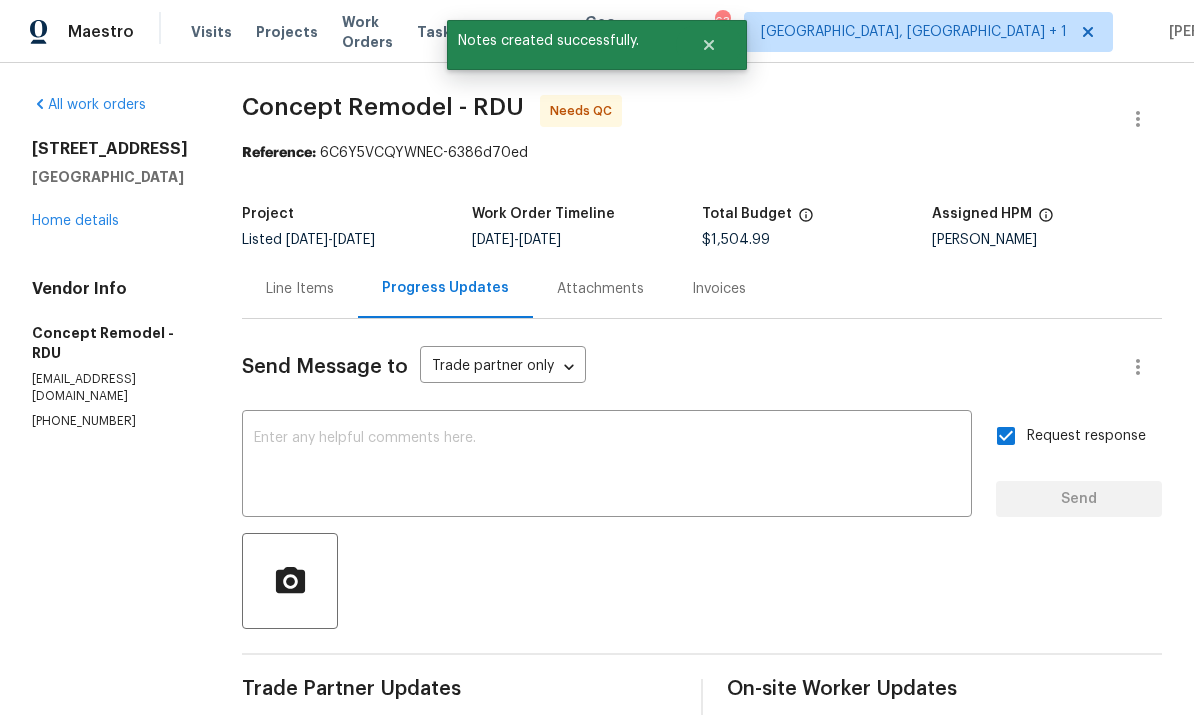 click on "Home details" at bounding box center (75, 221) 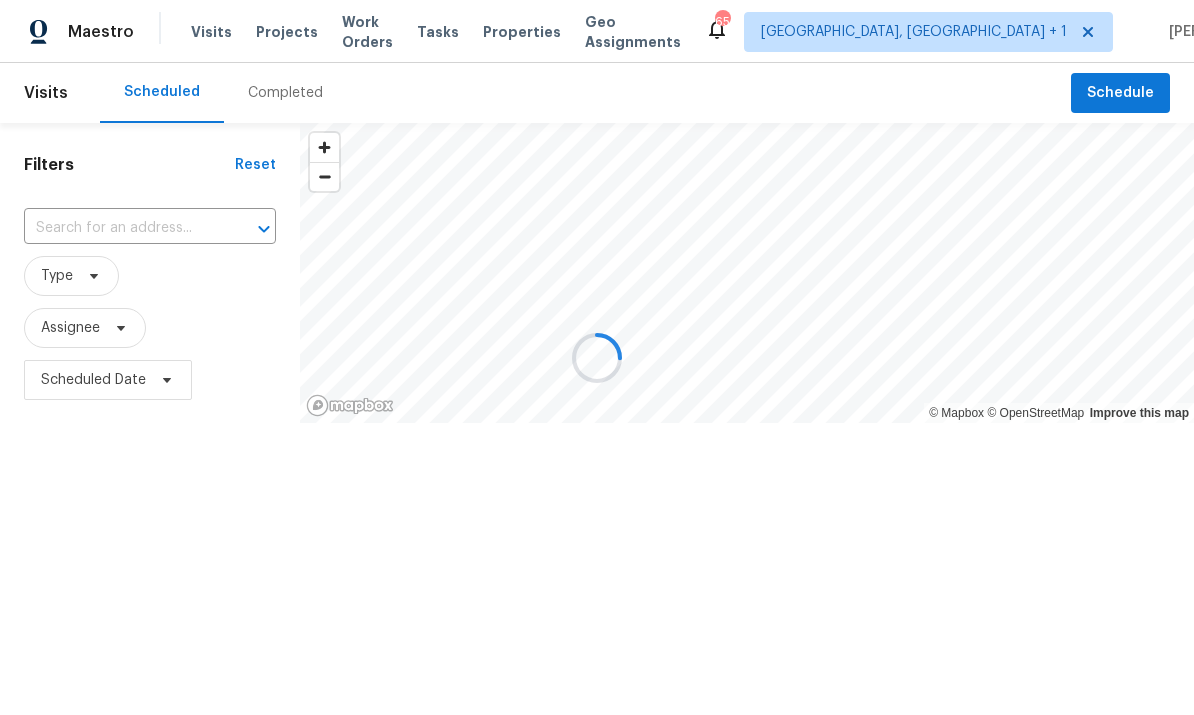 scroll, scrollTop: 0, scrollLeft: 0, axis: both 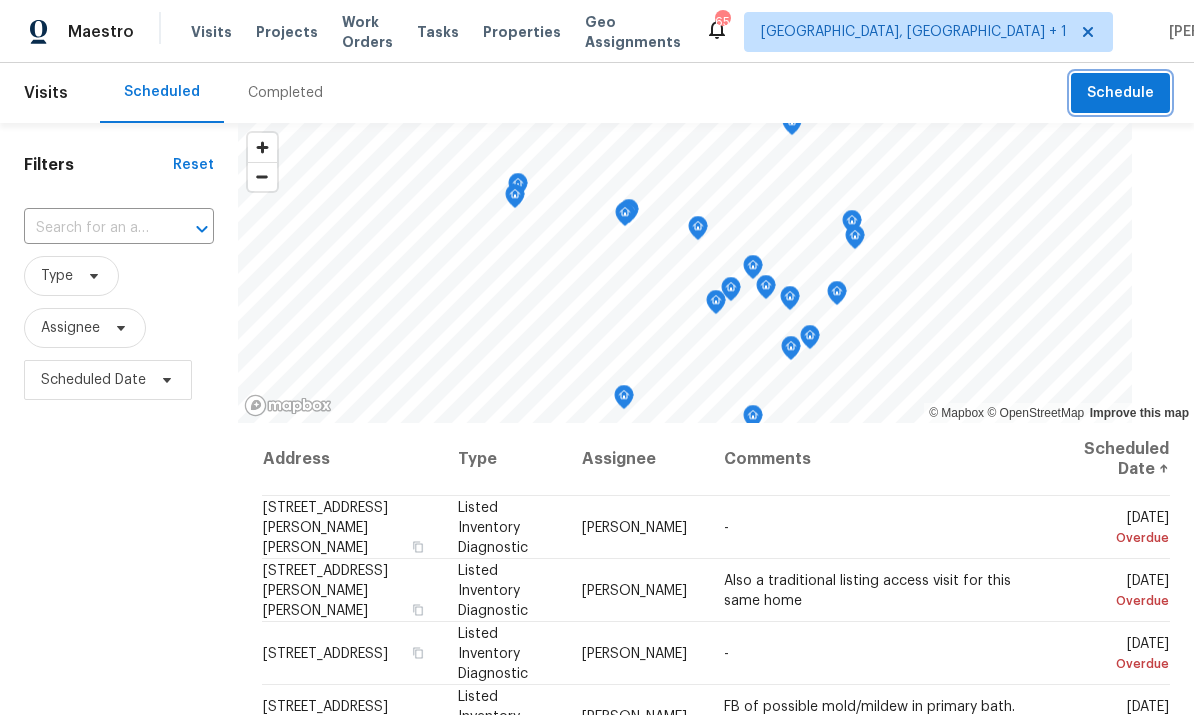 click on "Schedule" at bounding box center (1120, 93) 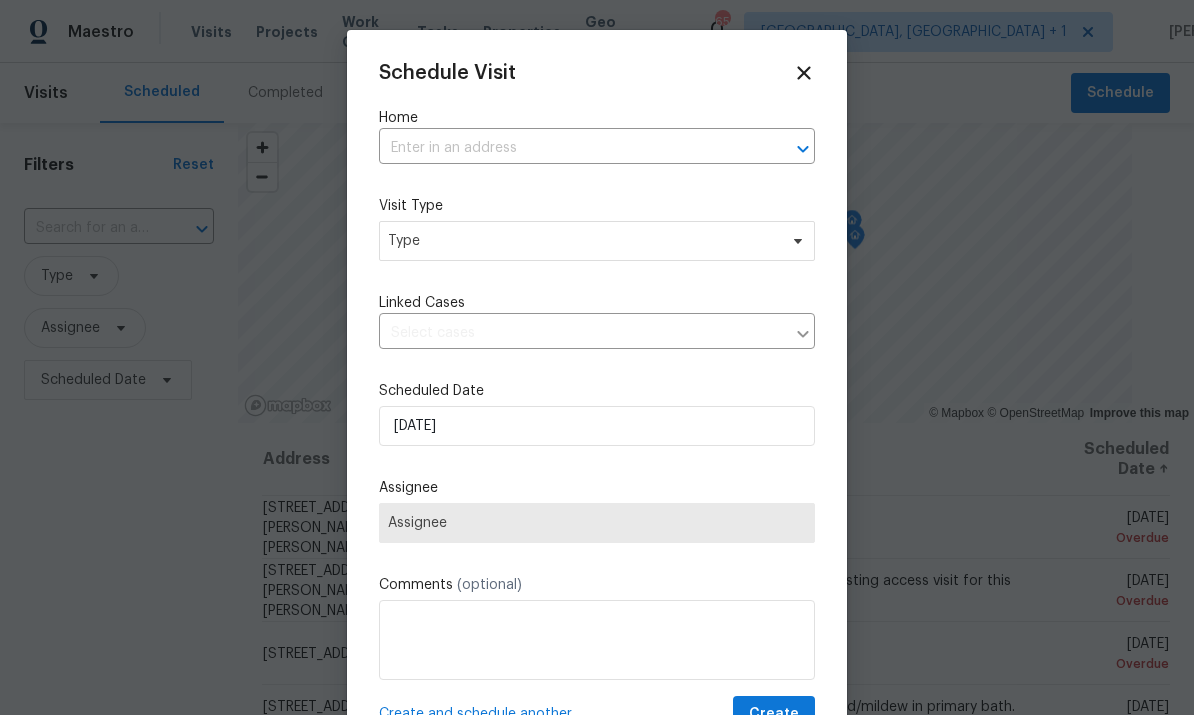click at bounding box center [569, 148] 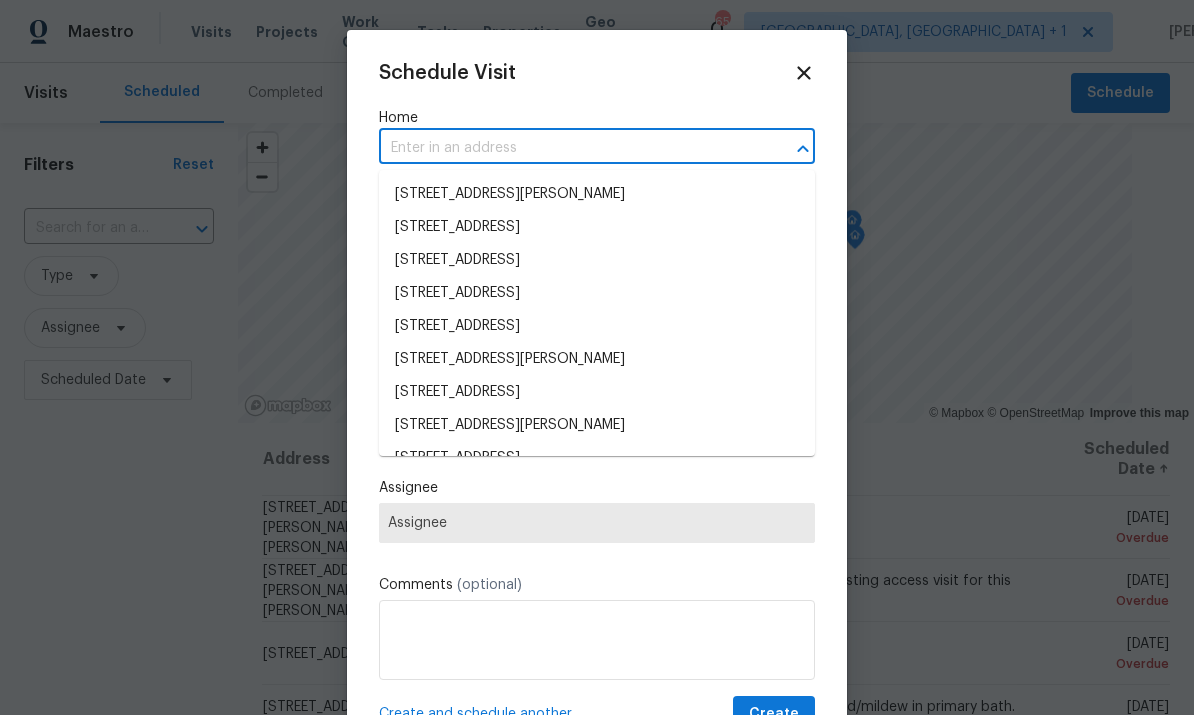click at bounding box center [569, 148] 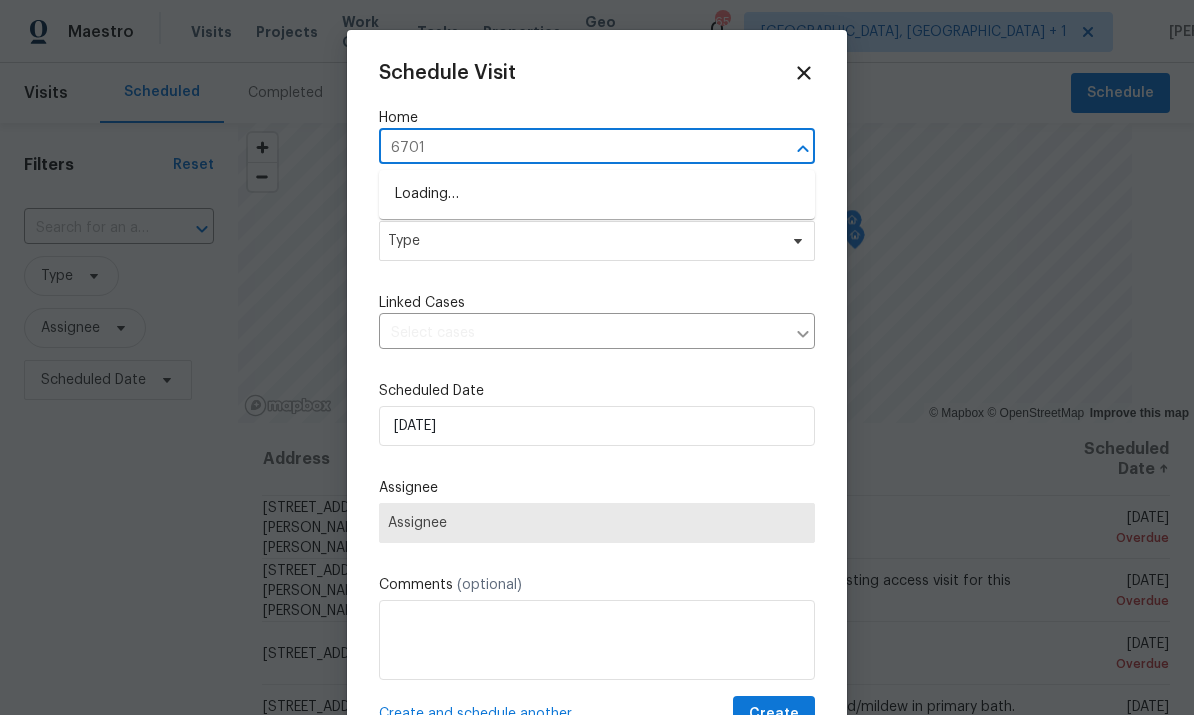 type on "6701" 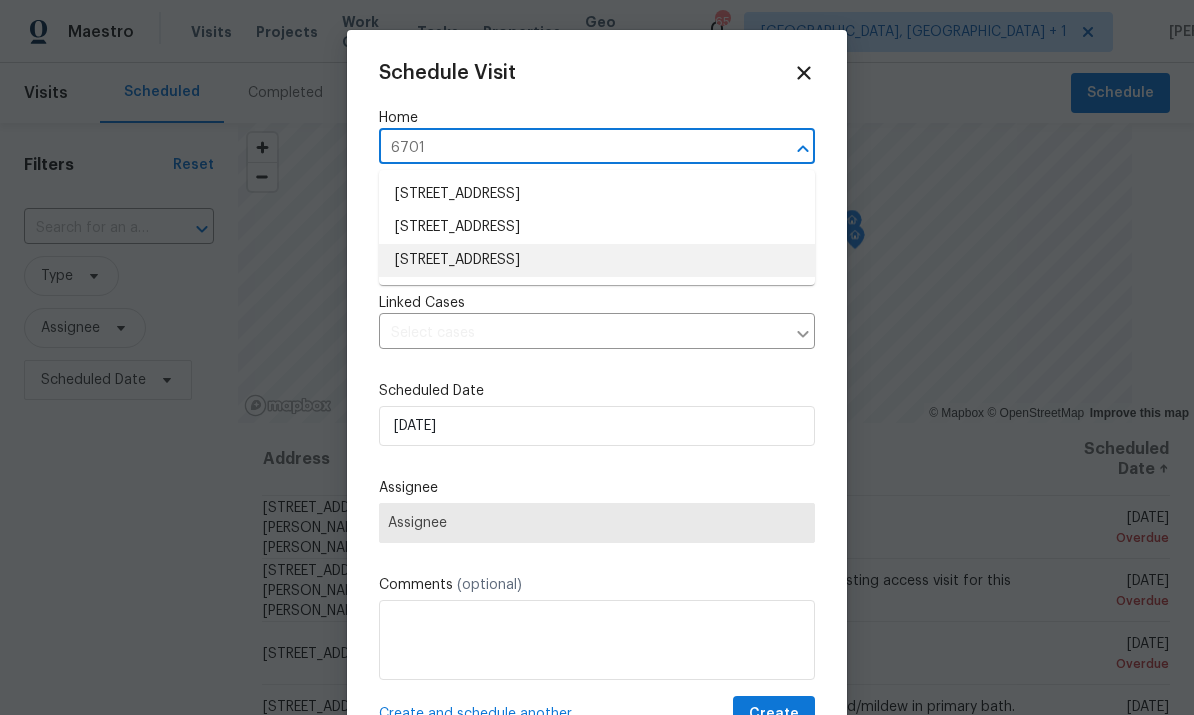 click on "[STREET_ADDRESS]" at bounding box center [597, 260] 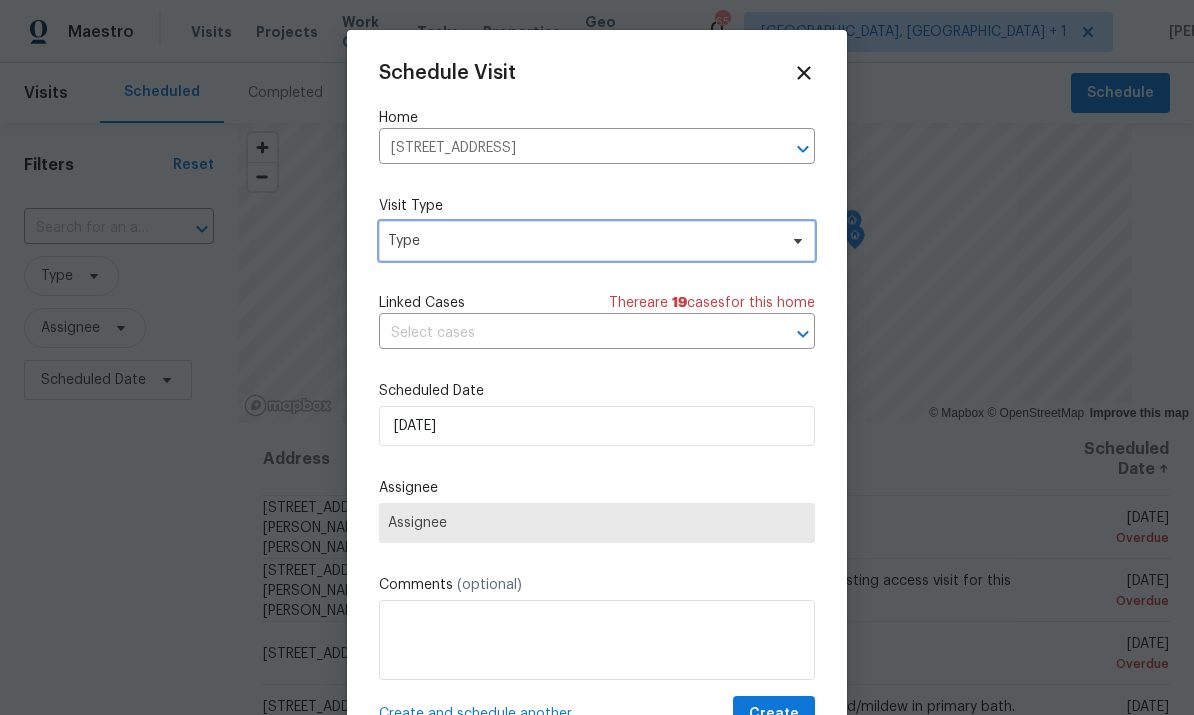 click on "Type" at bounding box center (597, 241) 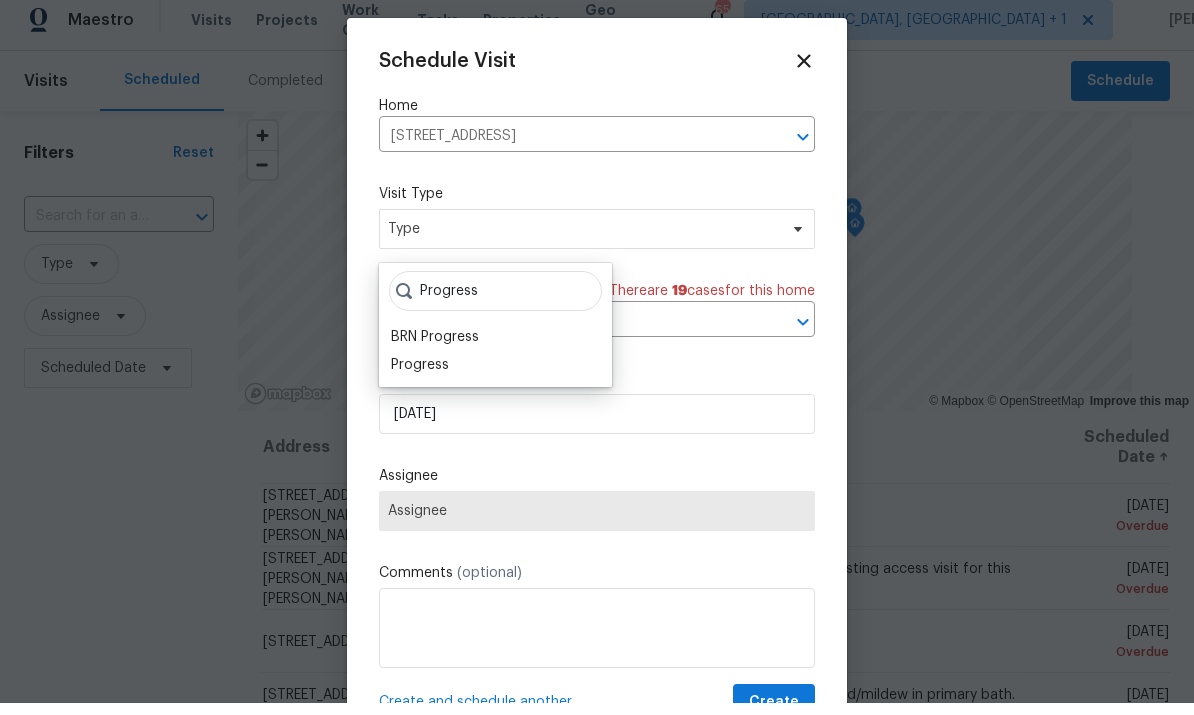 scroll, scrollTop: 12, scrollLeft: 0, axis: vertical 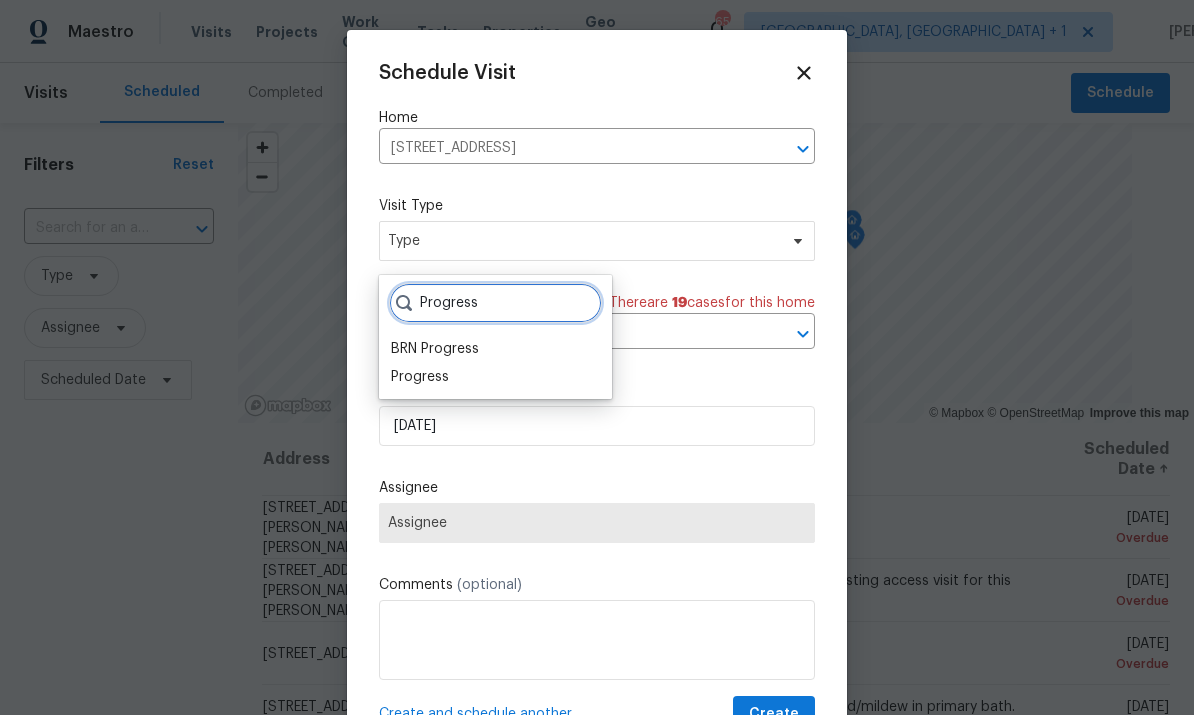 type on "Progress" 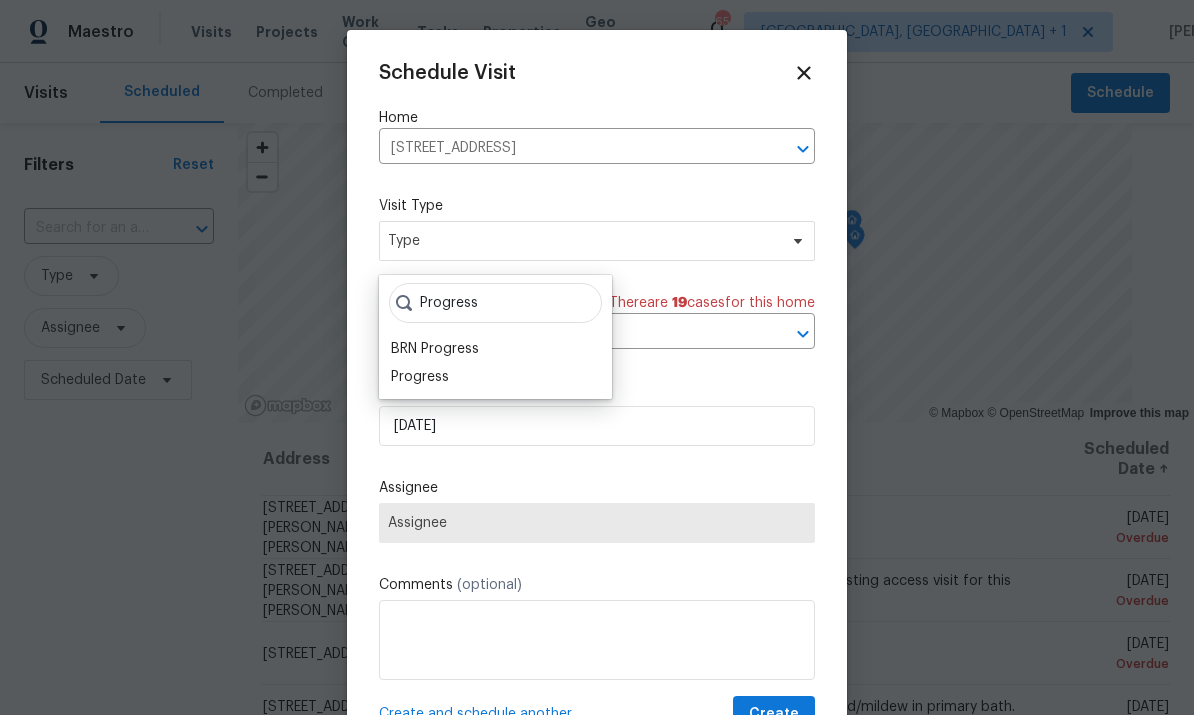 click on "Progress" at bounding box center [420, 377] 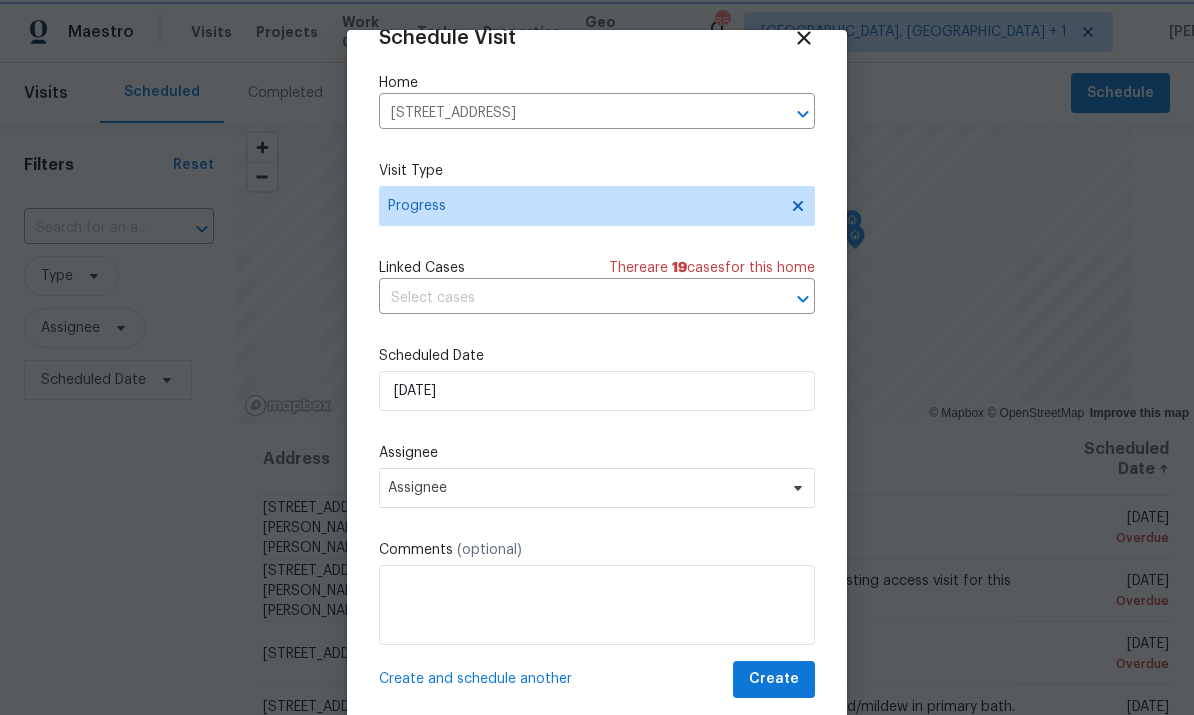 scroll, scrollTop: 39, scrollLeft: 0, axis: vertical 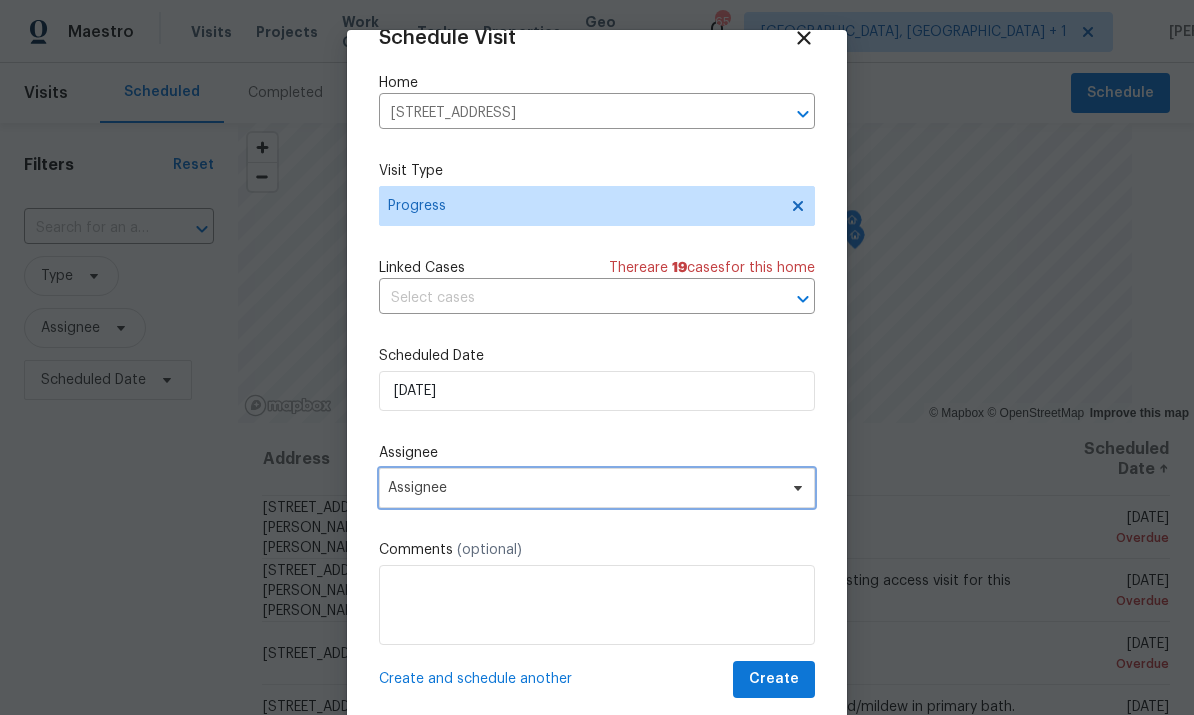 click on "Assignee" at bounding box center [597, 488] 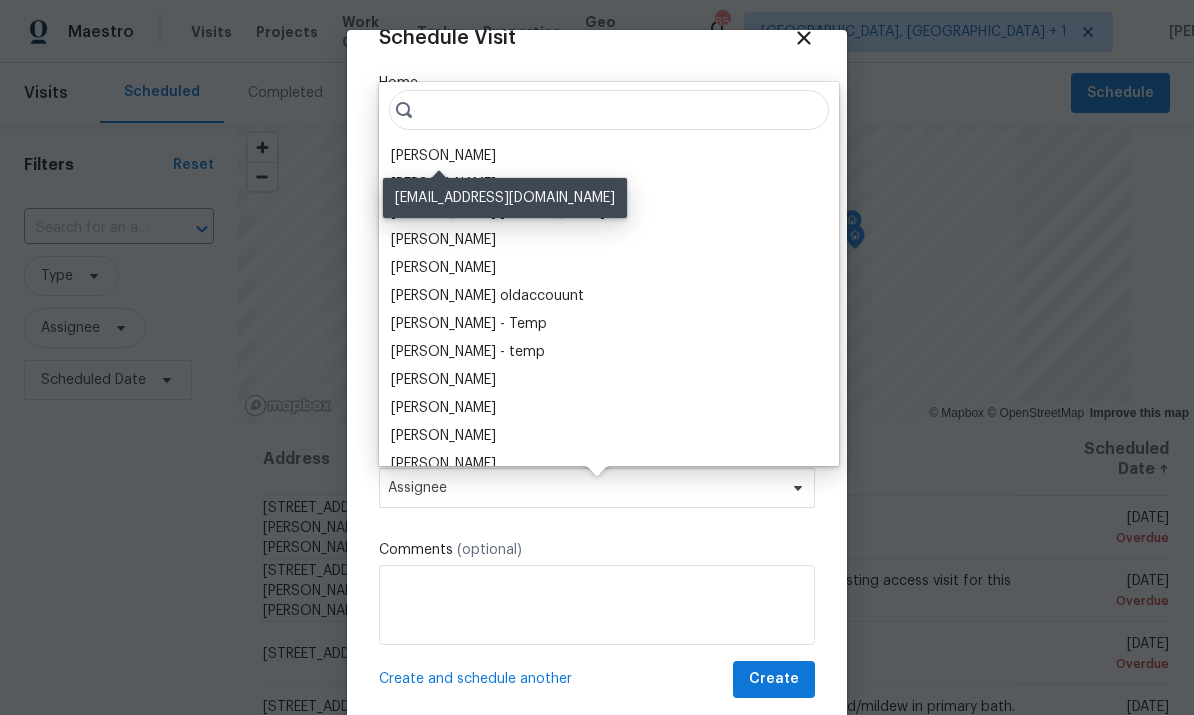click on "[PERSON_NAME]" at bounding box center (443, 156) 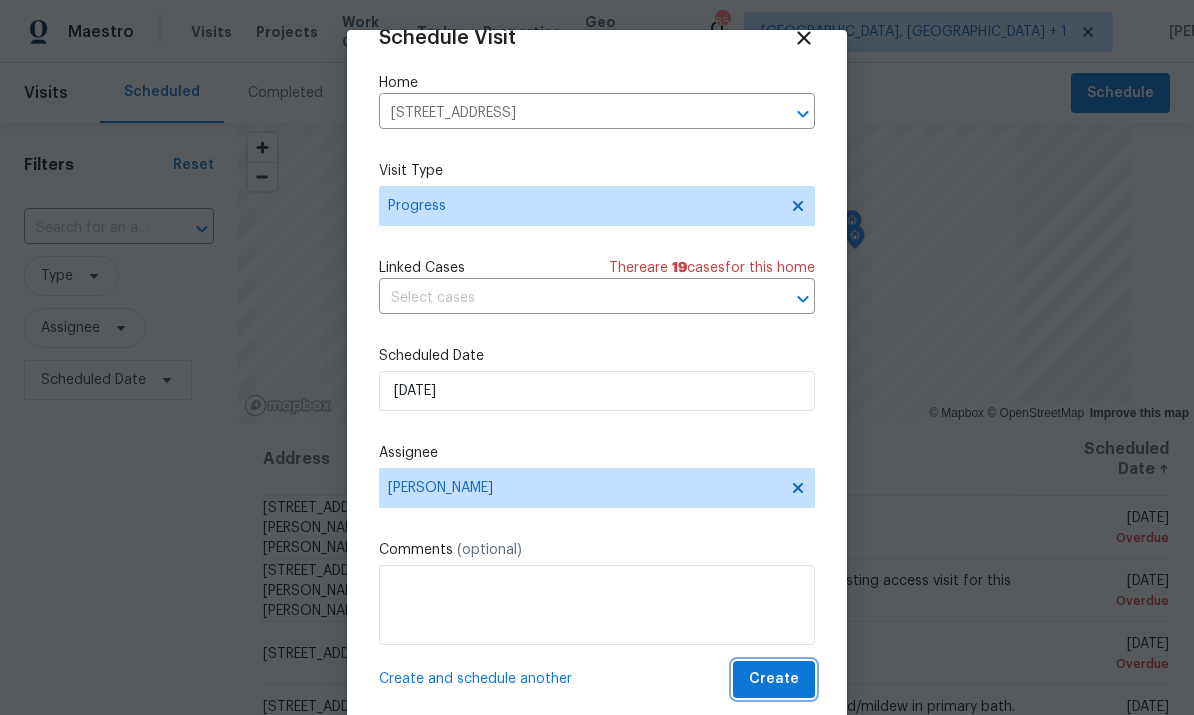 click on "Create" at bounding box center (774, 679) 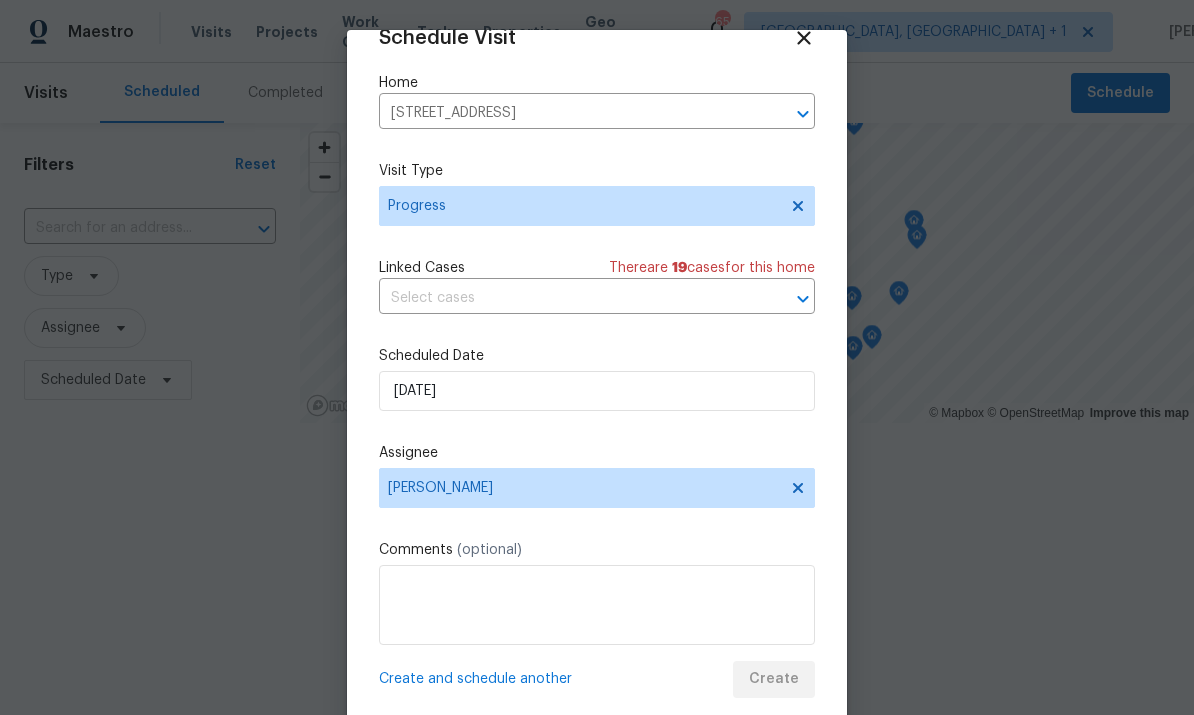 scroll, scrollTop: 0, scrollLeft: 0, axis: both 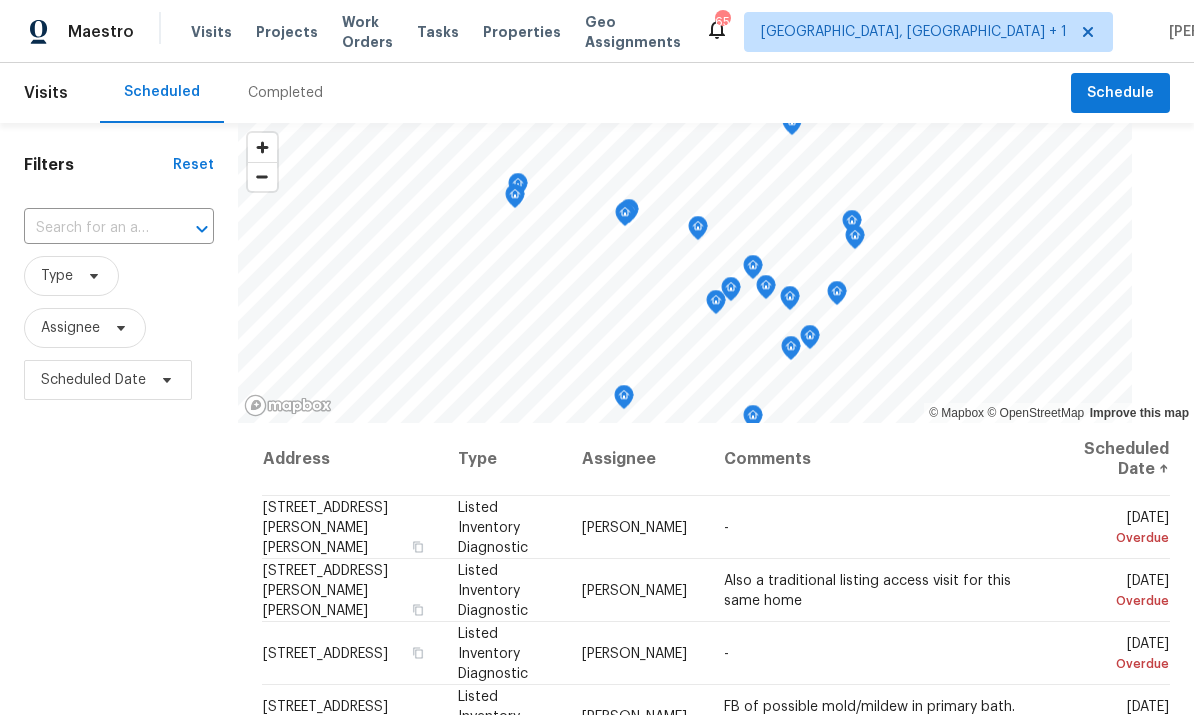 click on "Projects" at bounding box center [287, 32] 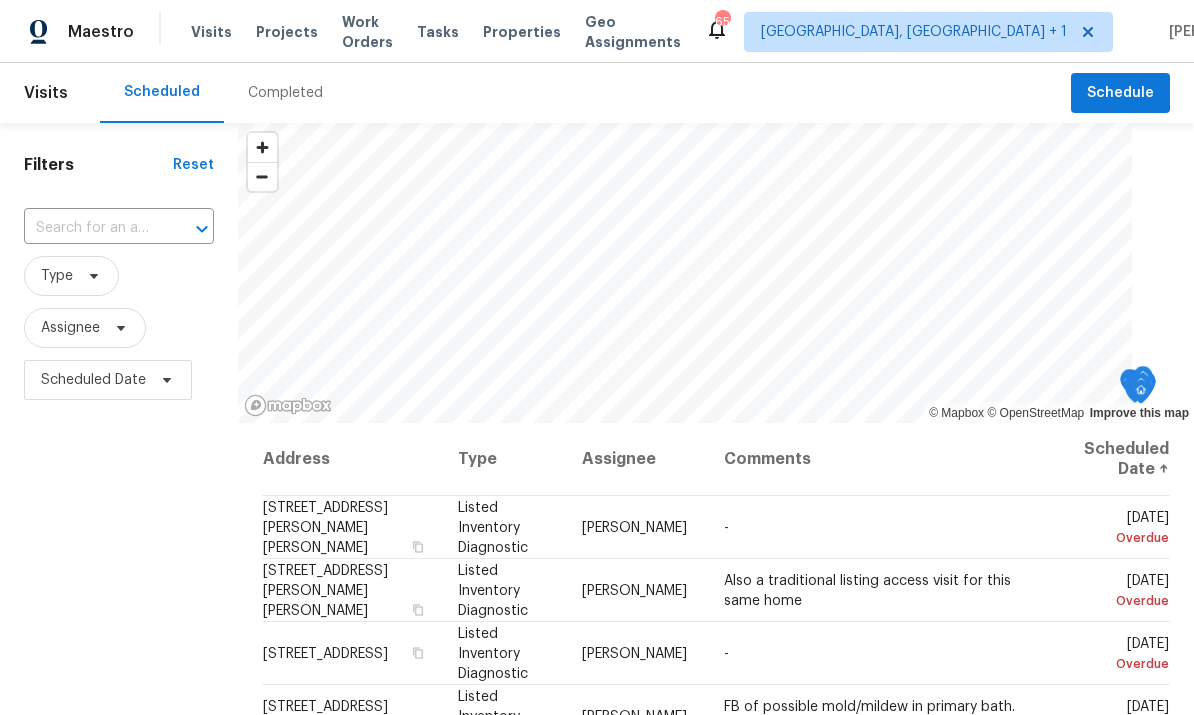 scroll, scrollTop: 0, scrollLeft: 0, axis: both 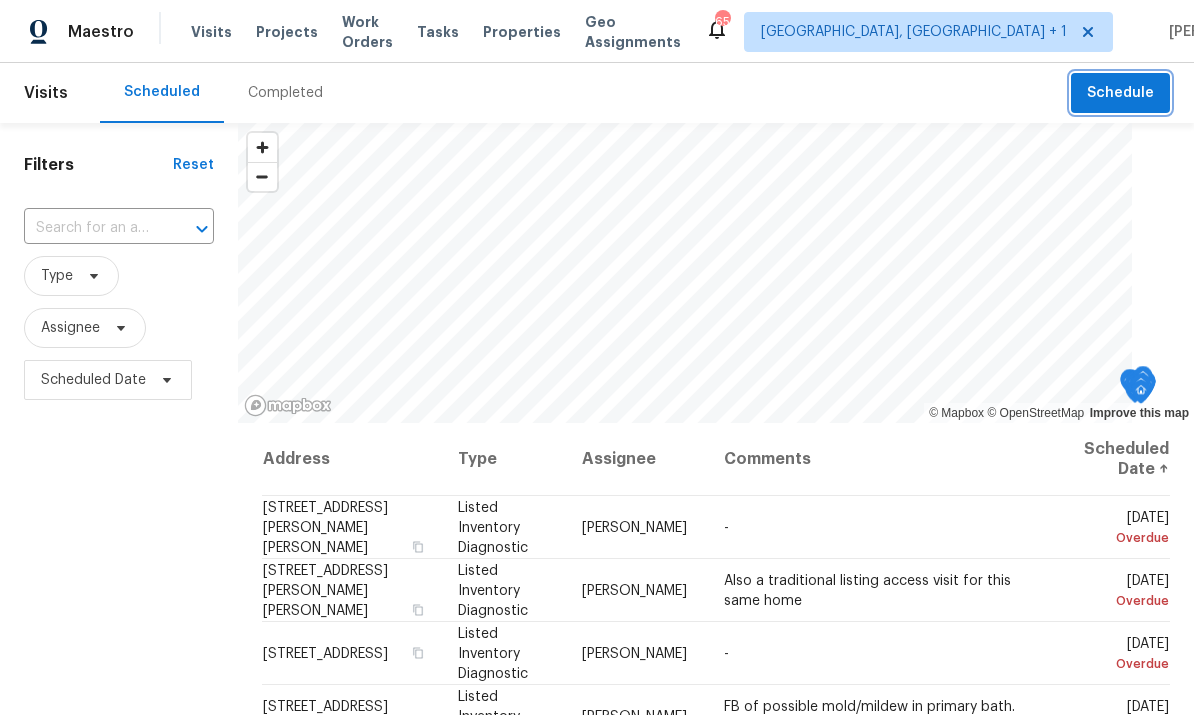 click on "Schedule" at bounding box center [1120, 93] 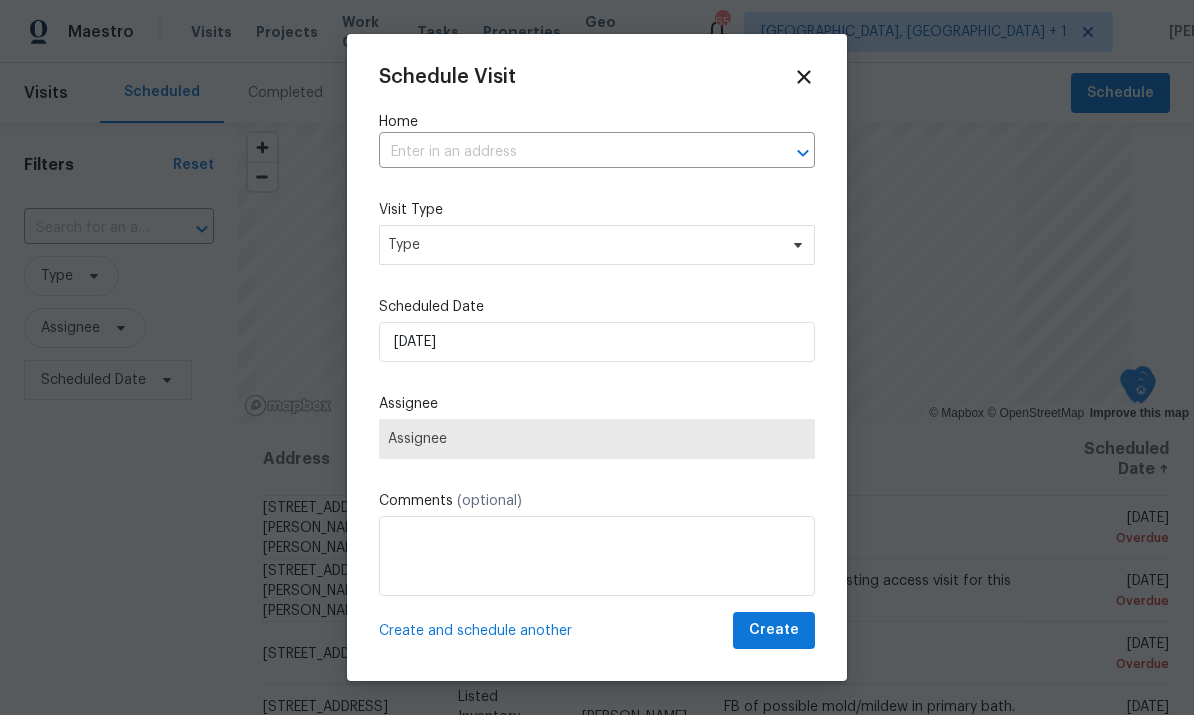 scroll, scrollTop: 0, scrollLeft: 0, axis: both 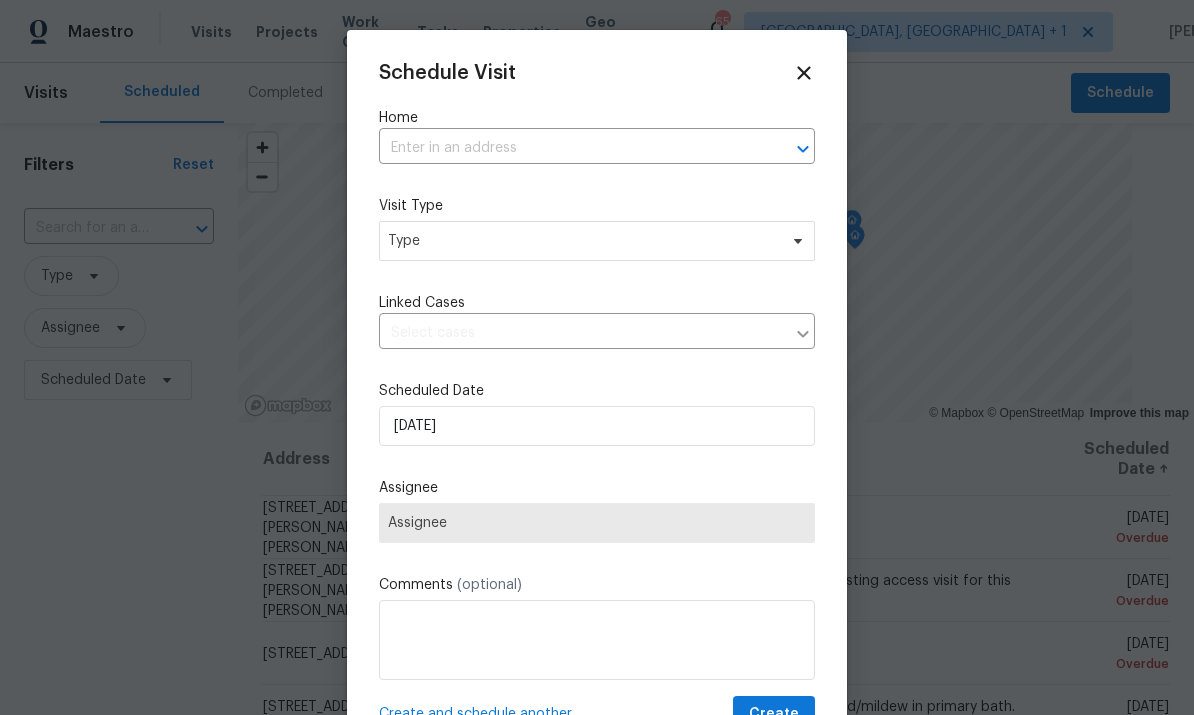 click at bounding box center [569, 148] 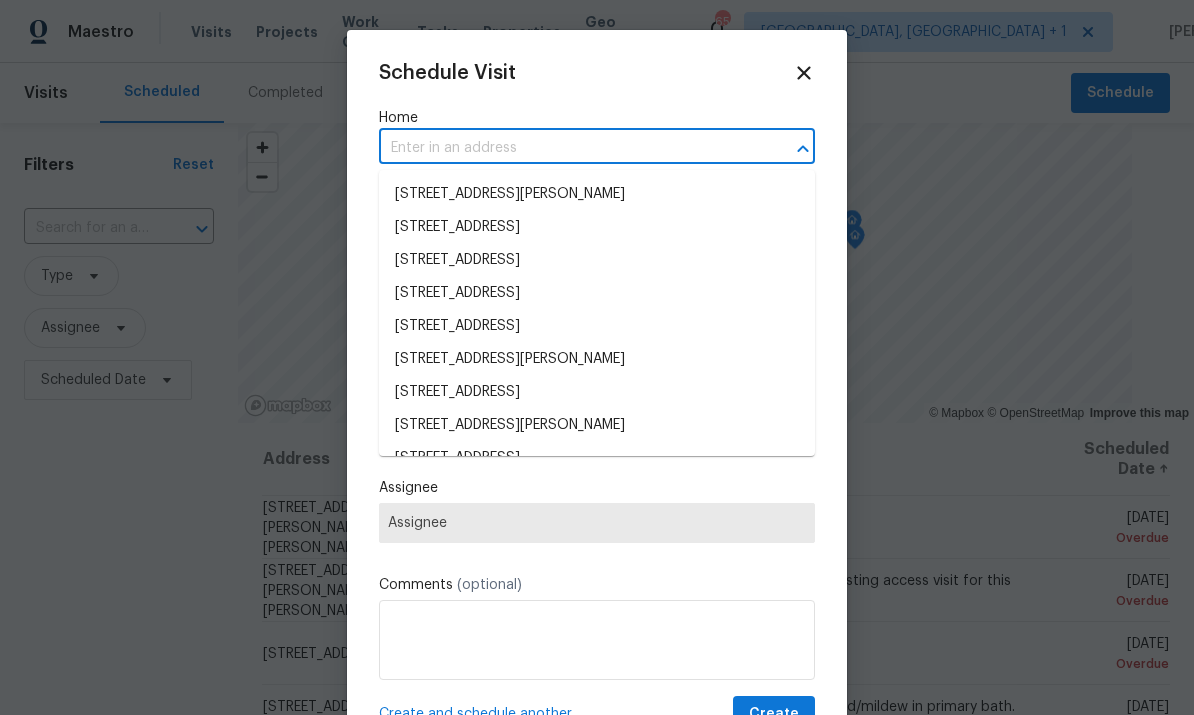 click at bounding box center (569, 148) 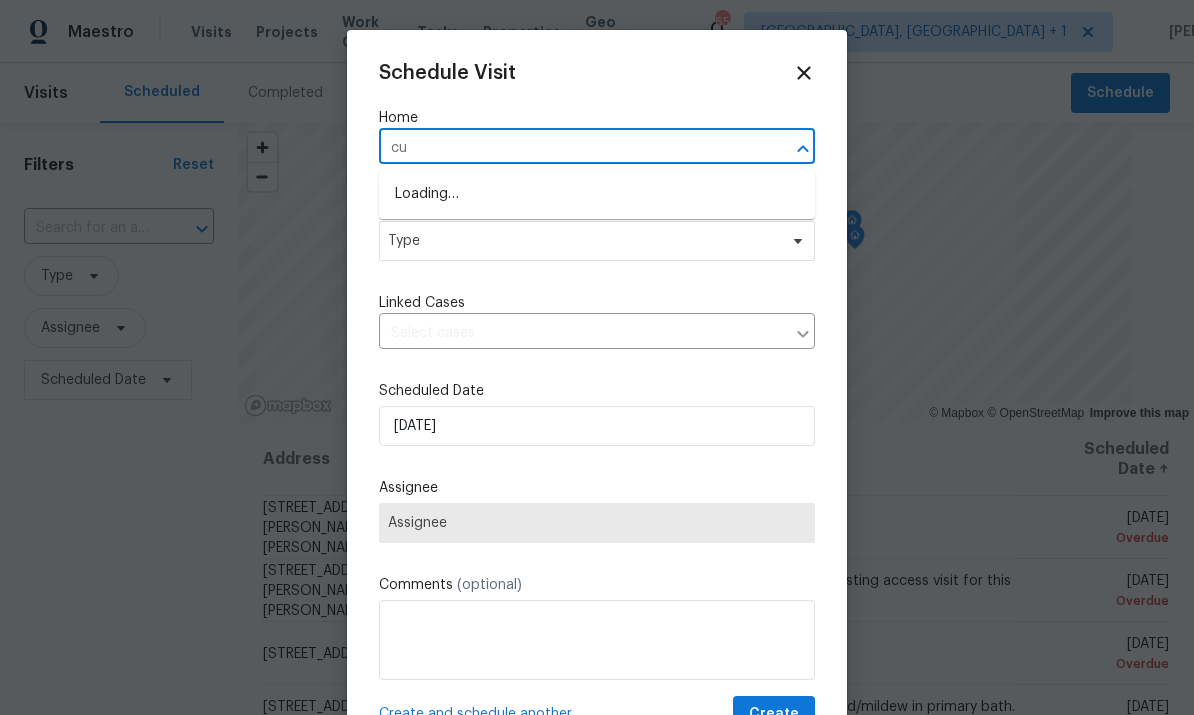 type on "c" 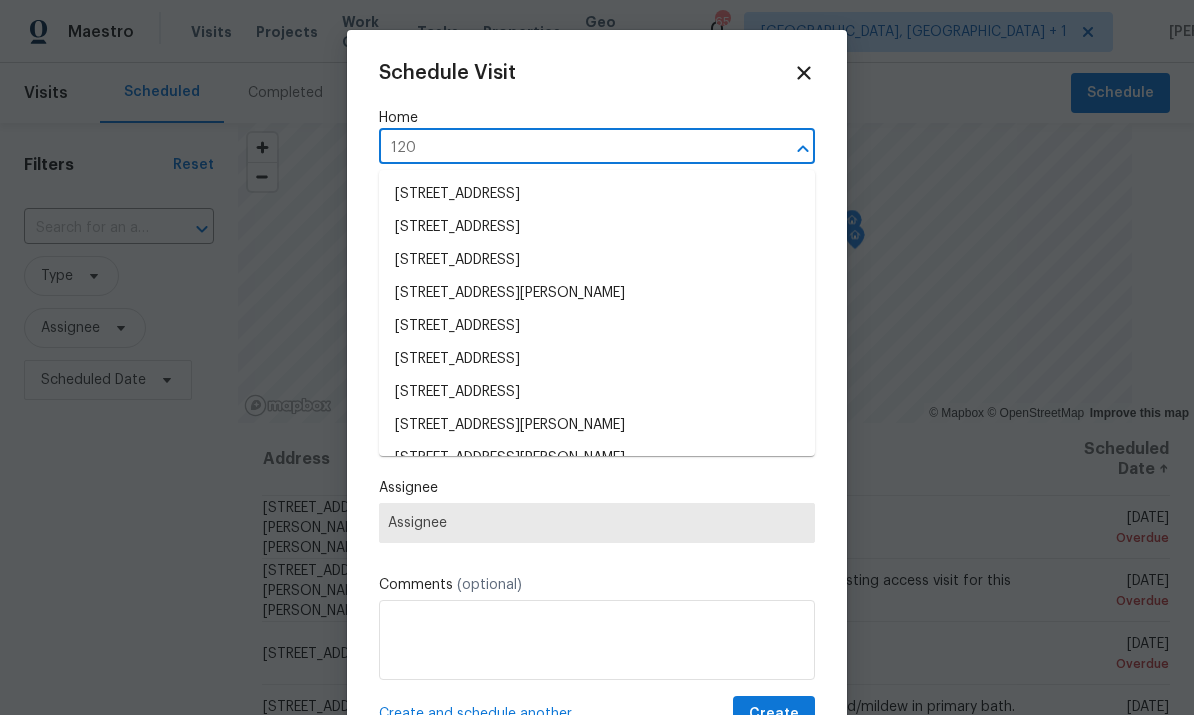 click on "120" at bounding box center [569, 148] 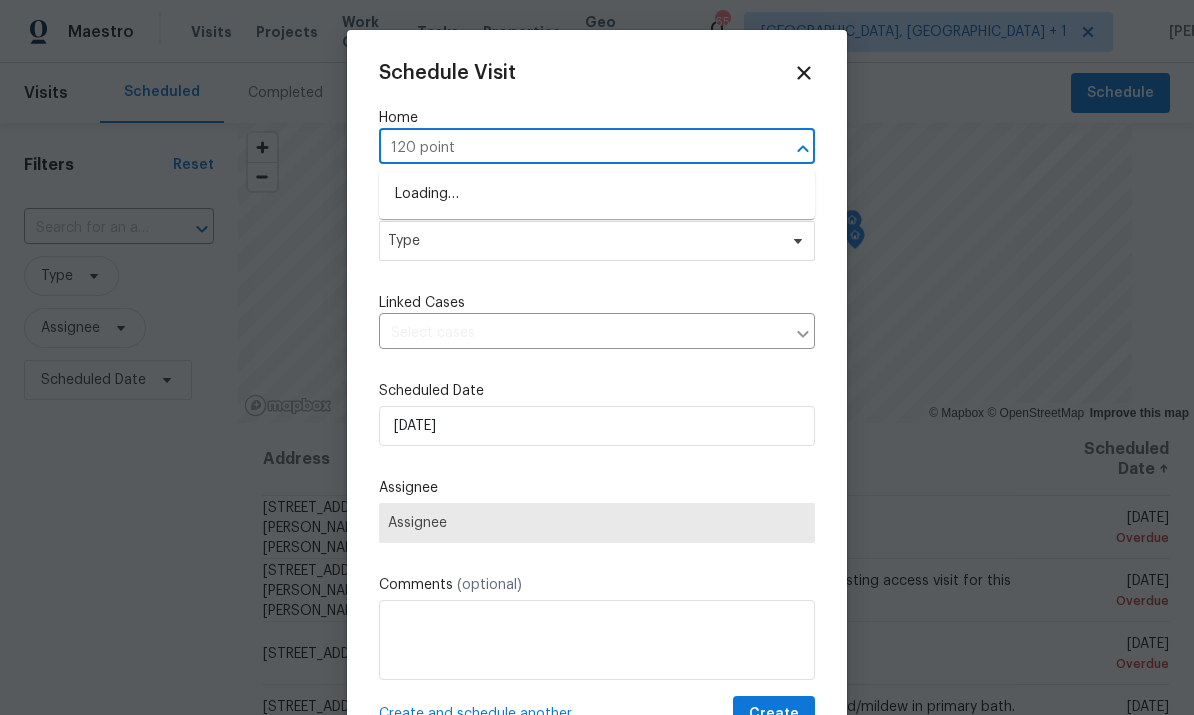 type on "120 point" 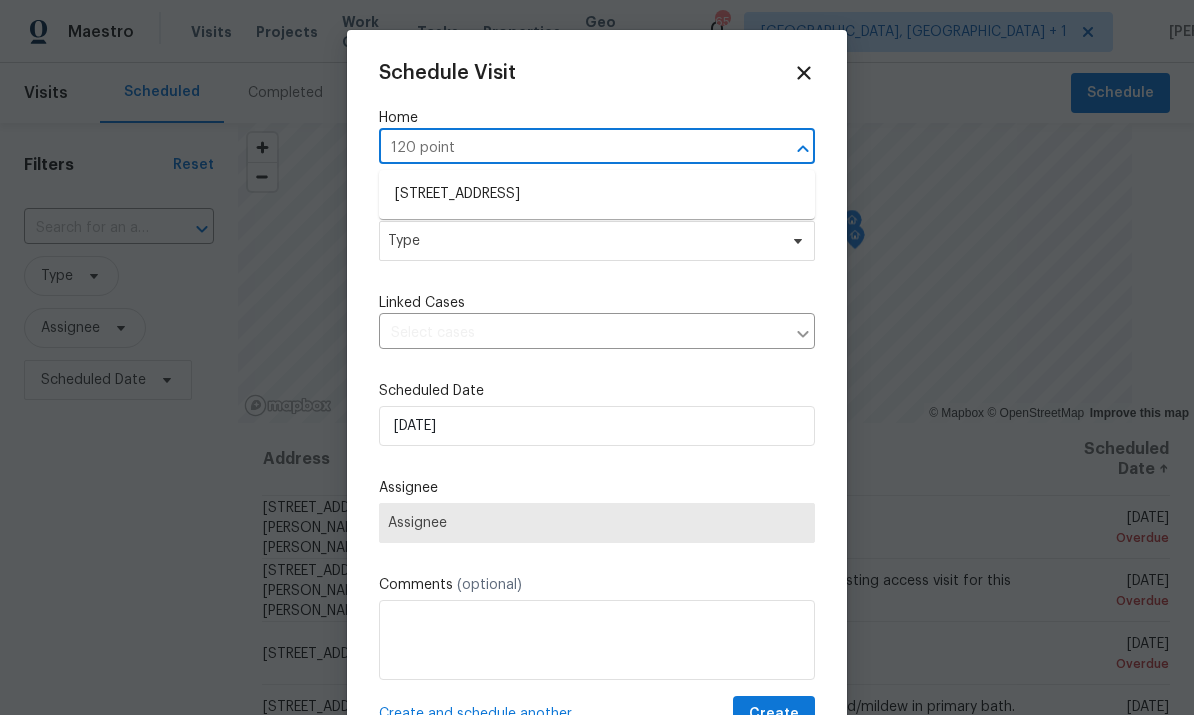 click on "[STREET_ADDRESS]" at bounding box center (597, 194) 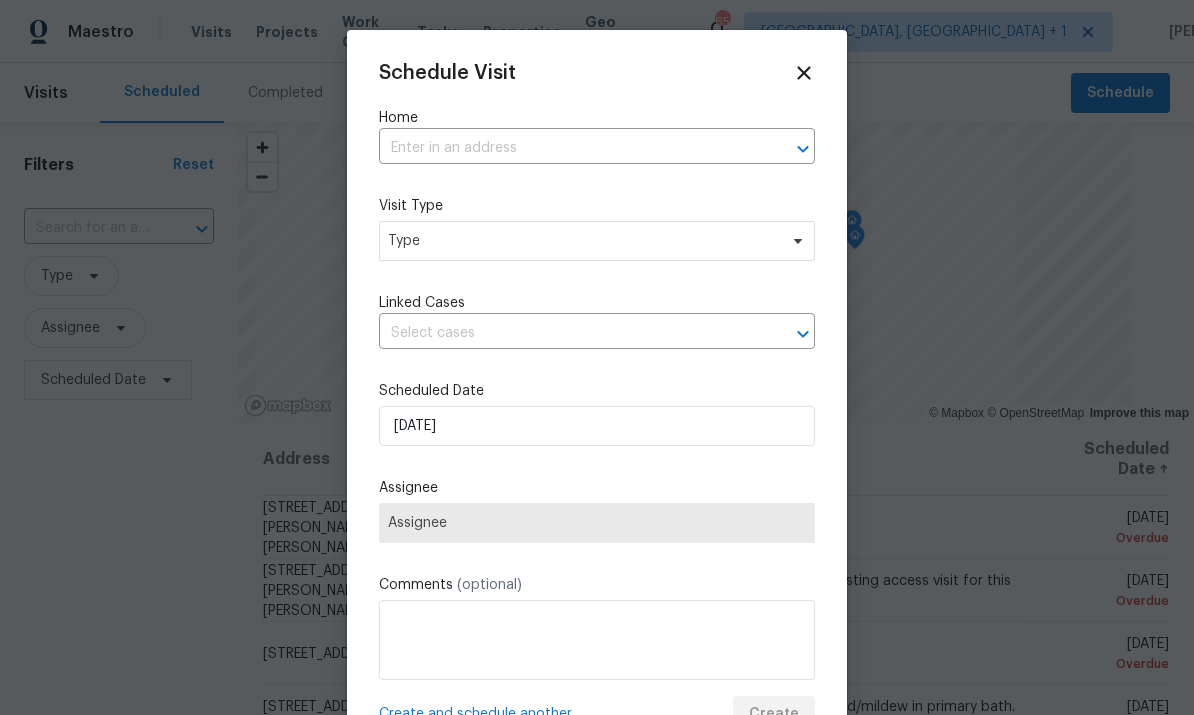 type on "[STREET_ADDRESS]" 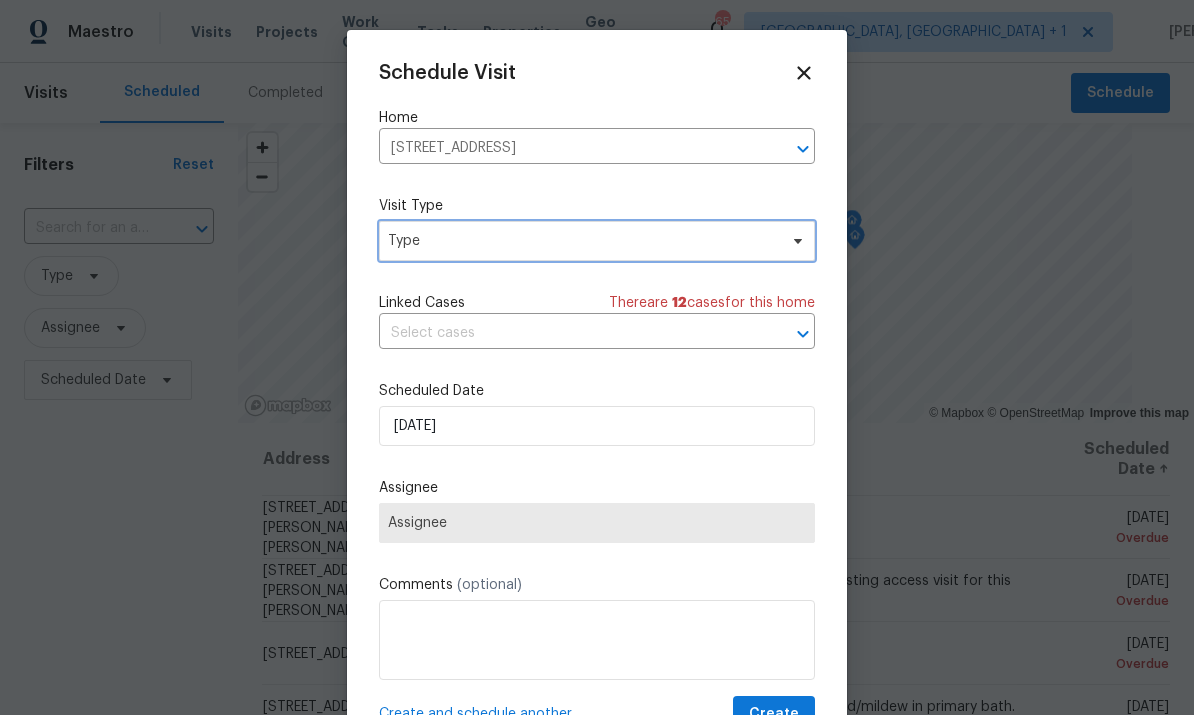 click 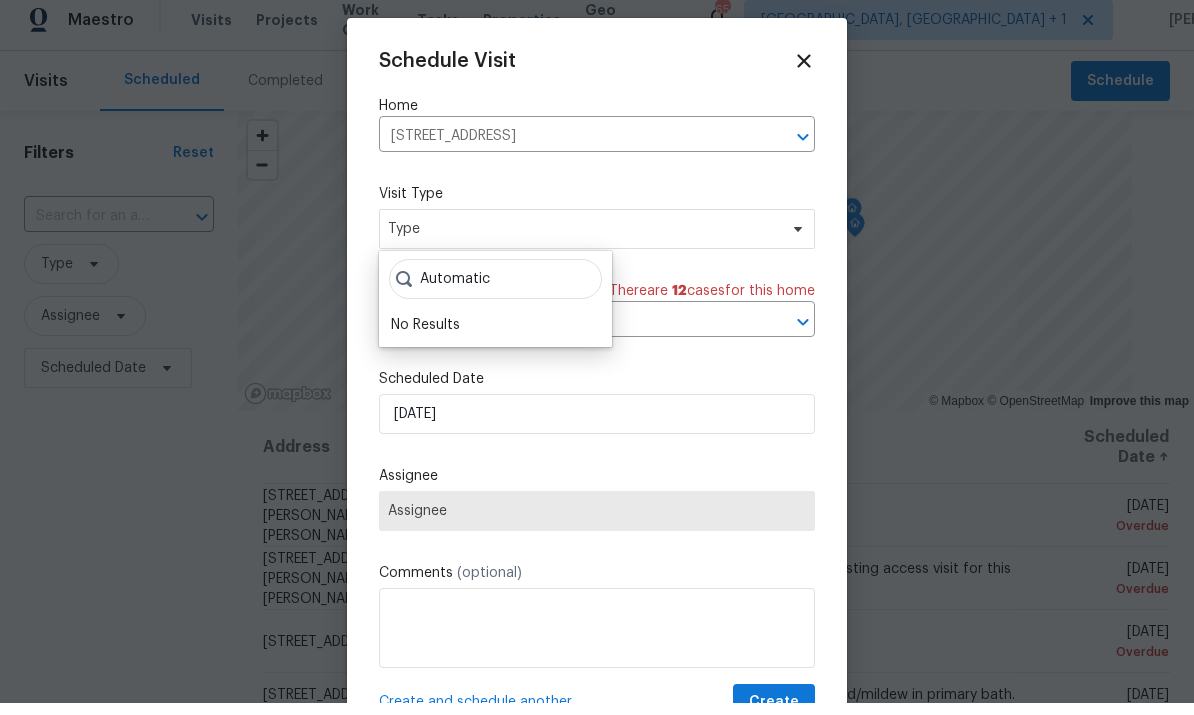 scroll, scrollTop: 12, scrollLeft: 0, axis: vertical 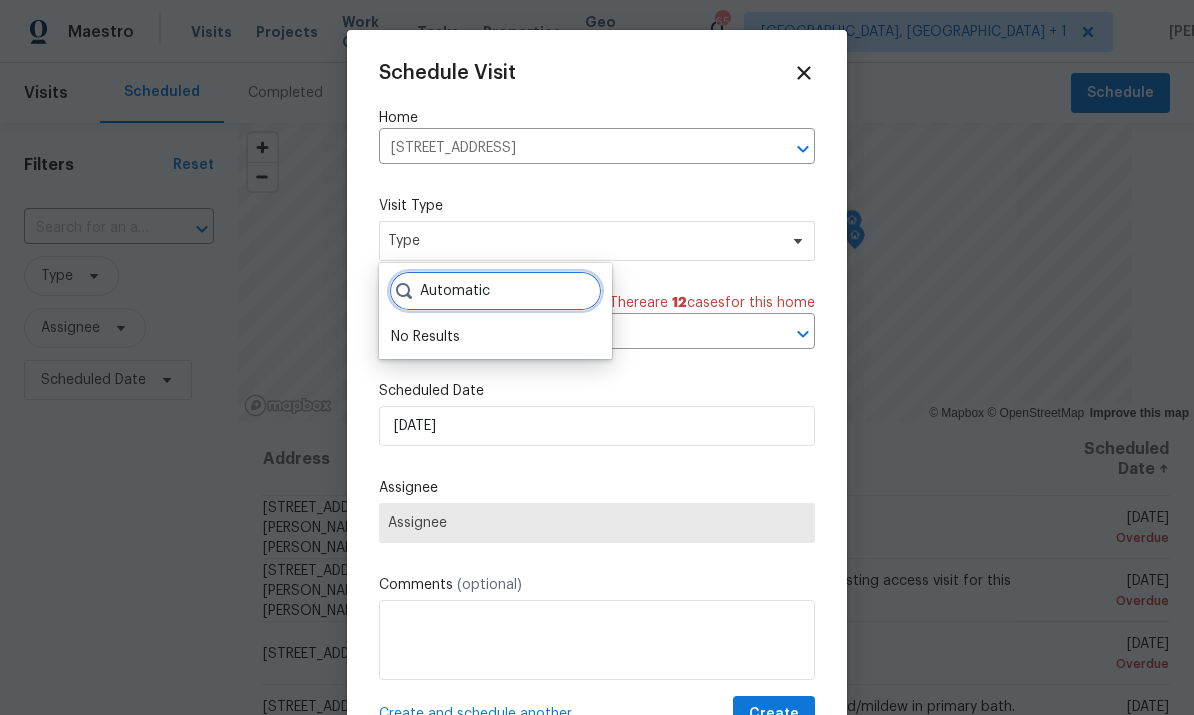 type on "Automatic" 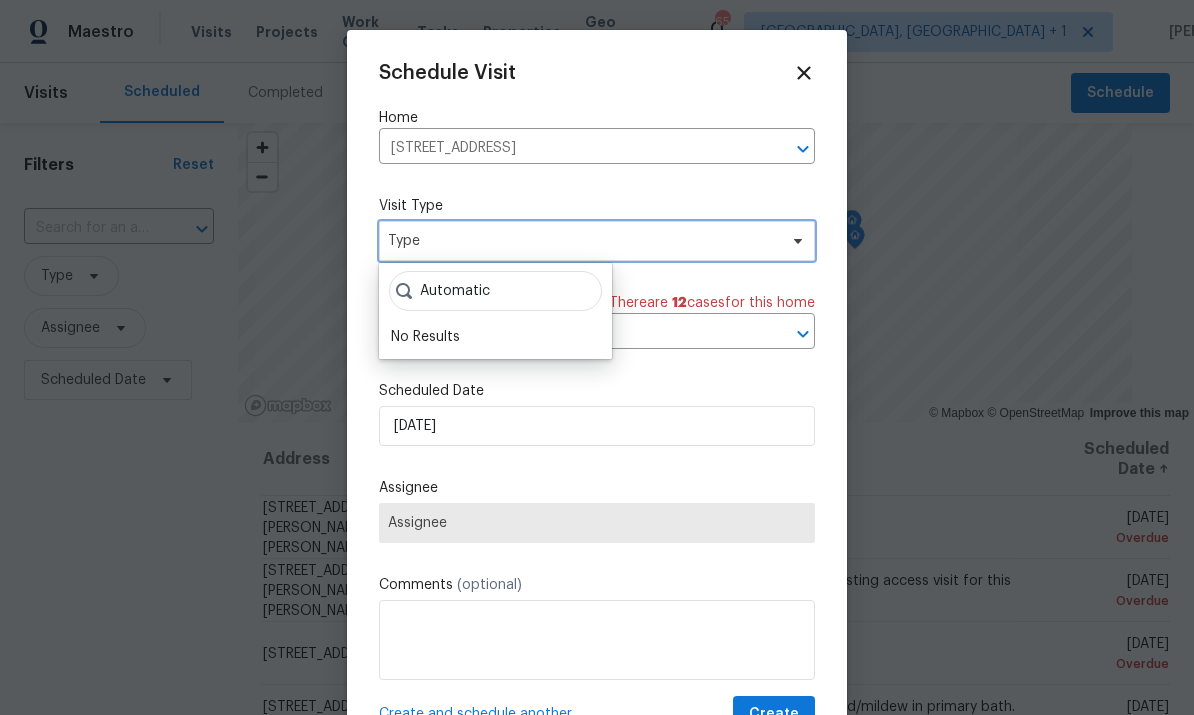 click on "Type" at bounding box center (582, 241) 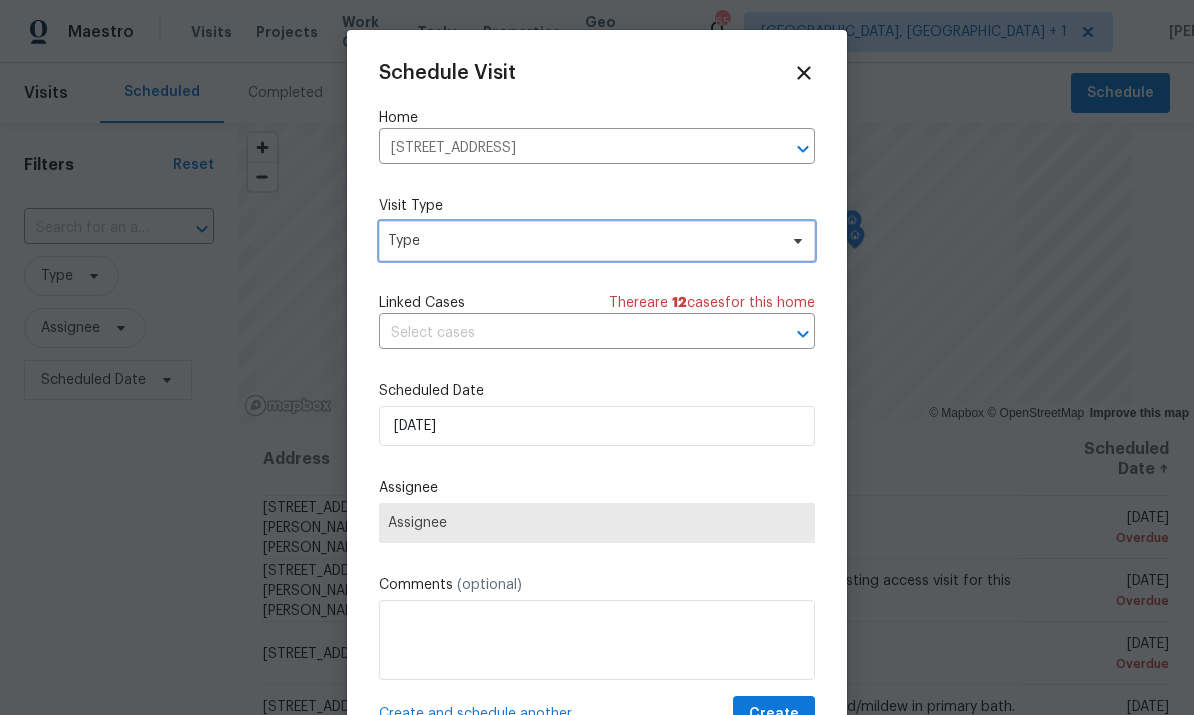 click 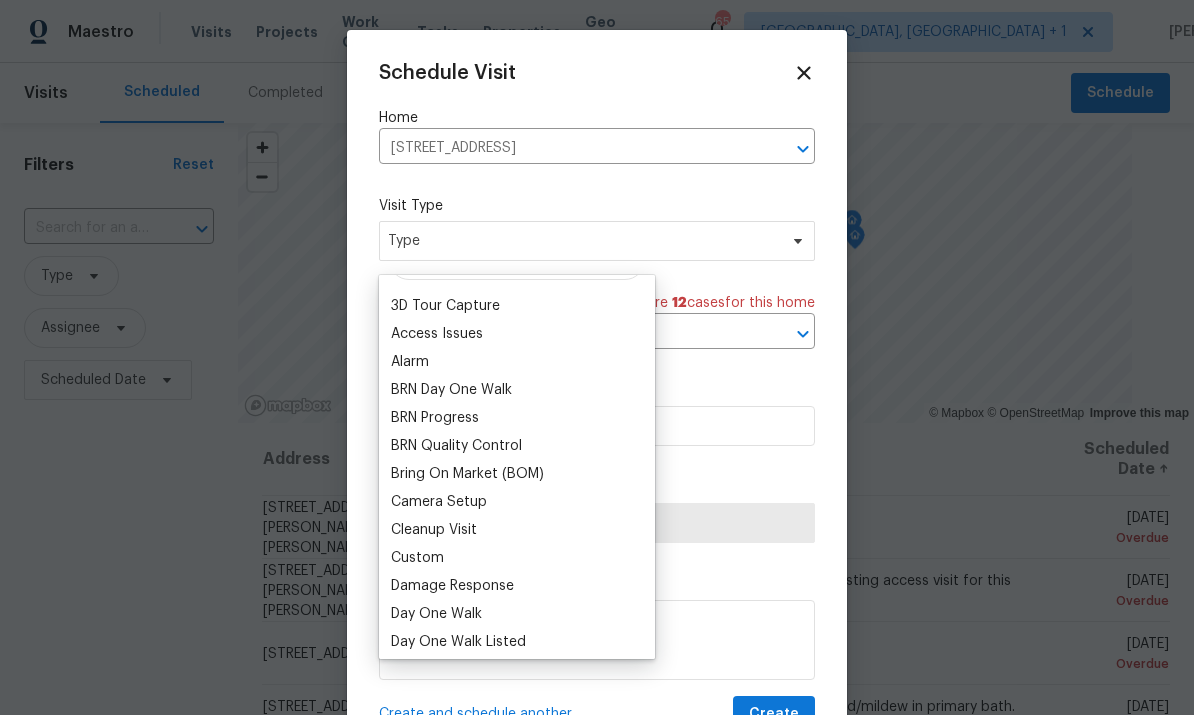 scroll, scrollTop: 42, scrollLeft: 0, axis: vertical 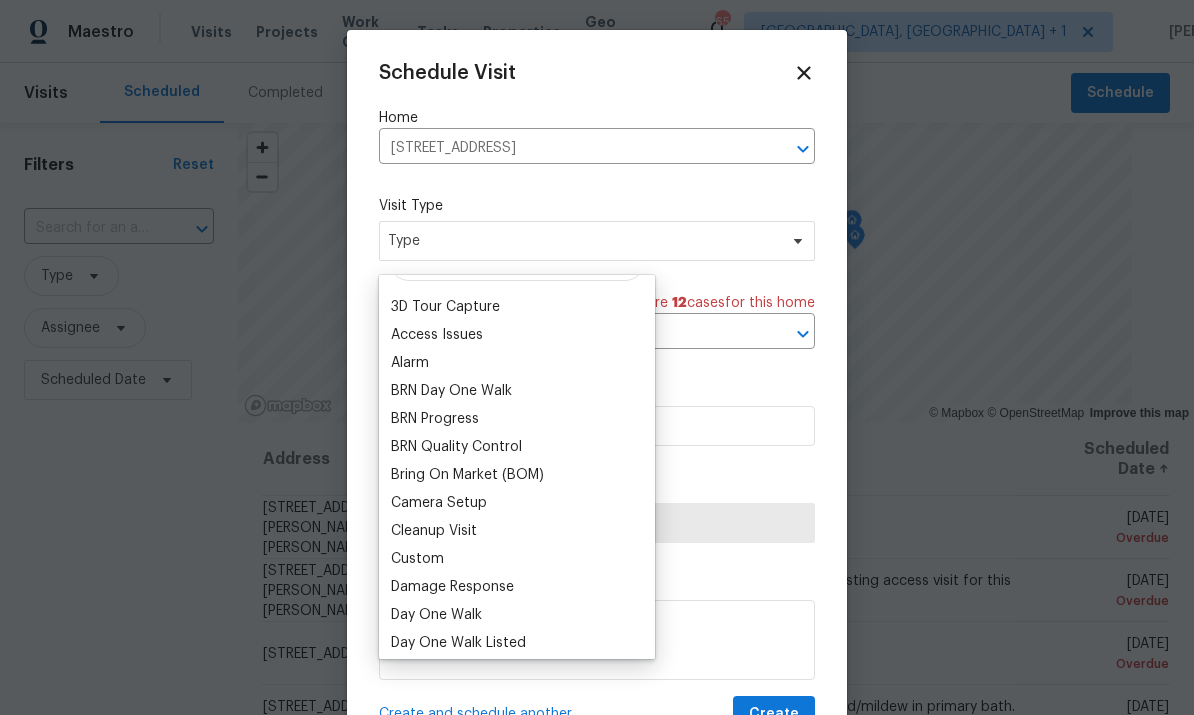click on "Custom" at bounding box center [517, 559] 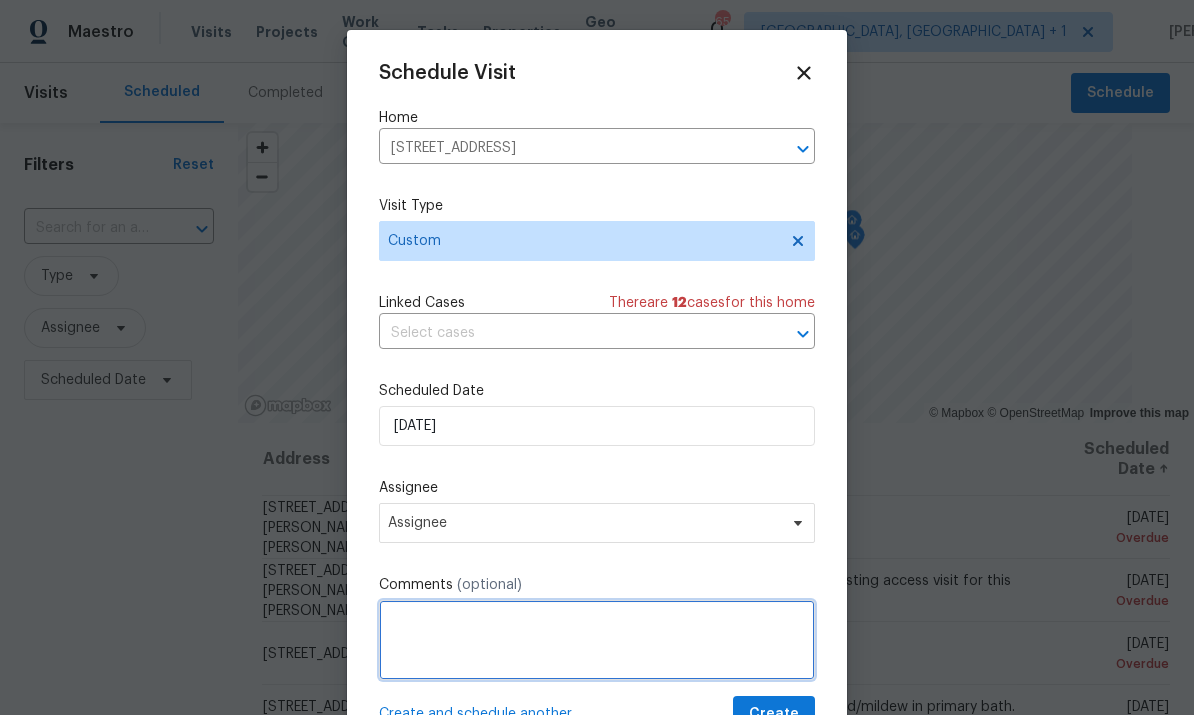 click at bounding box center (597, 640) 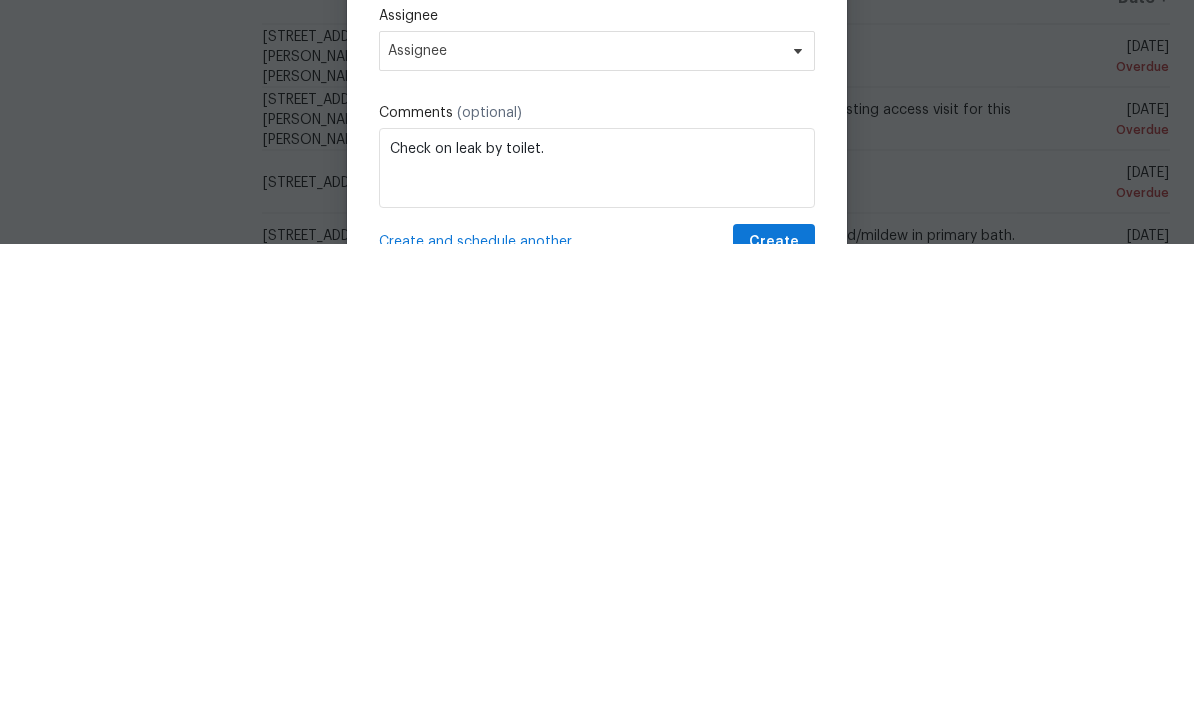 scroll, scrollTop: 75, scrollLeft: 0, axis: vertical 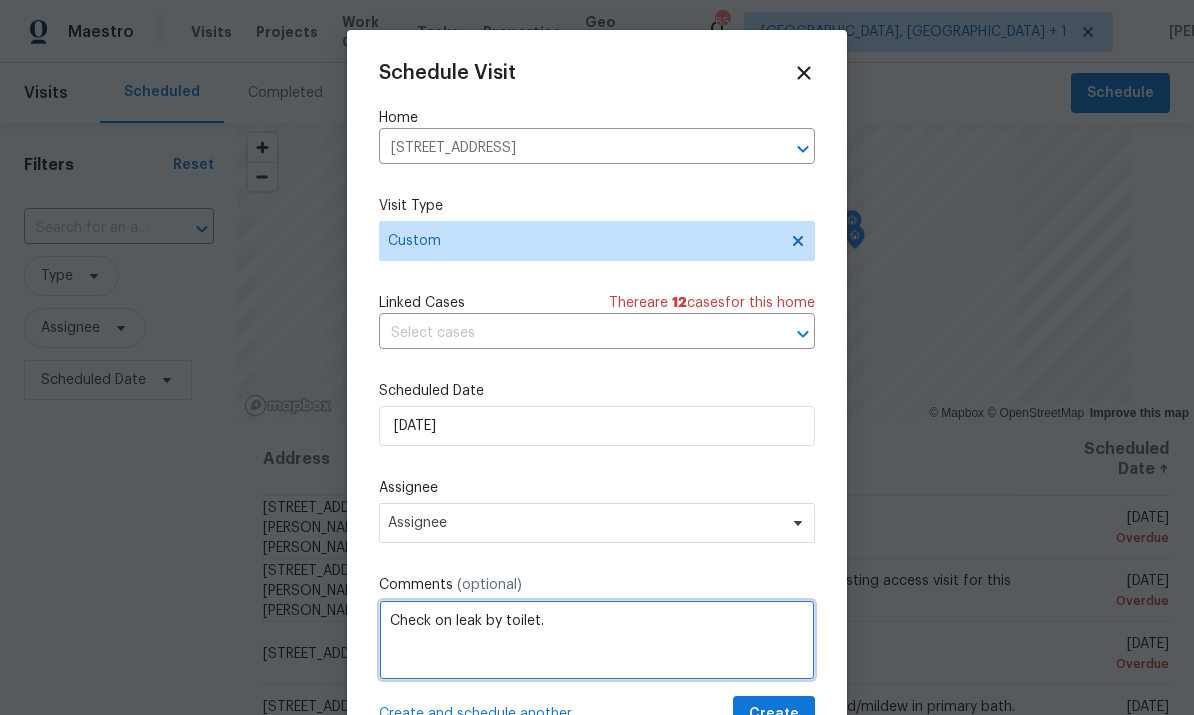 type on "Check on leak by toilet." 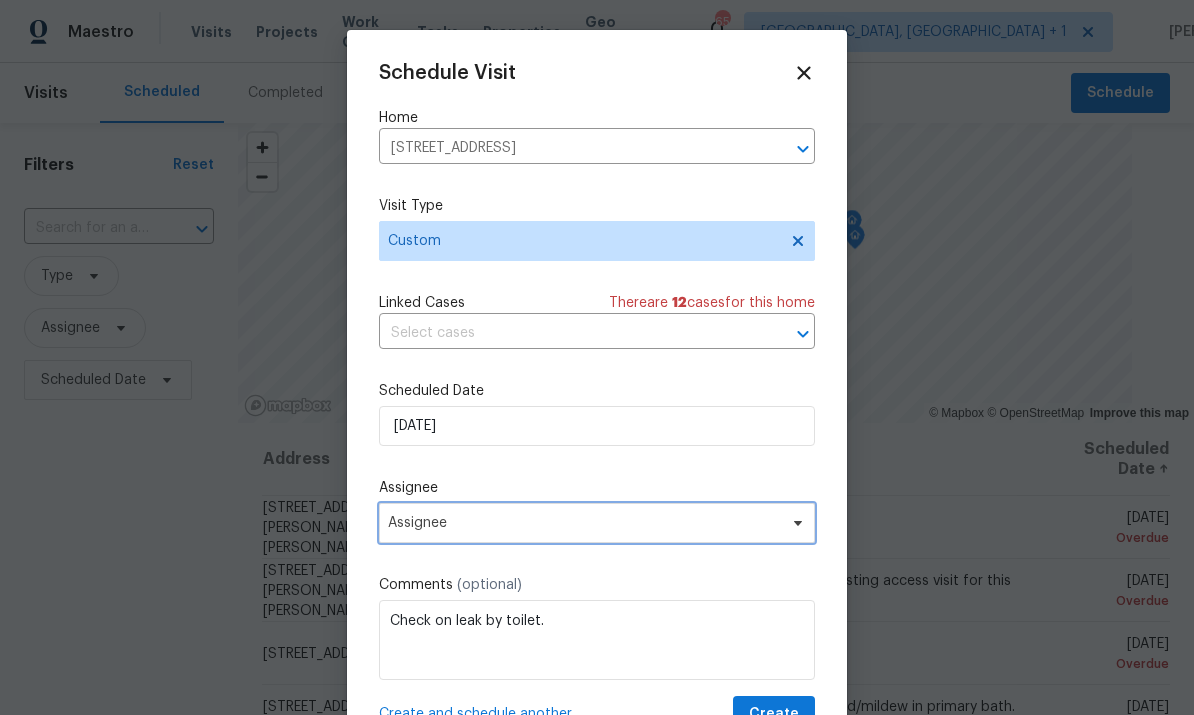 click 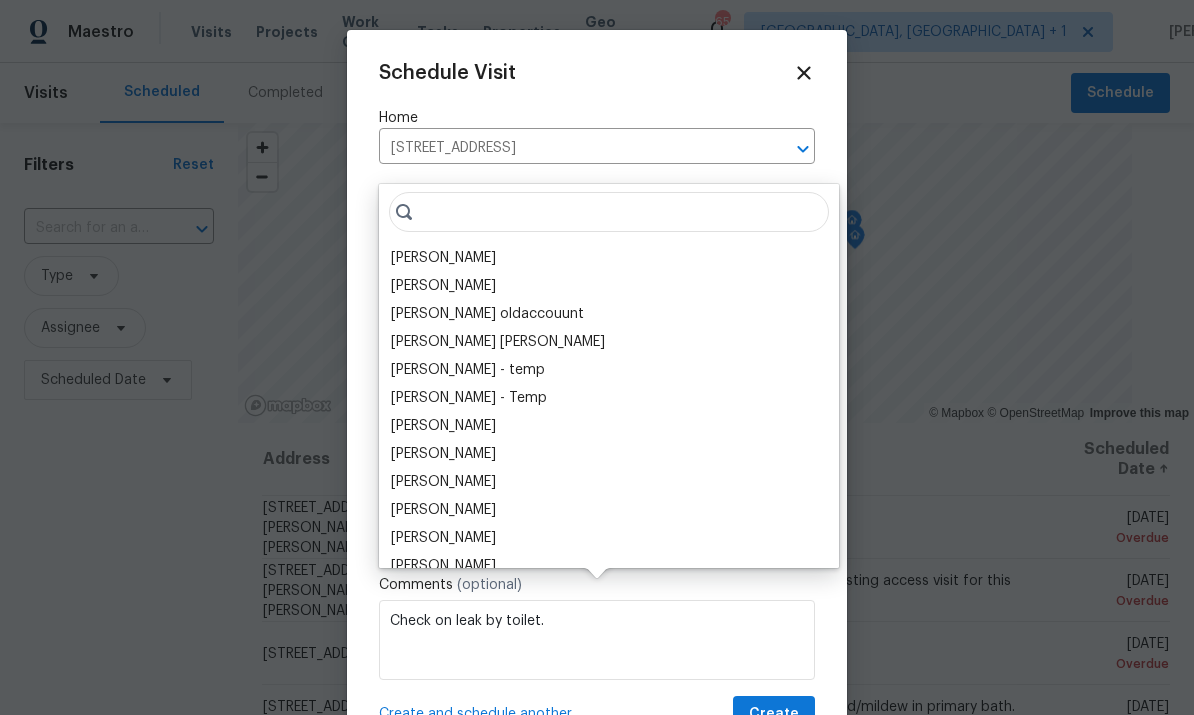 click on "[PERSON_NAME]" at bounding box center (443, 258) 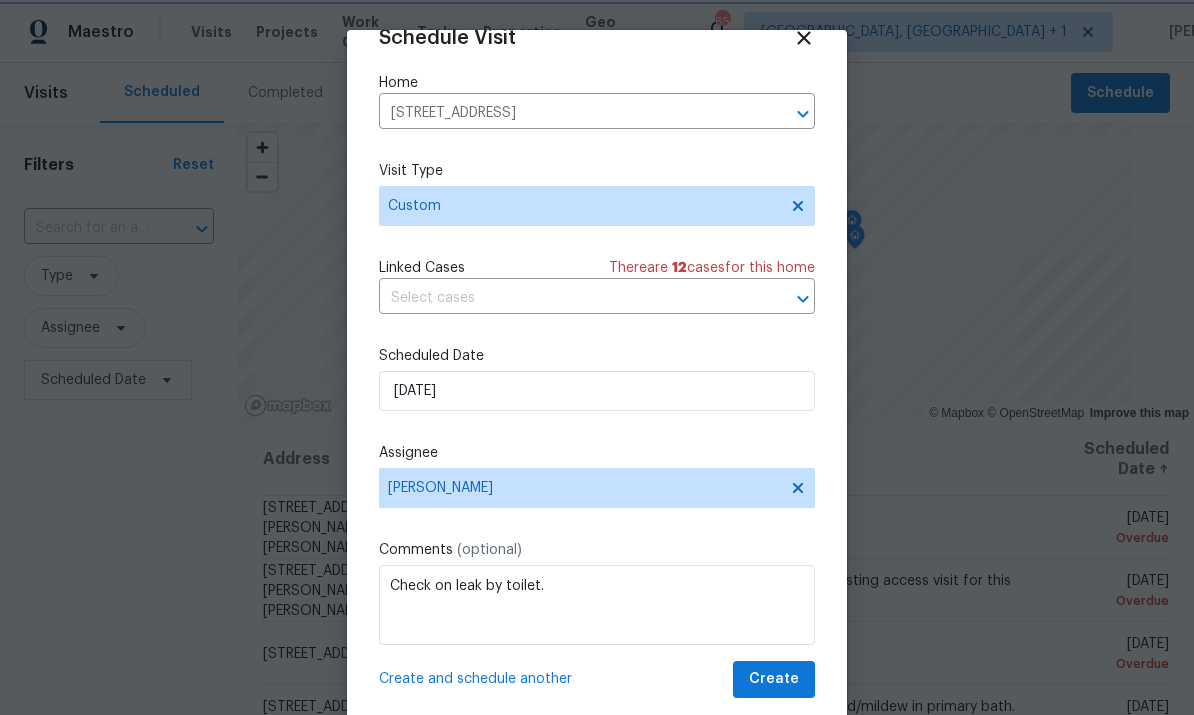 scroll, scrollTop: 39, scrollLeft: 0, axis: vertical 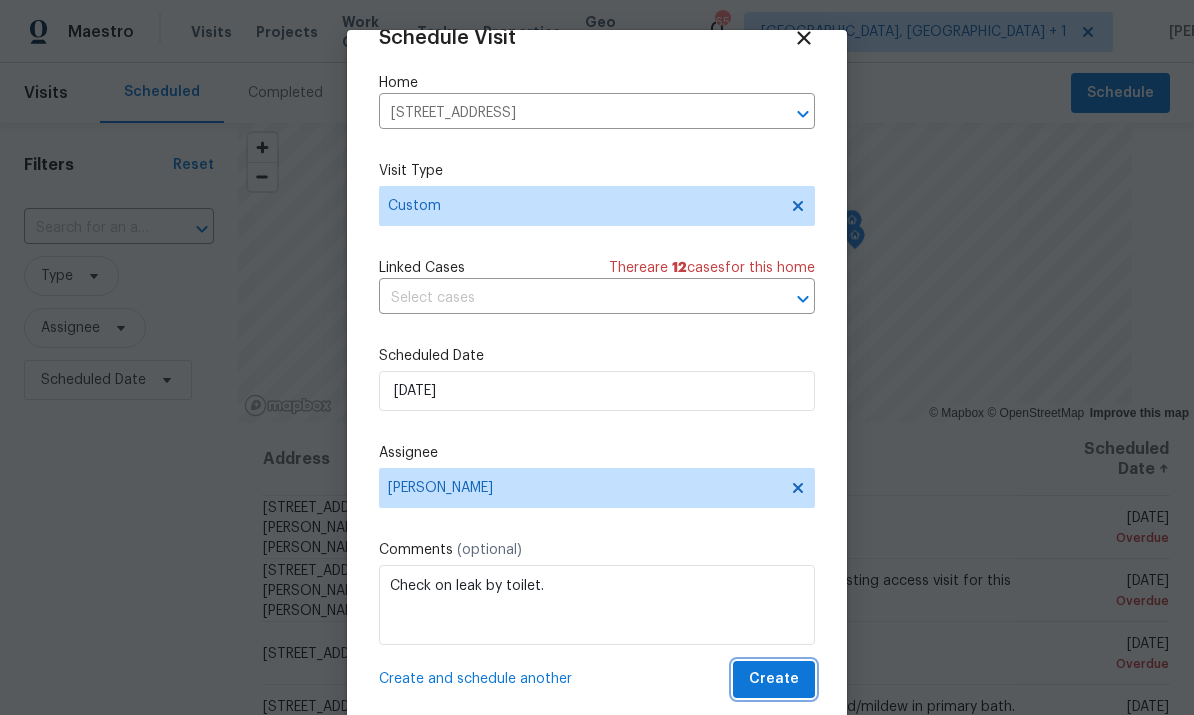 click on "Create" at bounding box center [774, 679] 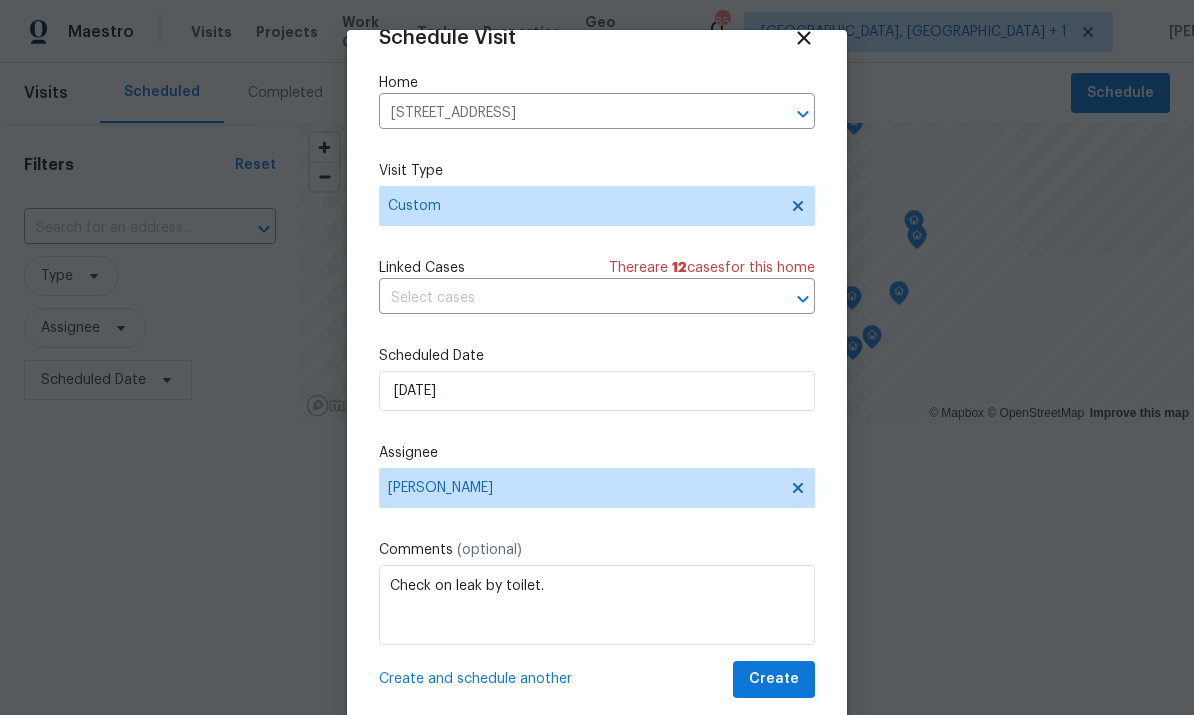 scroll, scrollTop: 0, scrollLeft: 0, axis: both 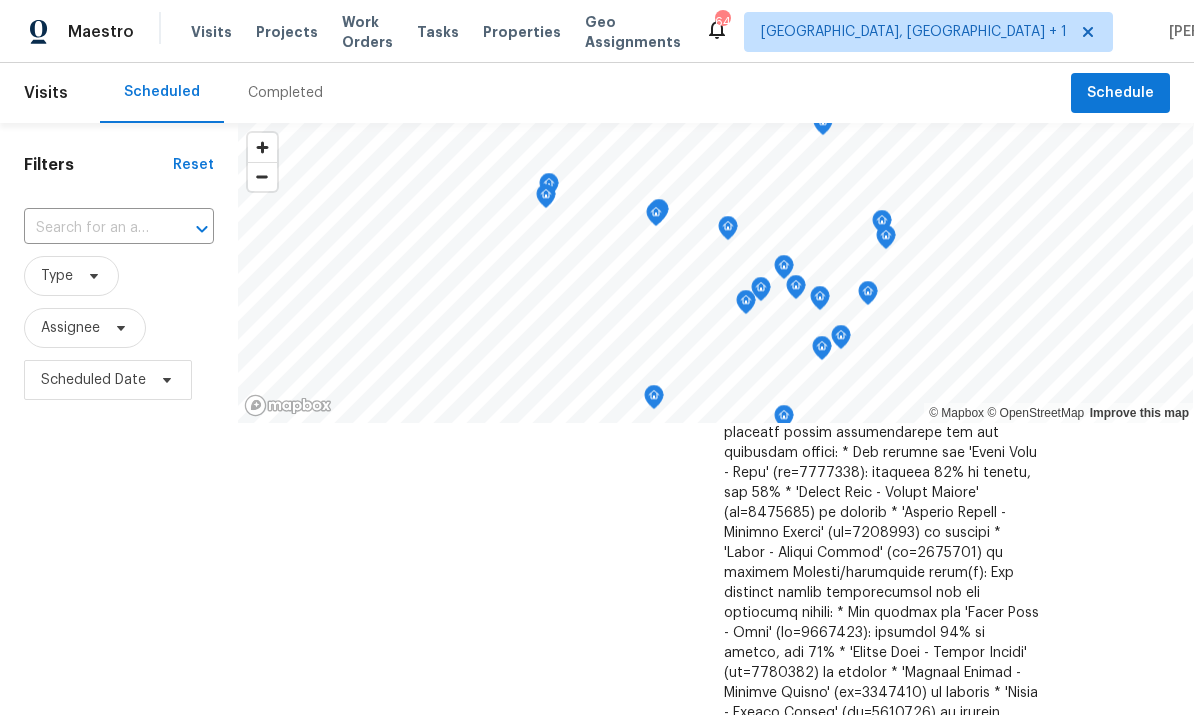 click on "Projects" at bounding box center [287, 32] 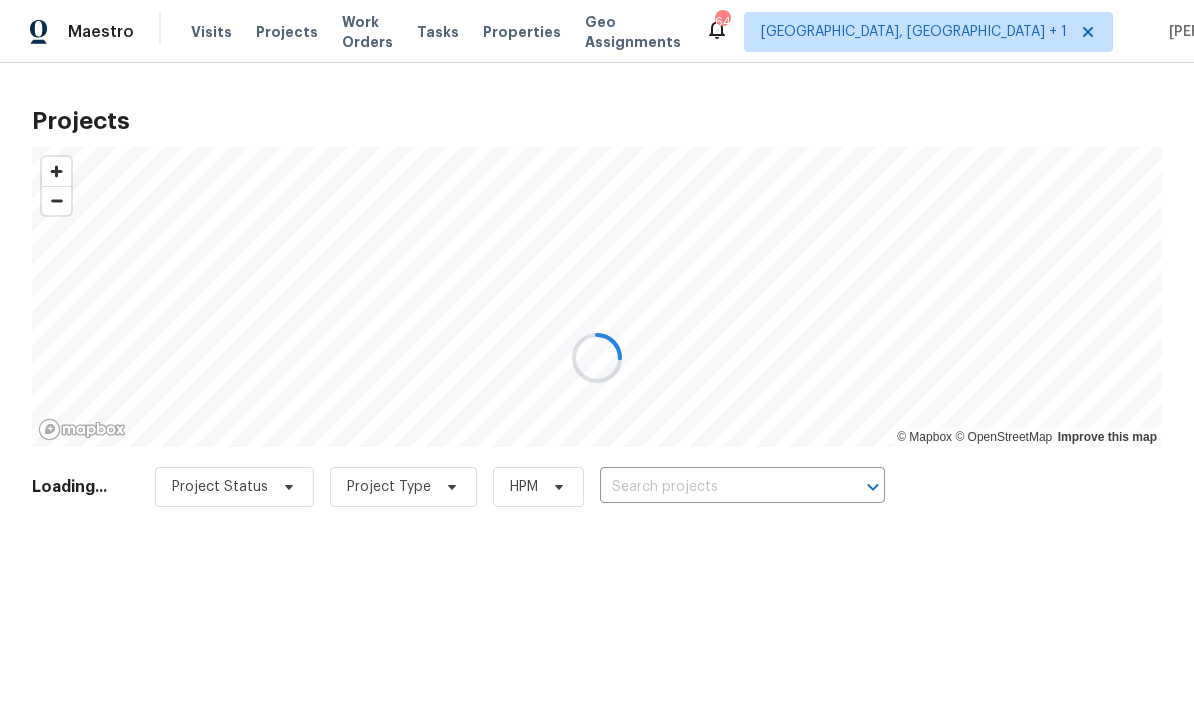 click at bounding box center [597, 357] 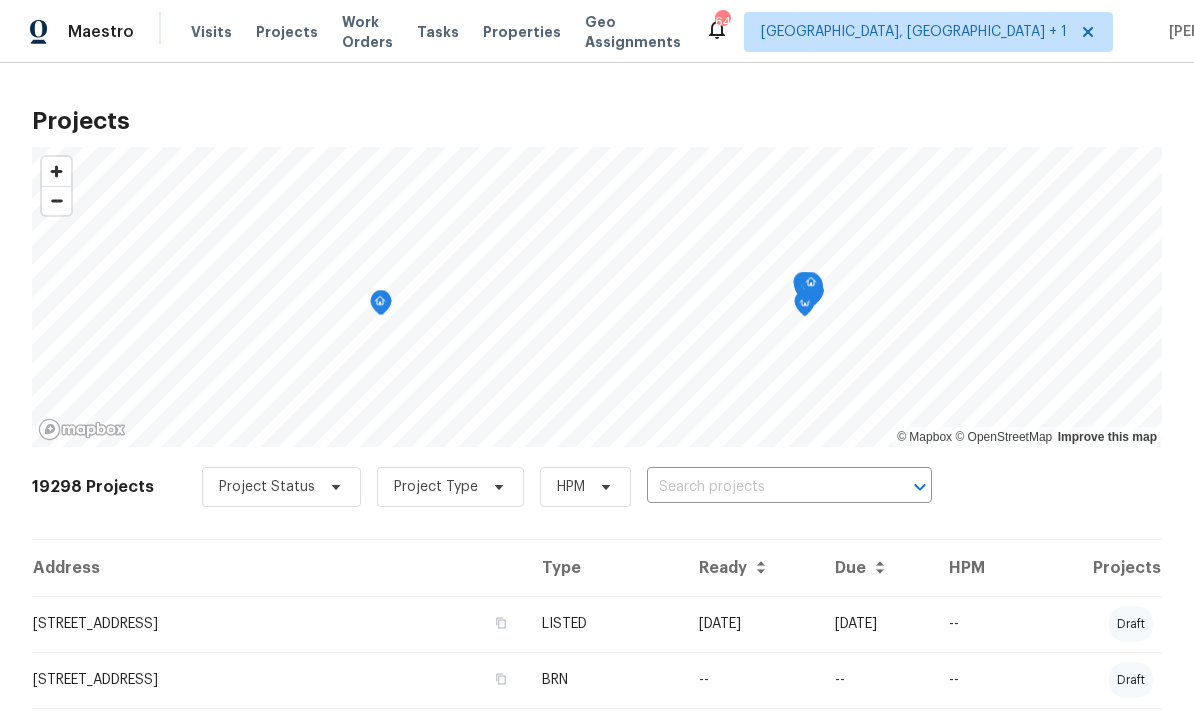 click at bounding box center (761, 487) 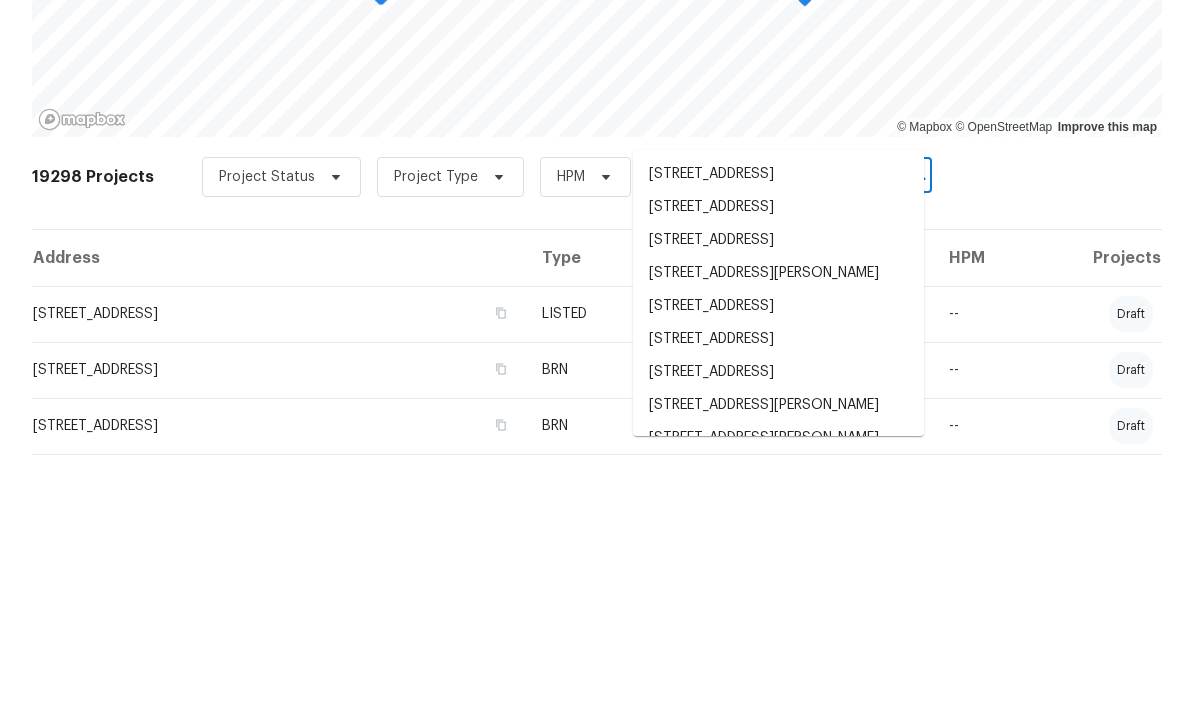 scroll, scrollTop: 118, scrollLeft: 0, axis: vertical 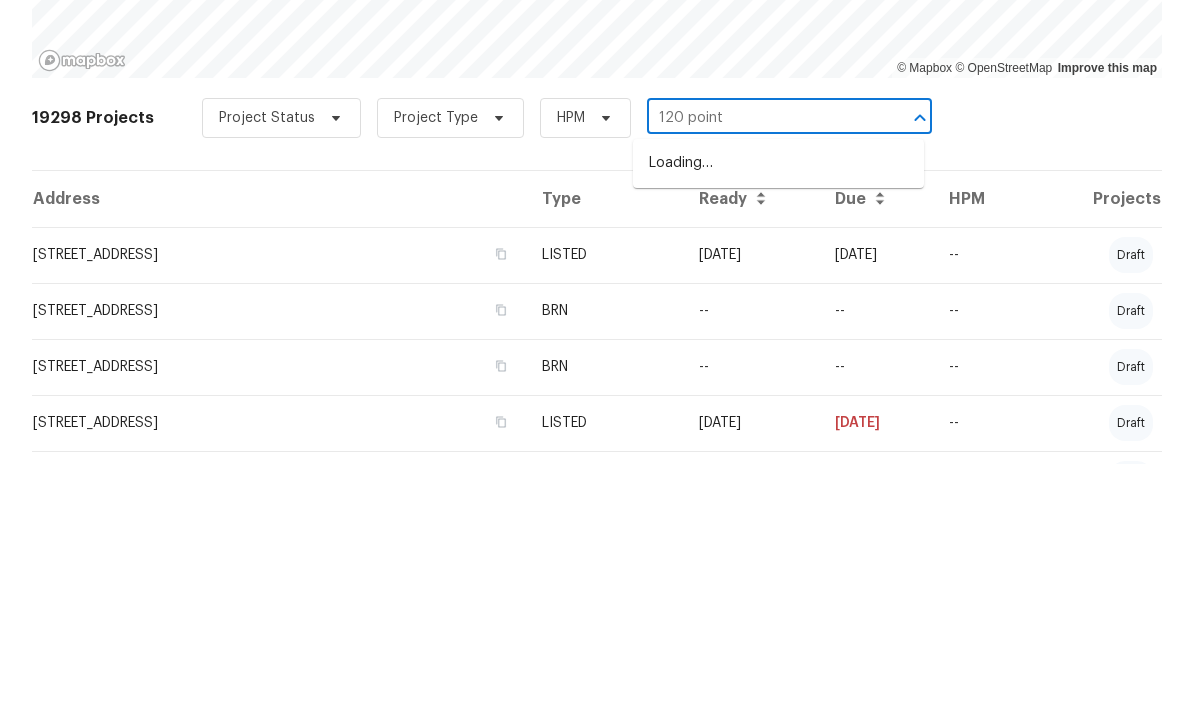 type on "120 point" 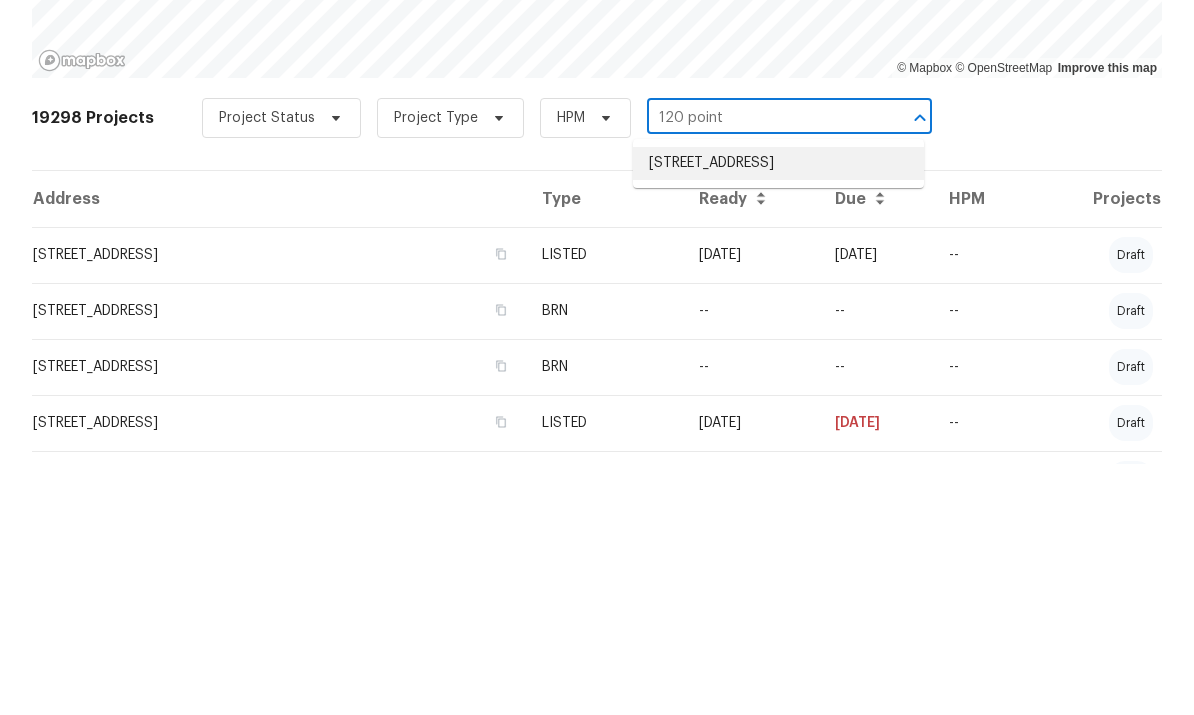 click on "[STREET_ADDRESS]" at bounding box center [778, 414] 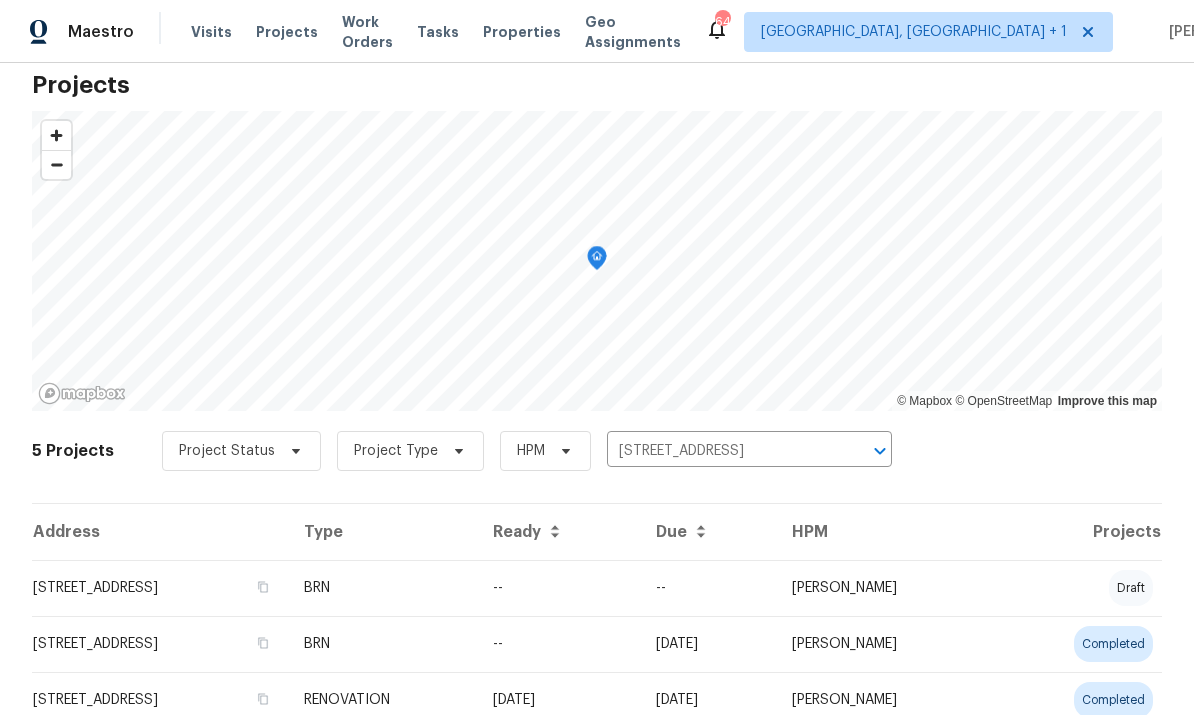 scroll, scrollTop: 63, scrollLeft: 0, axis: vertical 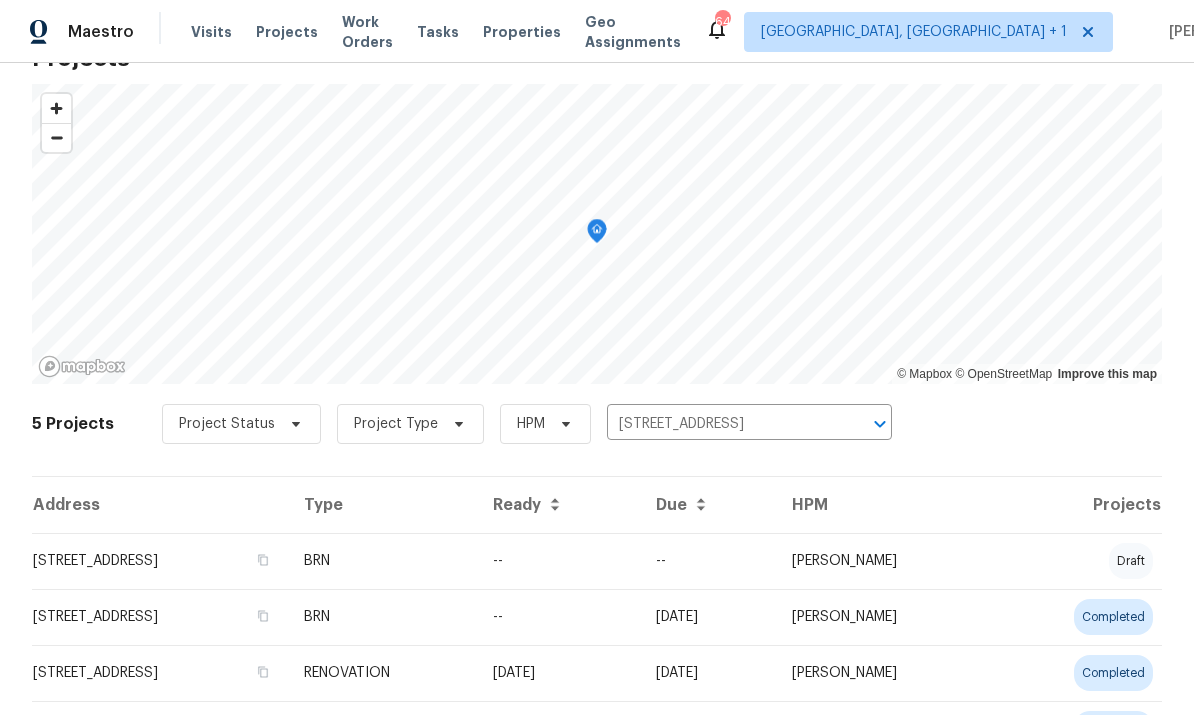 click on "[STREET_ADDRESS]" at bounding box center [160, 561] 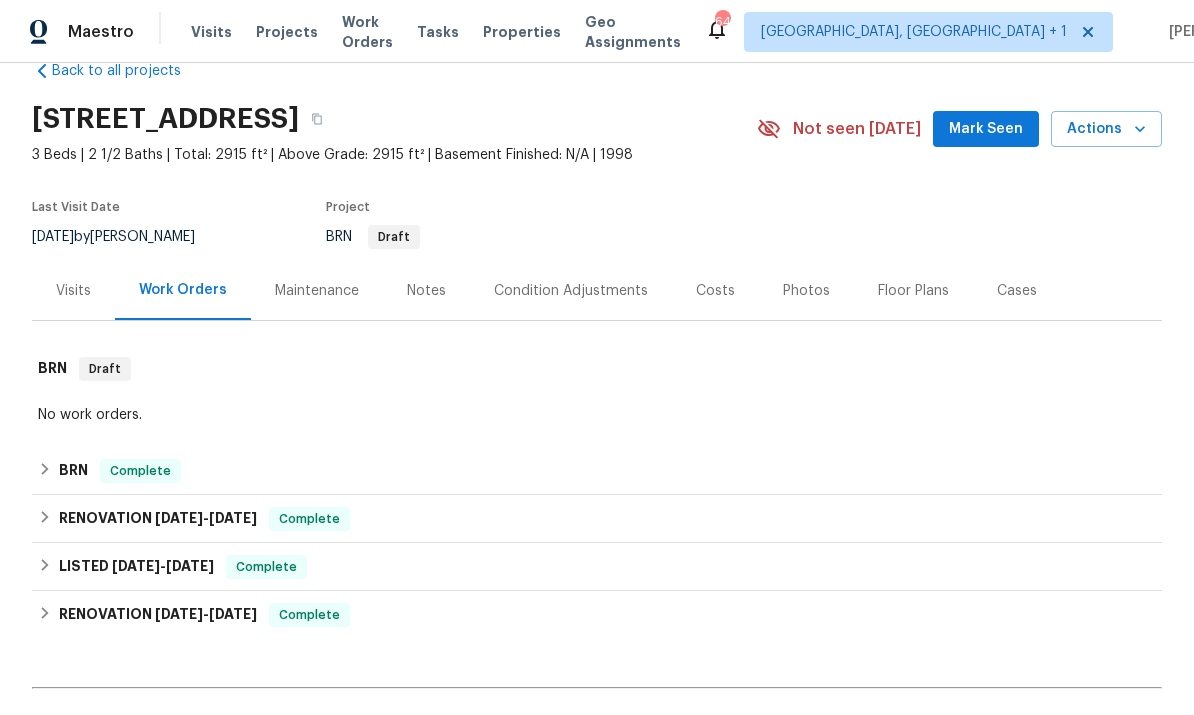 scroll, scrollTop: 45, scrollLeft: 0, axis: vertical 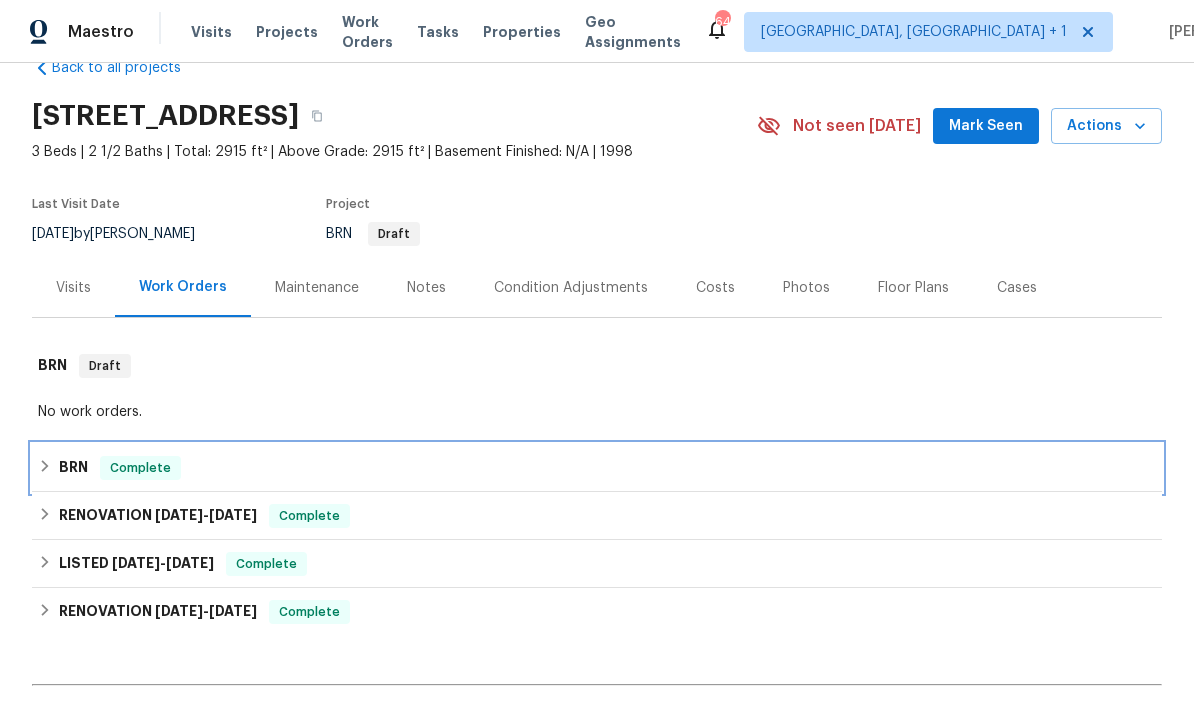 click 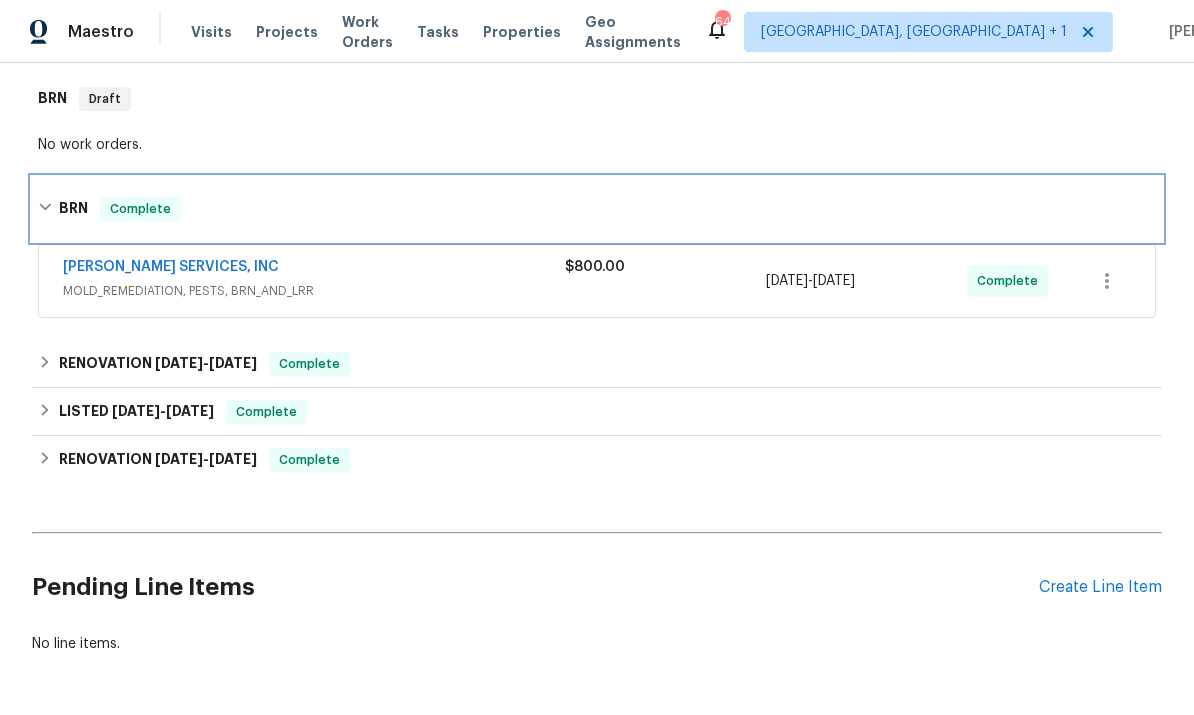 scroll, scrollTop: 311, scrollLeft: 0, axis: vertical 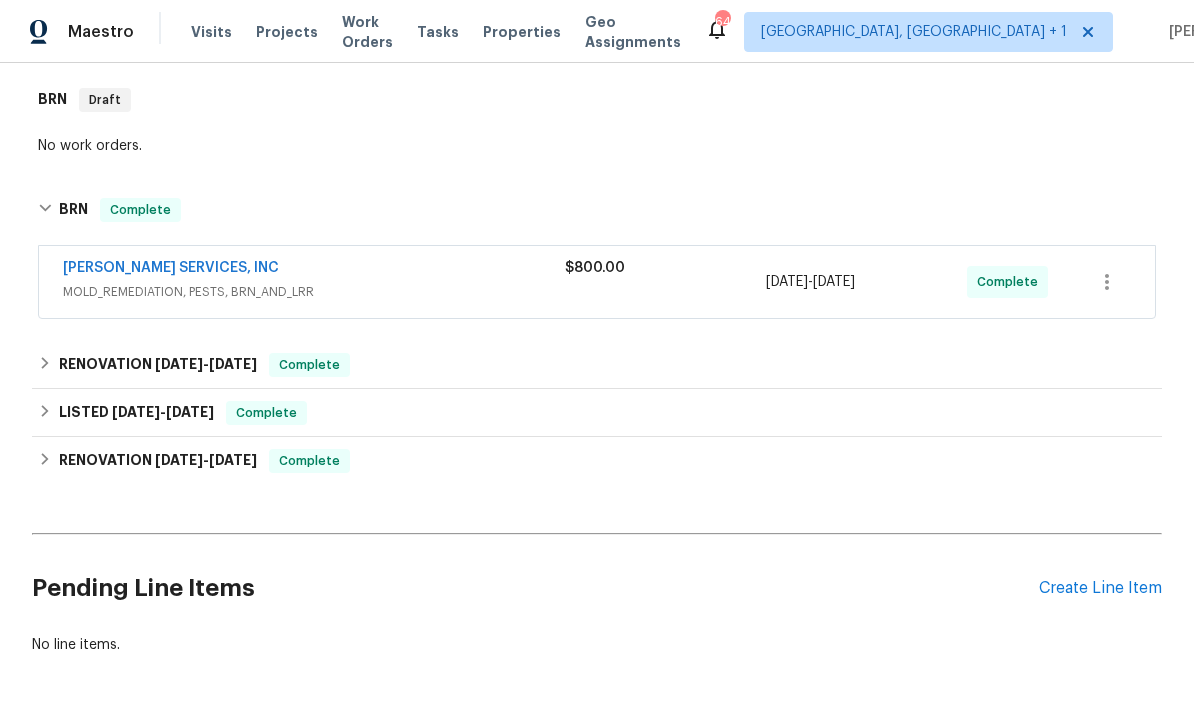 click on "Create Line Item" at bounding box center (1100, 588) 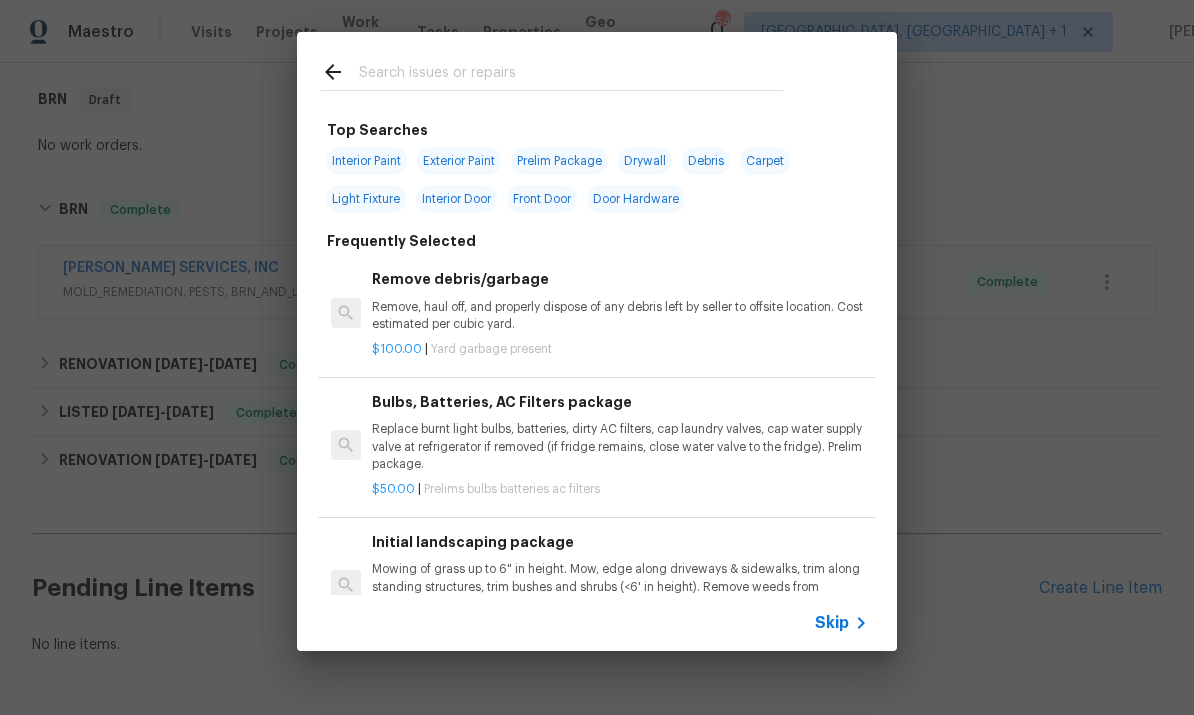 click at bounding box center (571, 75) 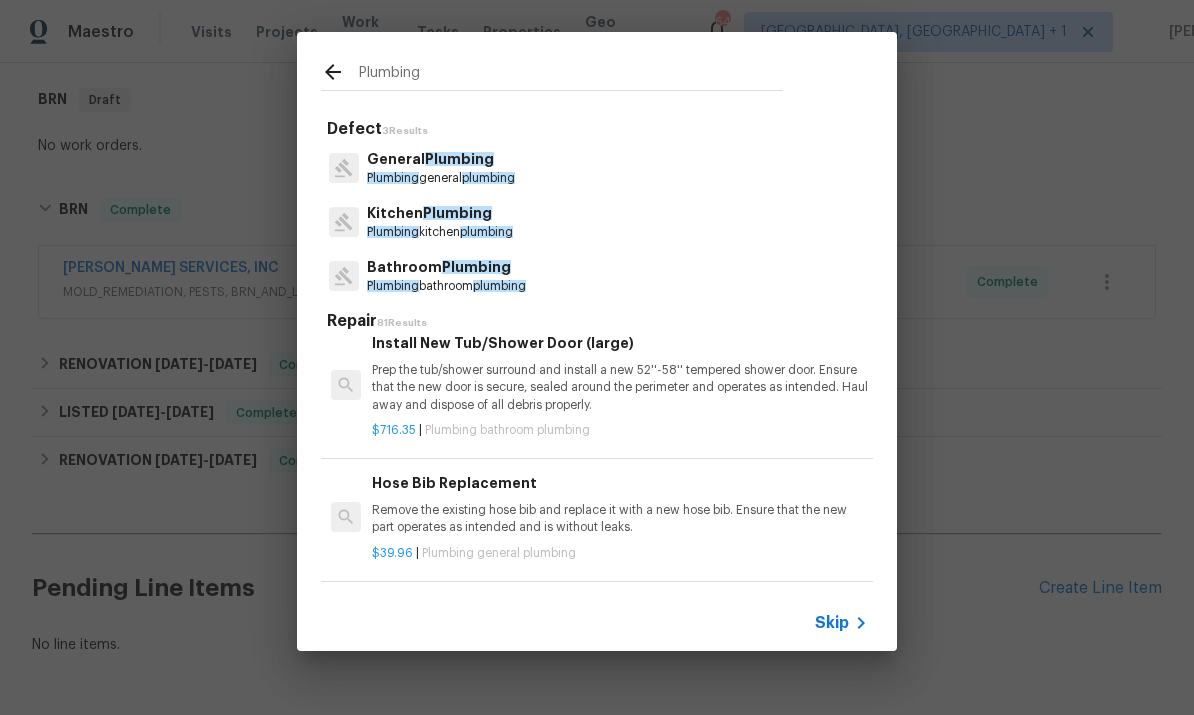 scroll, scrollTop: 634, scrollLeft: 0, axis: vertical 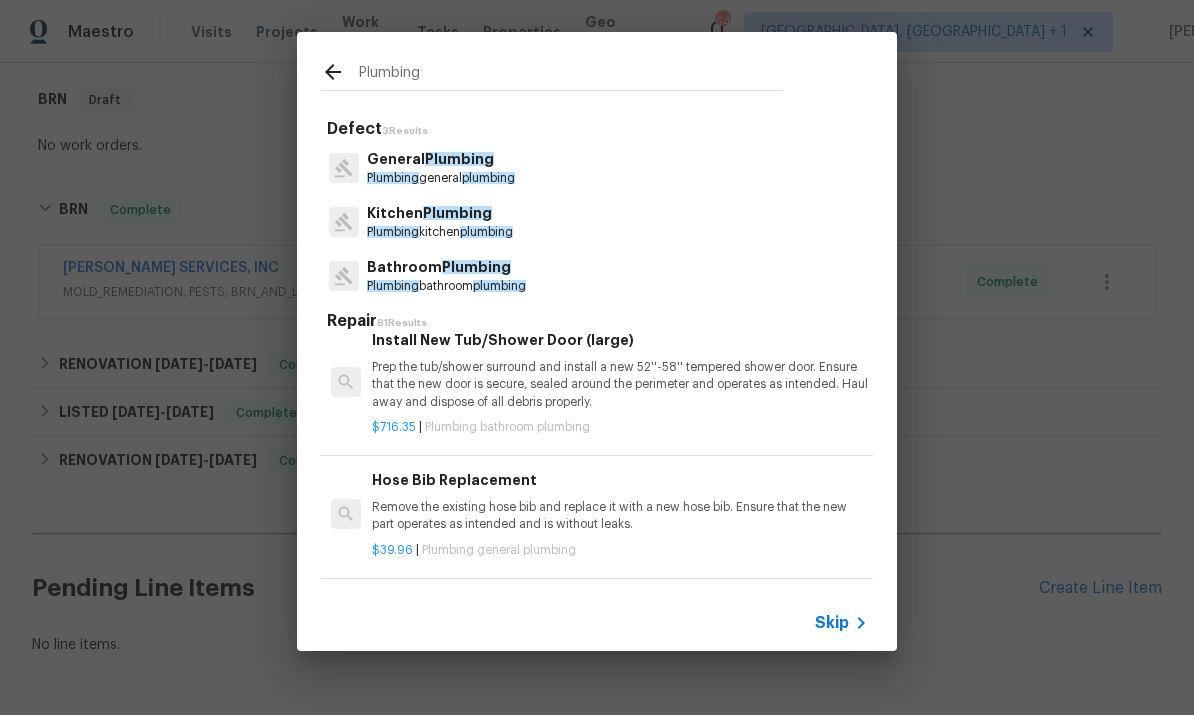 type on "Plumbing" 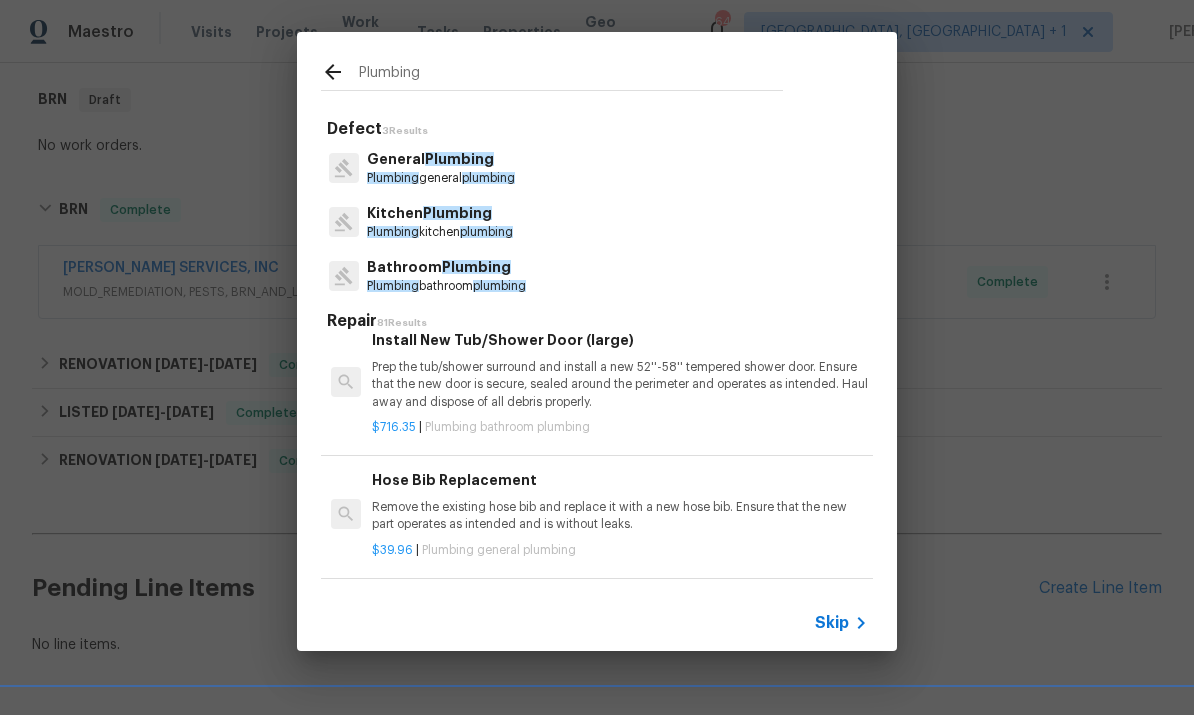 click on "Plumbing Defect  3  Results General  Plumbing Plumbing  general  plumbing Kitchen  Plumbing Plumbing  kitchen  plumbing Bathroom  Plumbing Plumbing  bathroom  plumbing Repair  81  Results Replace Laundry Sink Remove the existing laundry sink/basin (if present) and install a new composite precast single basin laundry sink. Ensure that all supply & drain lines are installed, secure and operate as intended. Remove and dispose of all debris properly. $163.60   |   Plumbing kitchen plumbing BRN / LISTED Provide additional detail $1.00   |   Plumbing bathroom plumbing Water Heater (electric) Replacement Remove the existing electric water heater and install a new 40 gallon electric water heater. Ensure that all water connections are secure & free of leaks, all electrical connections are secure & free of corrosion and that the water heaters TPR exits to the exterior accordingly. Haul away and dispose of all debris properly. $1522.73   |   Plumbing general plumbing Water Heater TP line $250.00   |   Remove Bidet   |" at bounding box center [597, 341] 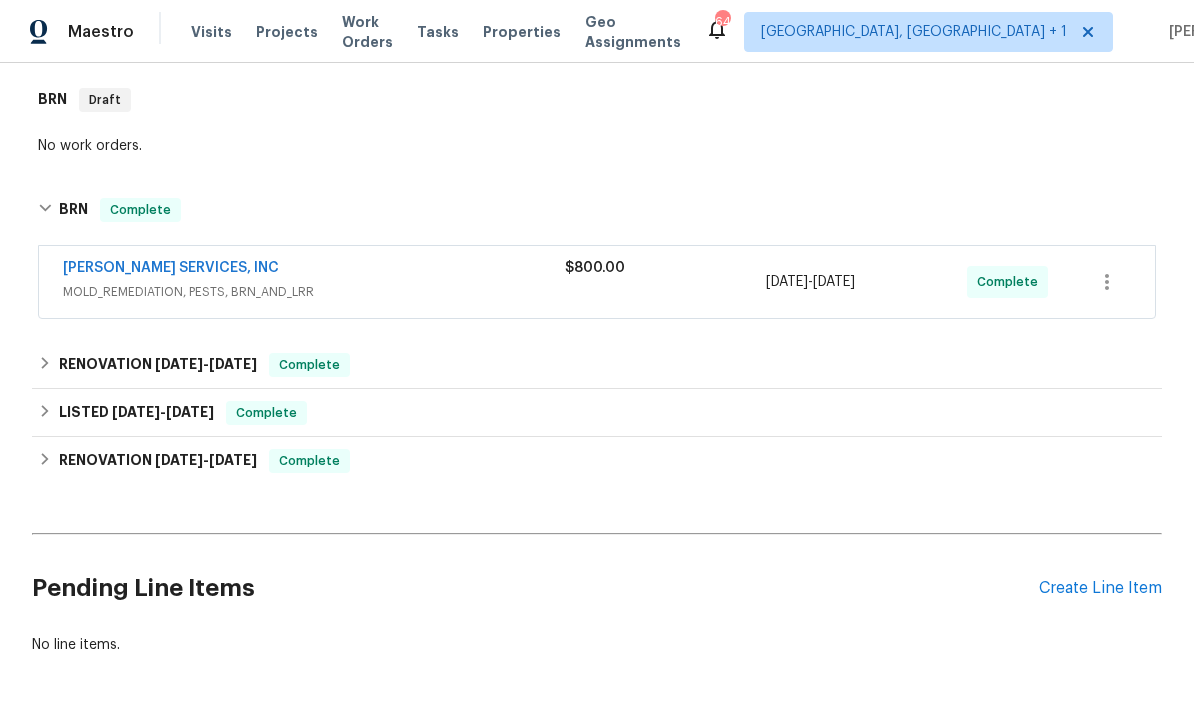 type 